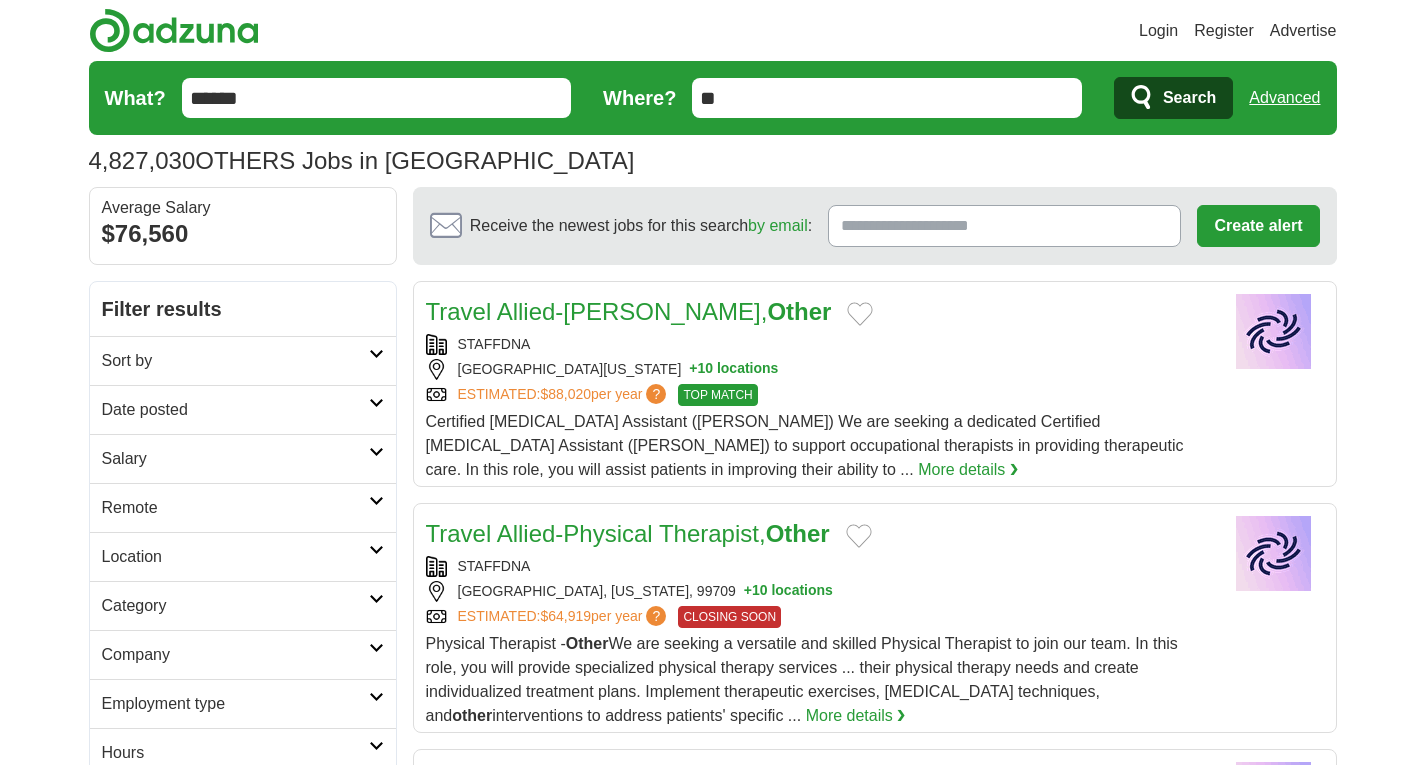 scroll, scrollTop: 0, scrollLeft: 0, axis: both 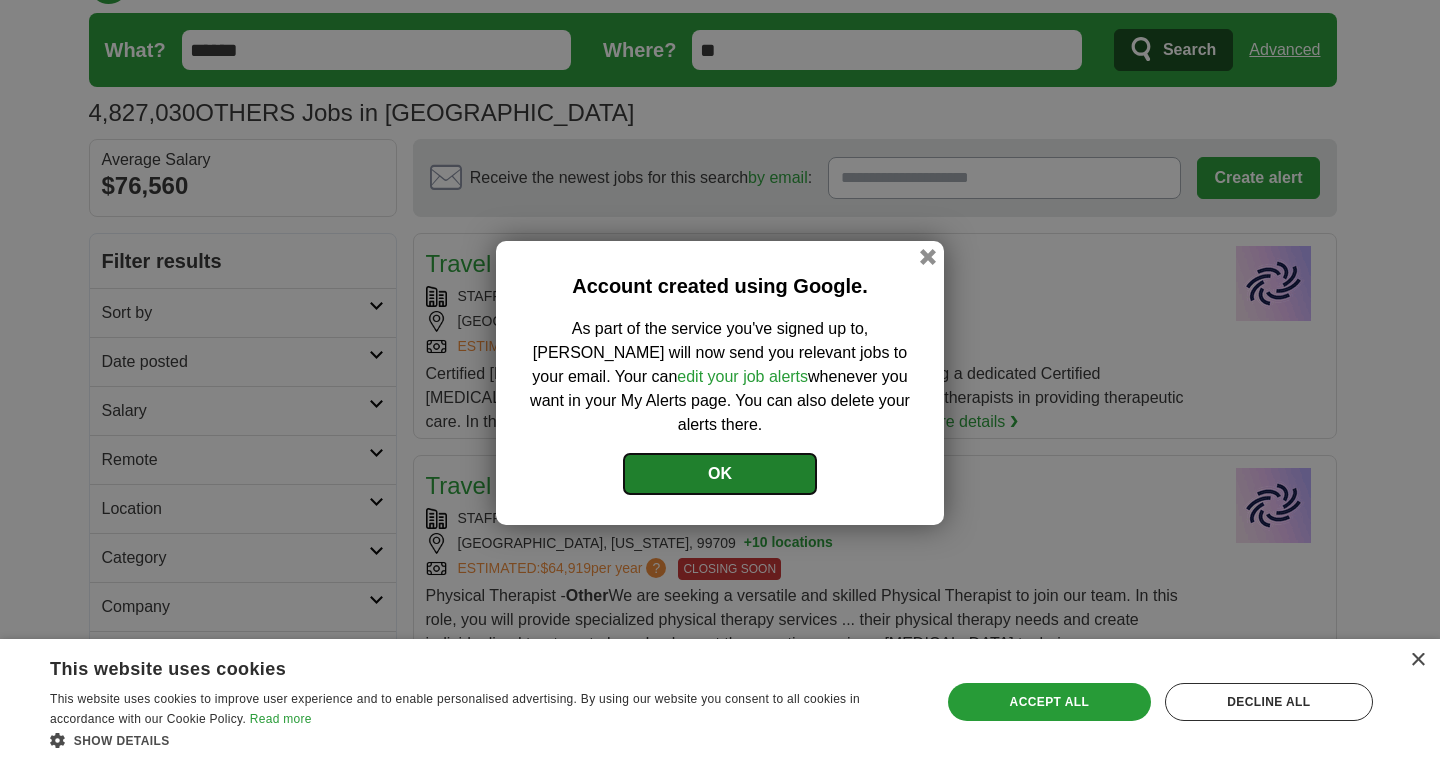 click on "OK" at bounding box center [720, 474] 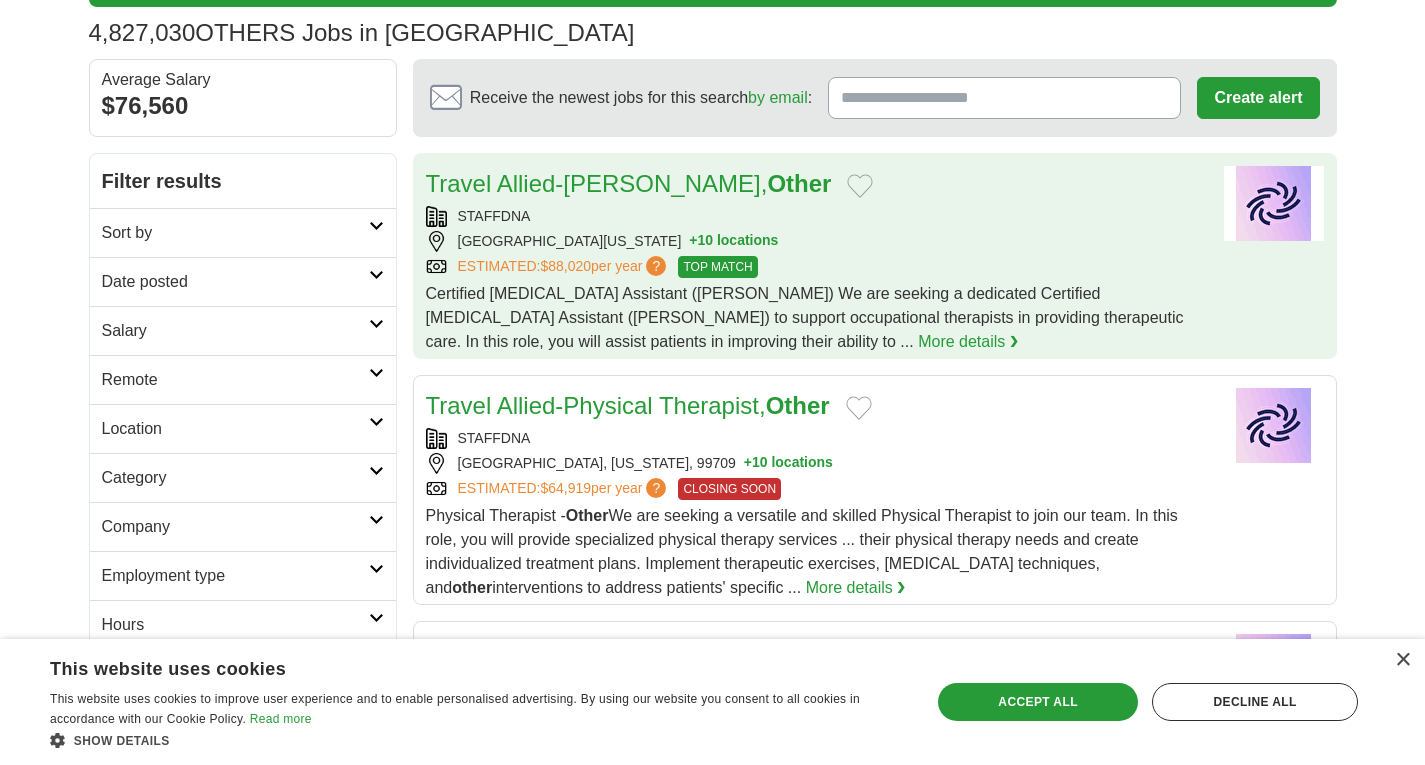 scroll, scrollTop: 126, scrollLeft: 0, axis: vertical 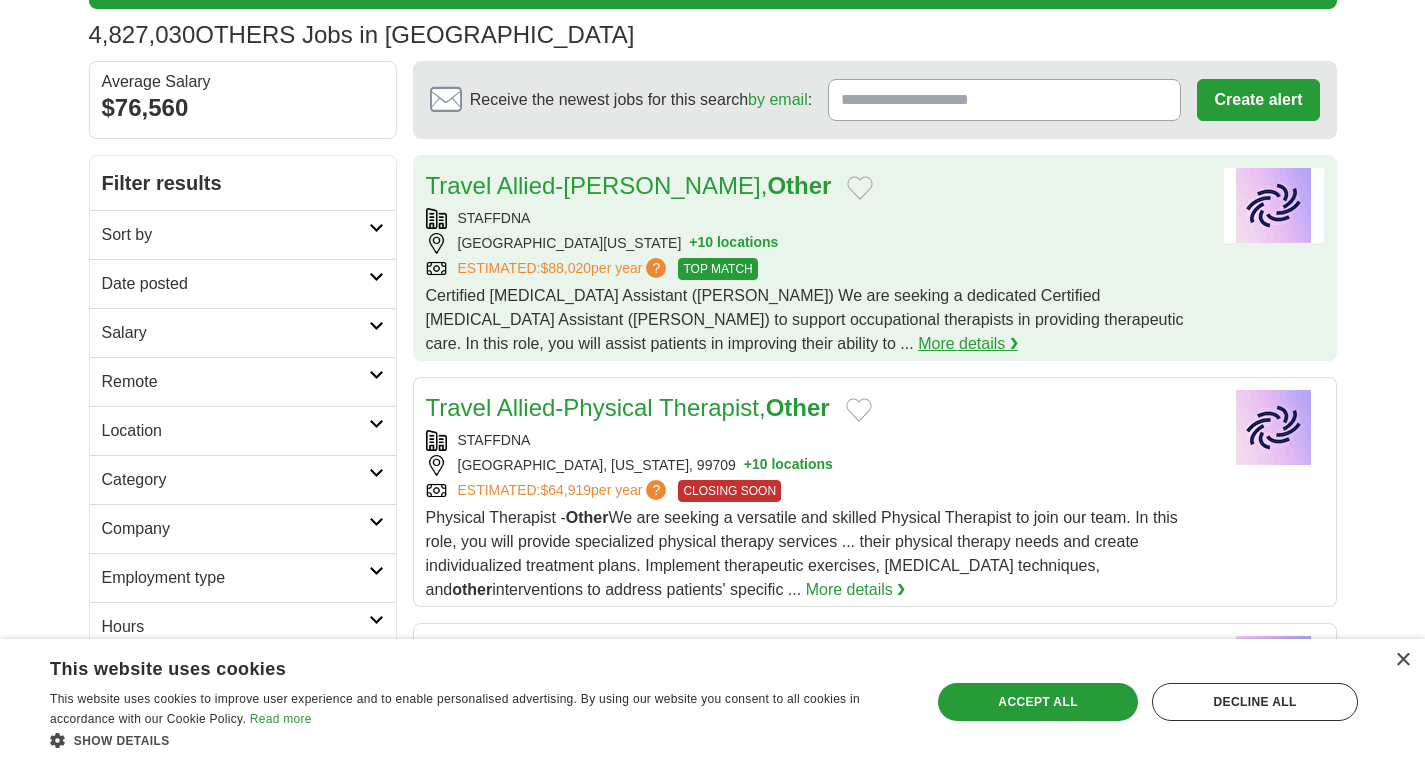 click on "More details ❯" at bounding box center [968, 344] 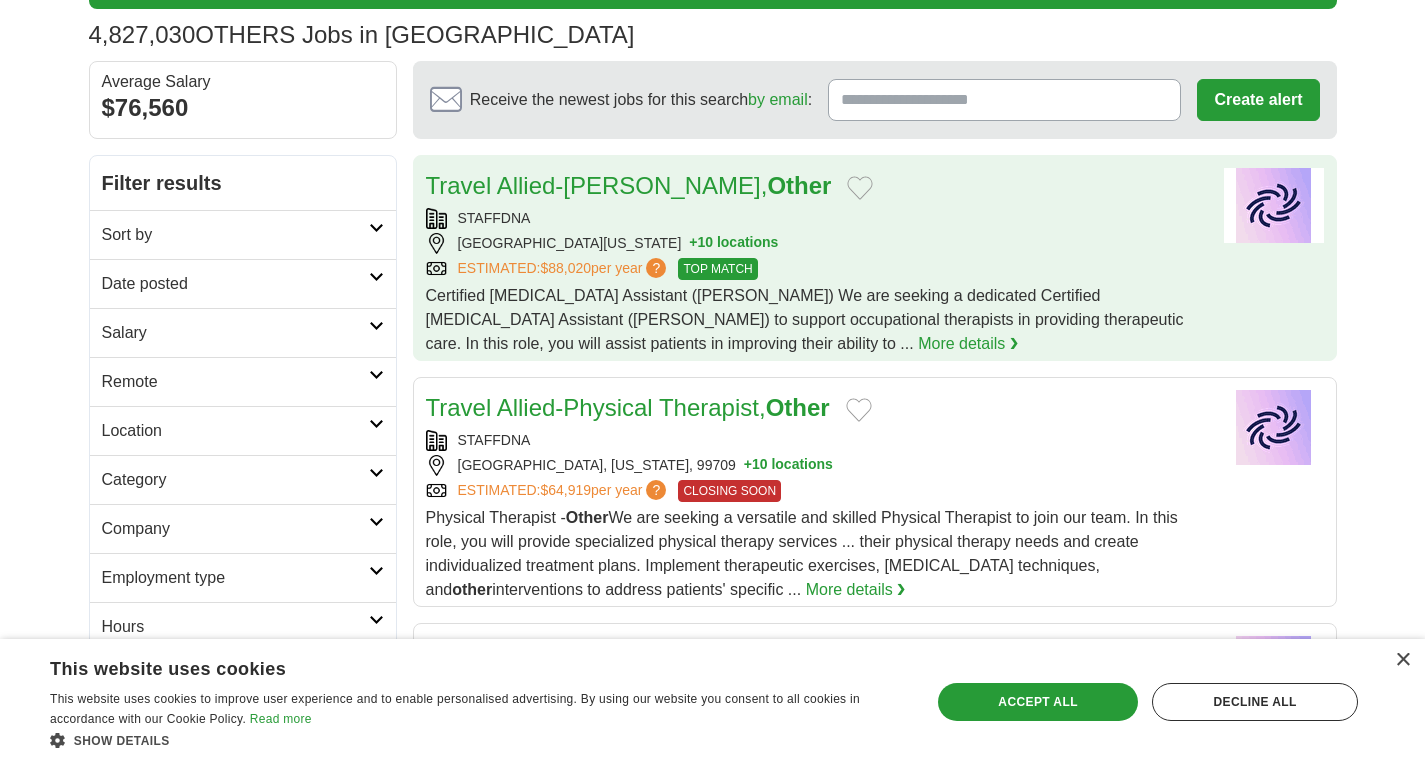scroll, scrollTop: 0, scrollLeft: 0, axis: both 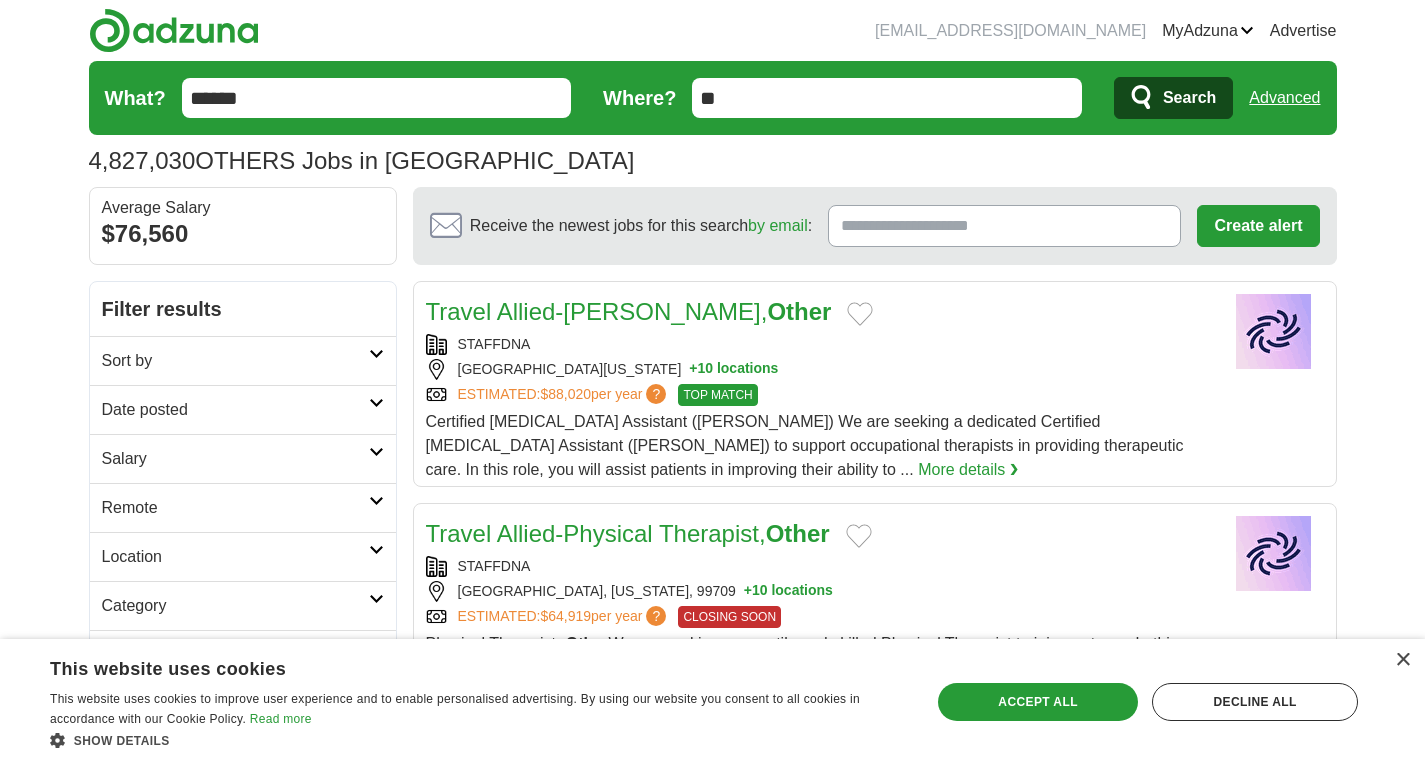 click on "**" at bounding box center (887, 98) 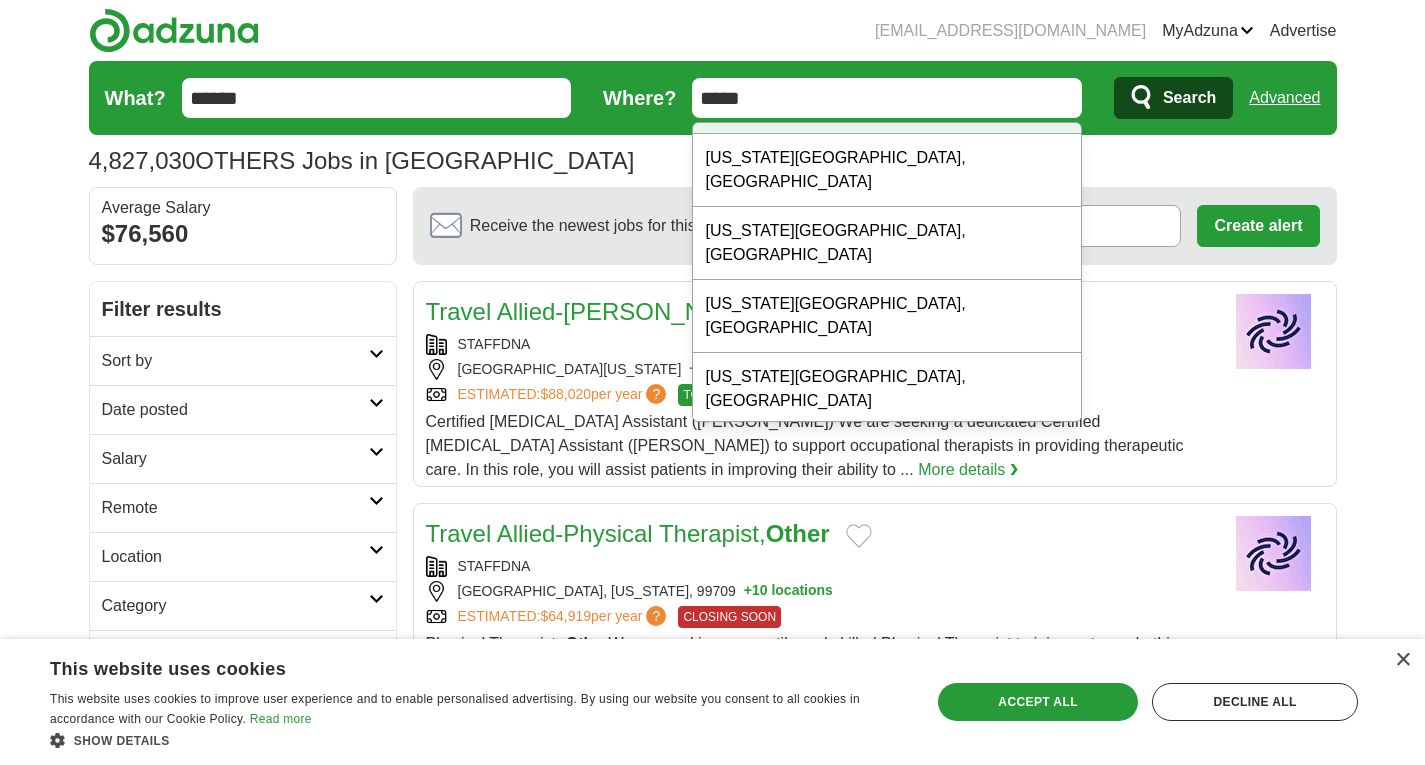 scroll, scrollTop: 192, scrollLeft: 0, axis: vertical 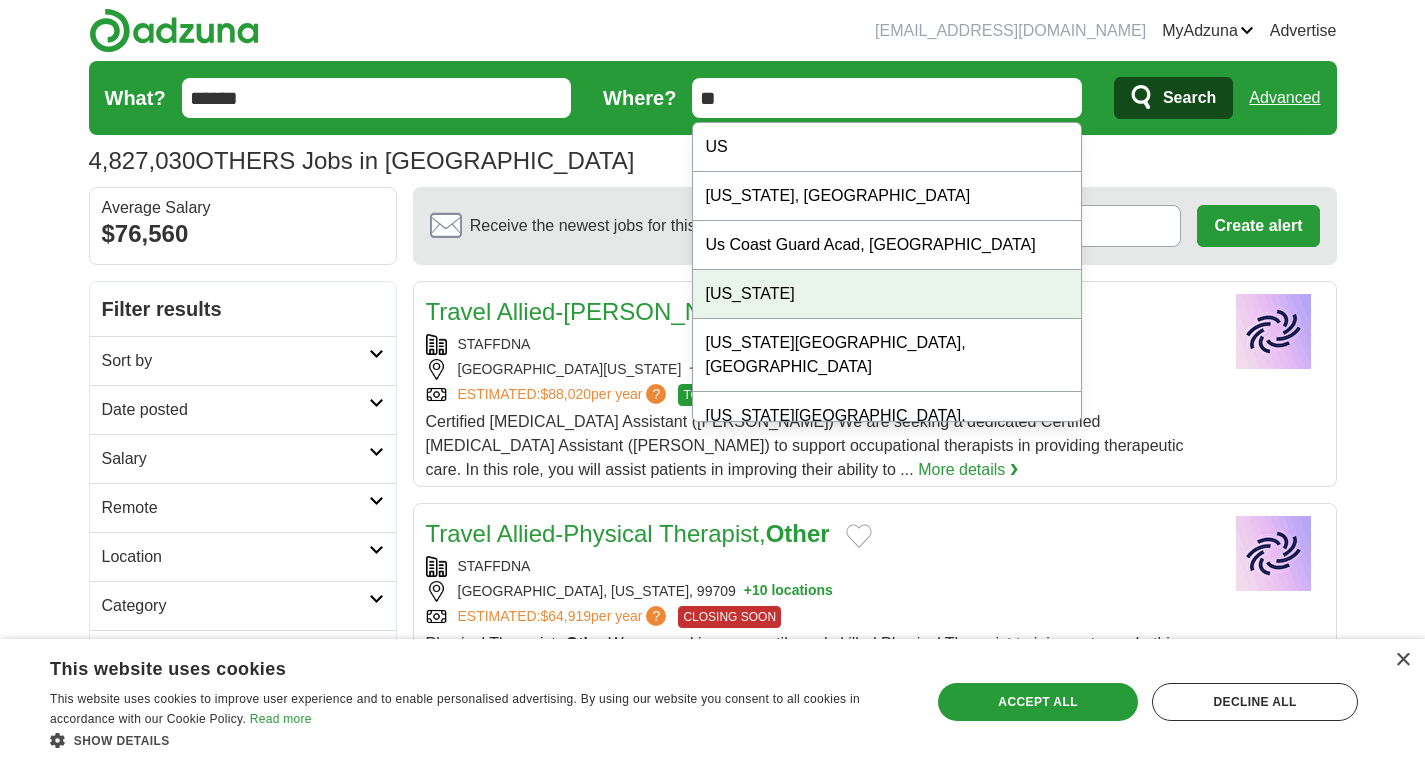type on "*" 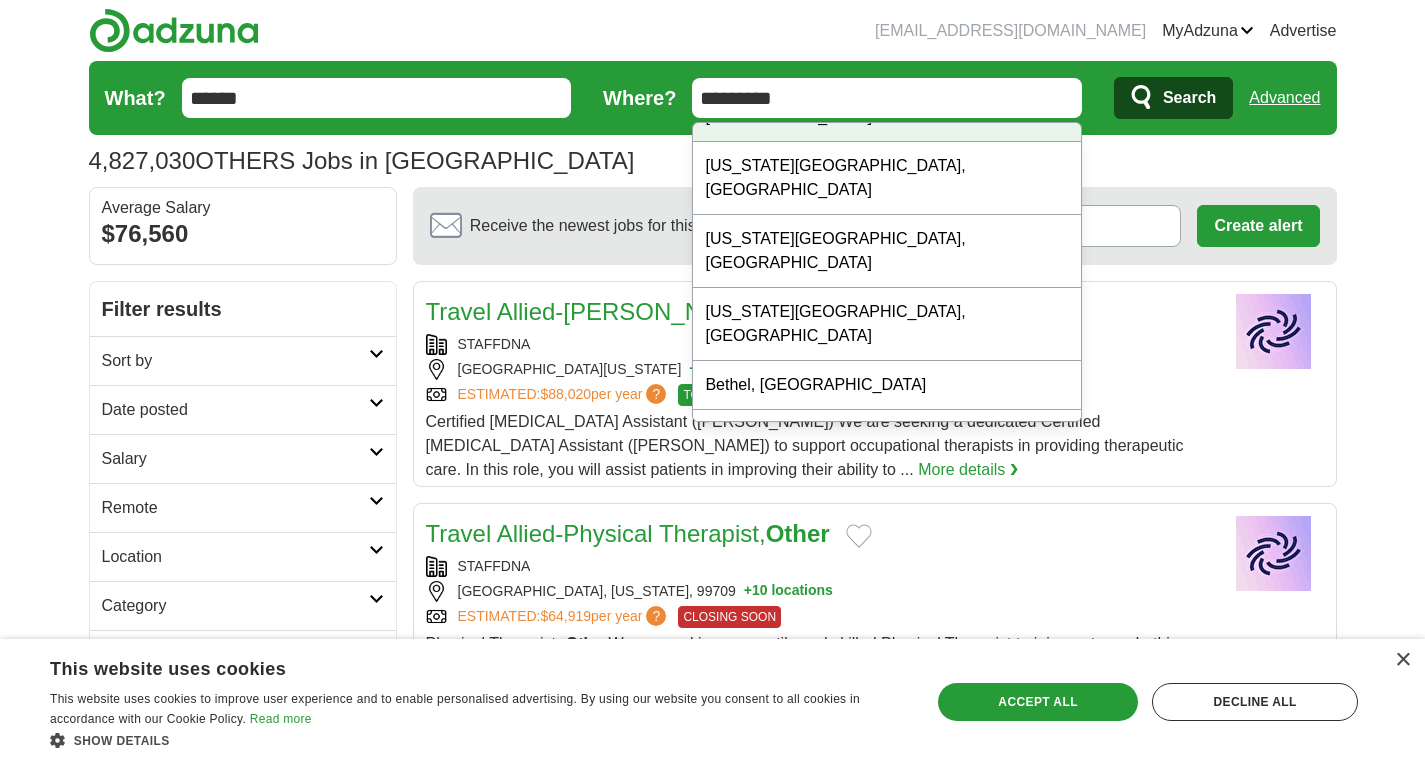 scroll, scrollTop: 192, scrollLeft: 0, axis: vertical 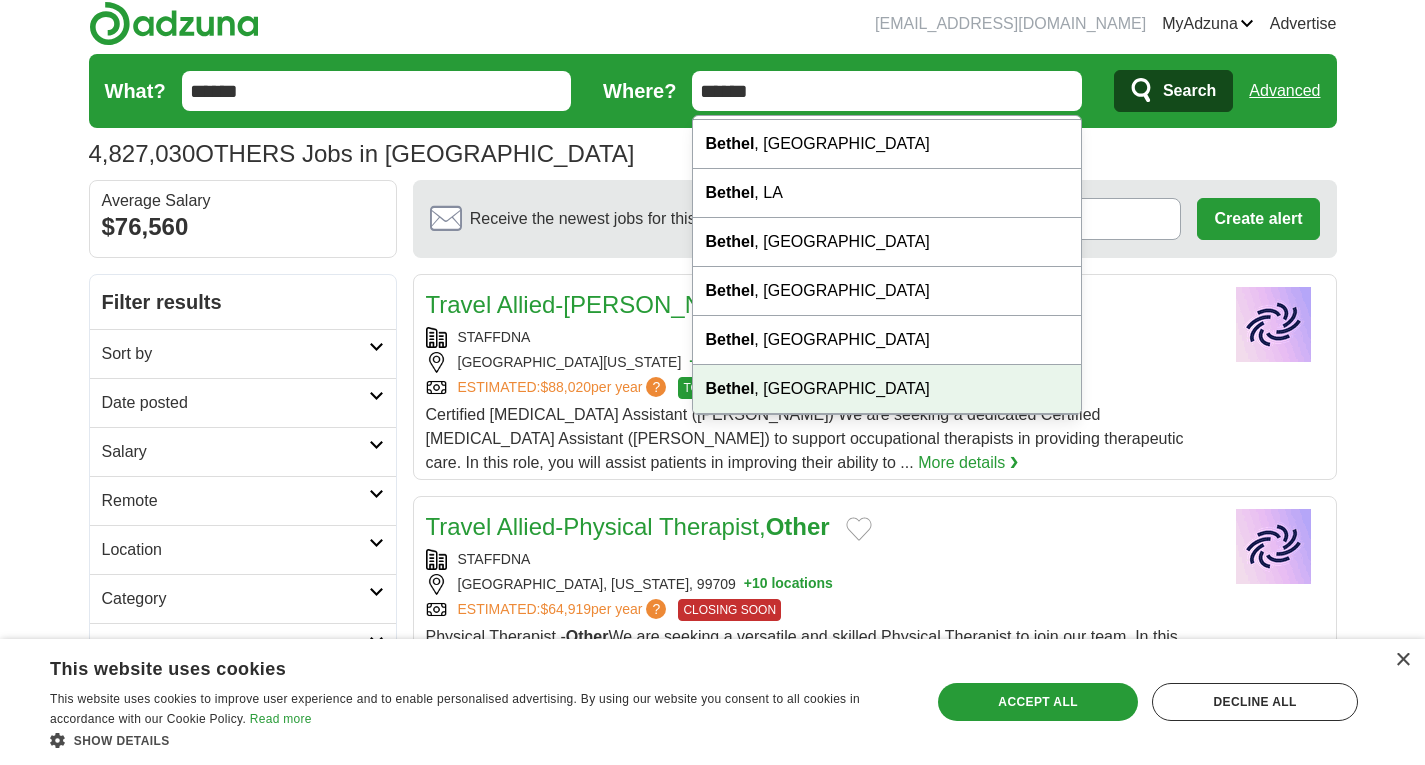 type on "******" 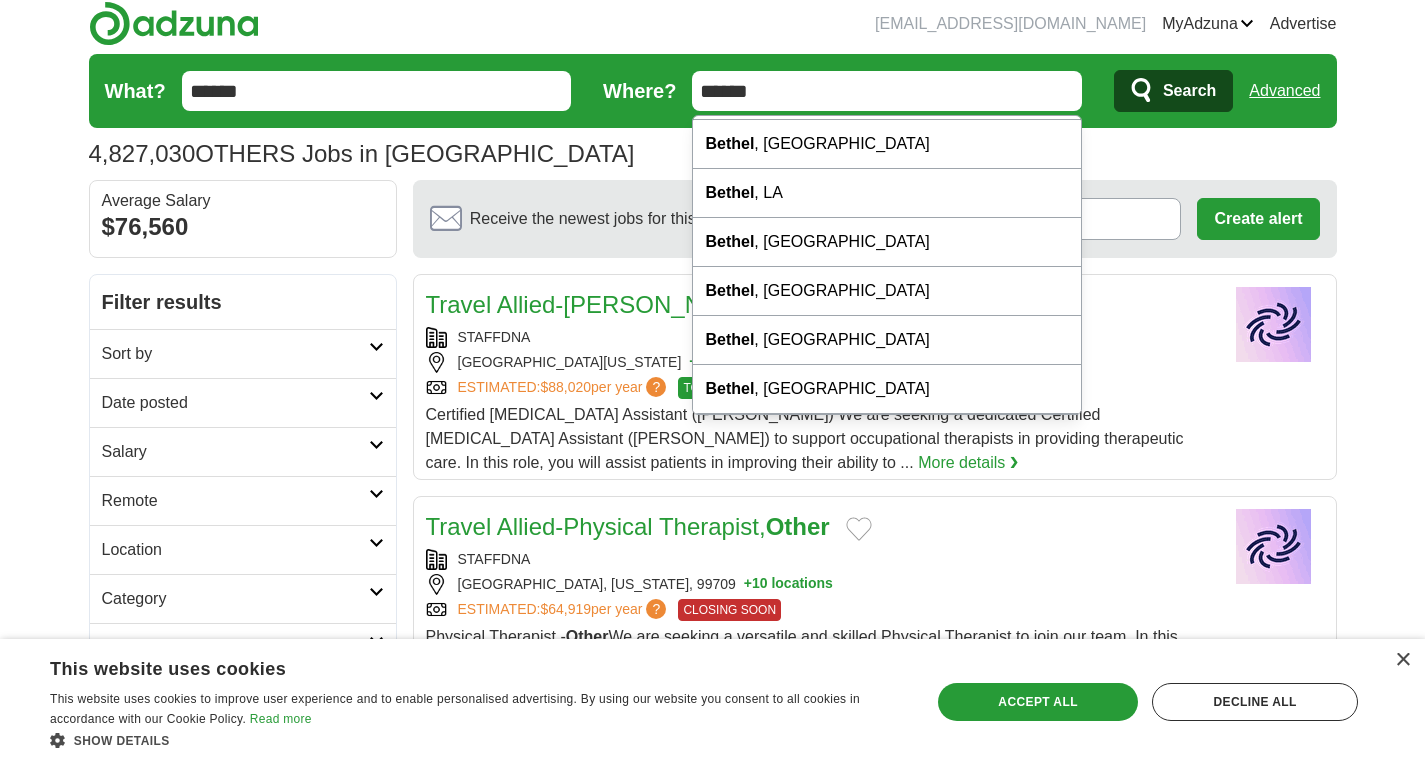 click on "******" at bounding box center [887, 91] 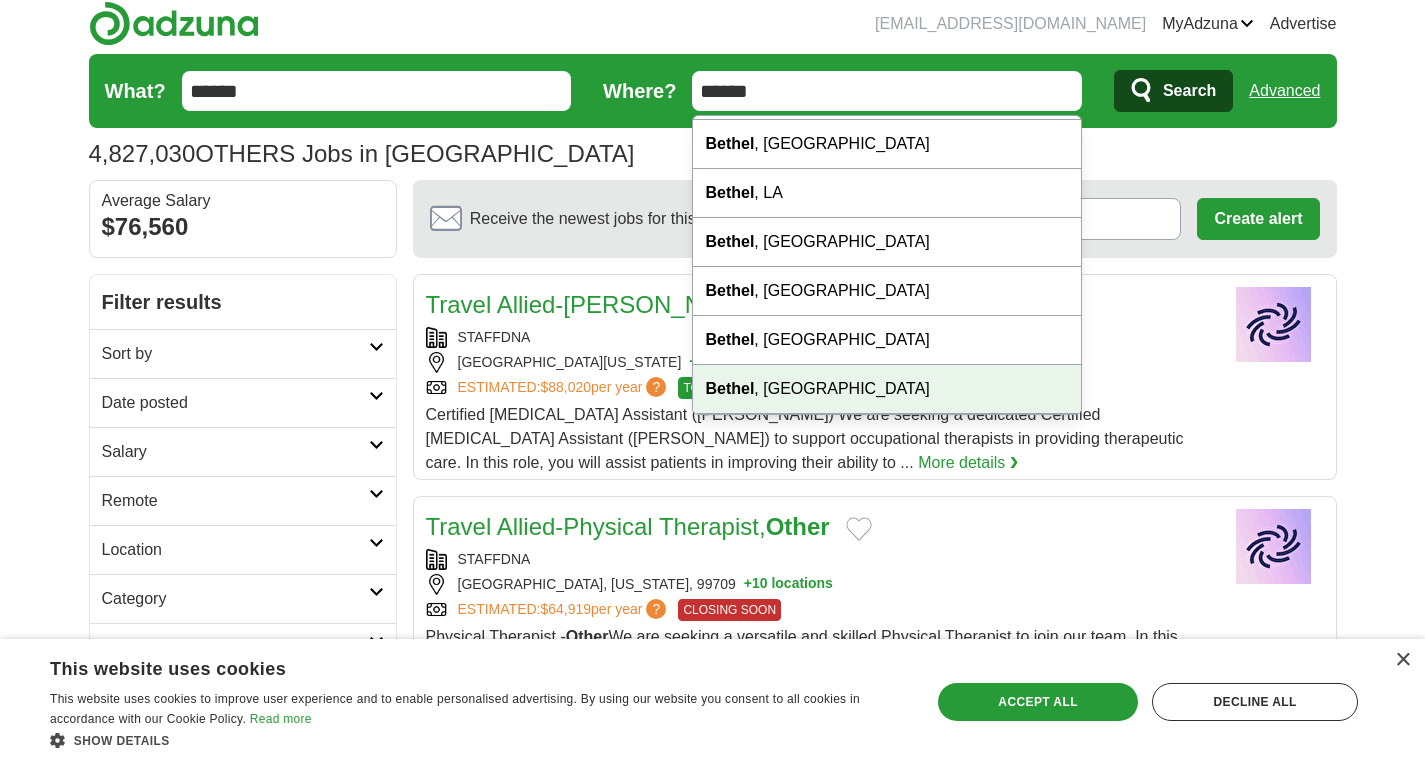 click on "attiyahayee4@gmail.com
MyAdzuna
Alerts
Favorites
Resumes
ApplyIQ
Preferences
Posted jobs
Logout
Advertise
4,827,030
OTHERS Jobs in US
Salary
Salary
Select a salary range
Salary from
from $10,000
from $20,000 from $40,000" at bounding box center (712, 1632) 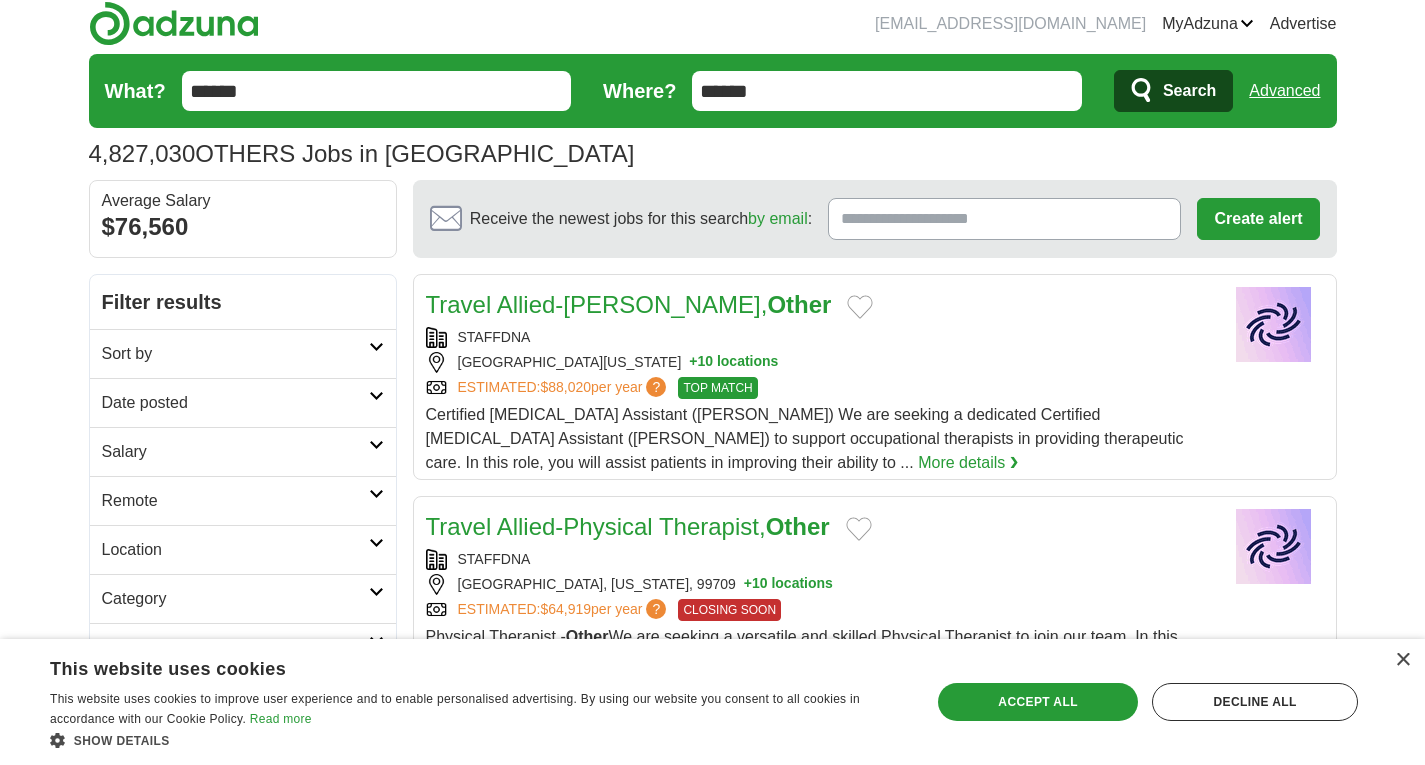 click on "******" at bounding box center (377, 91) 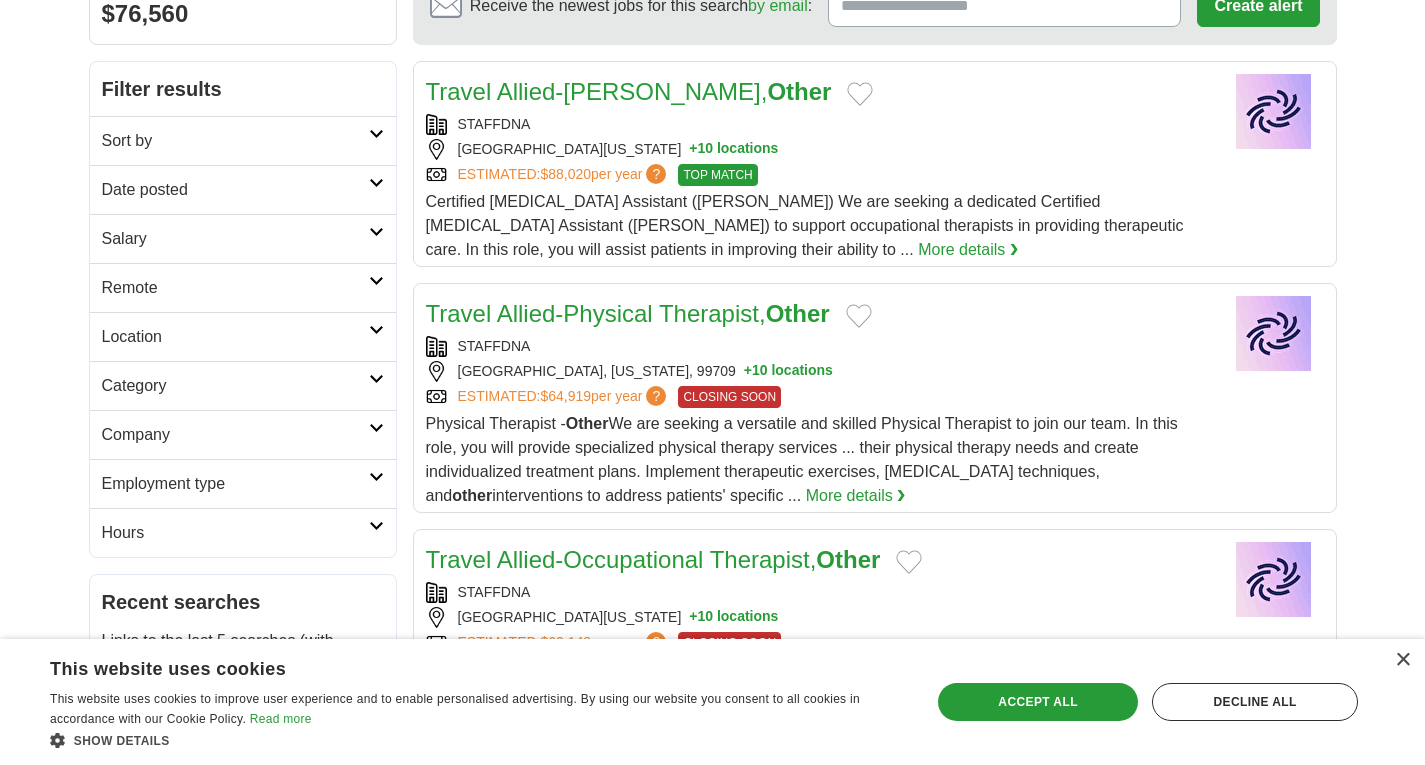 scroll, scrollTop: 221, scrollLeft: 0, axis: vertical 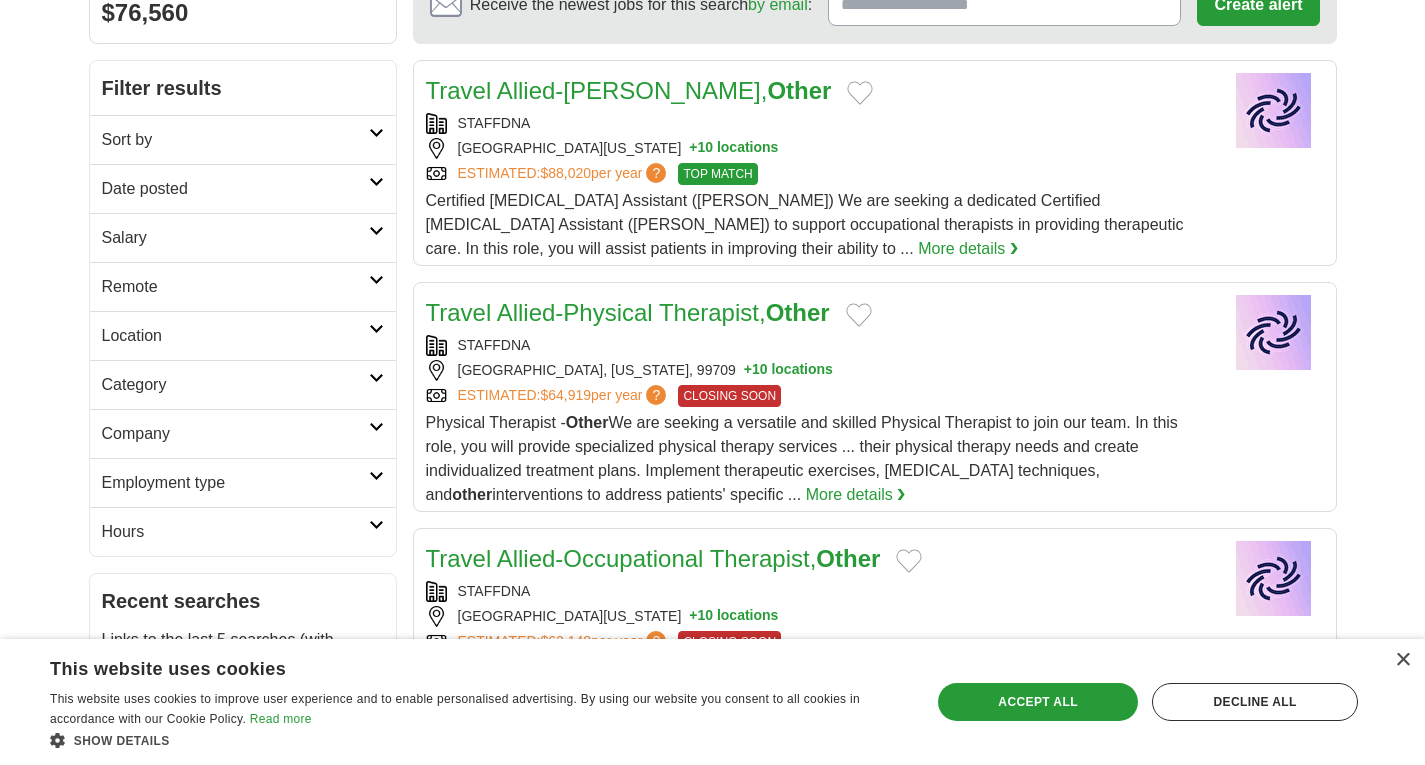 click on "Sort by" at bounding box center (235, 140) 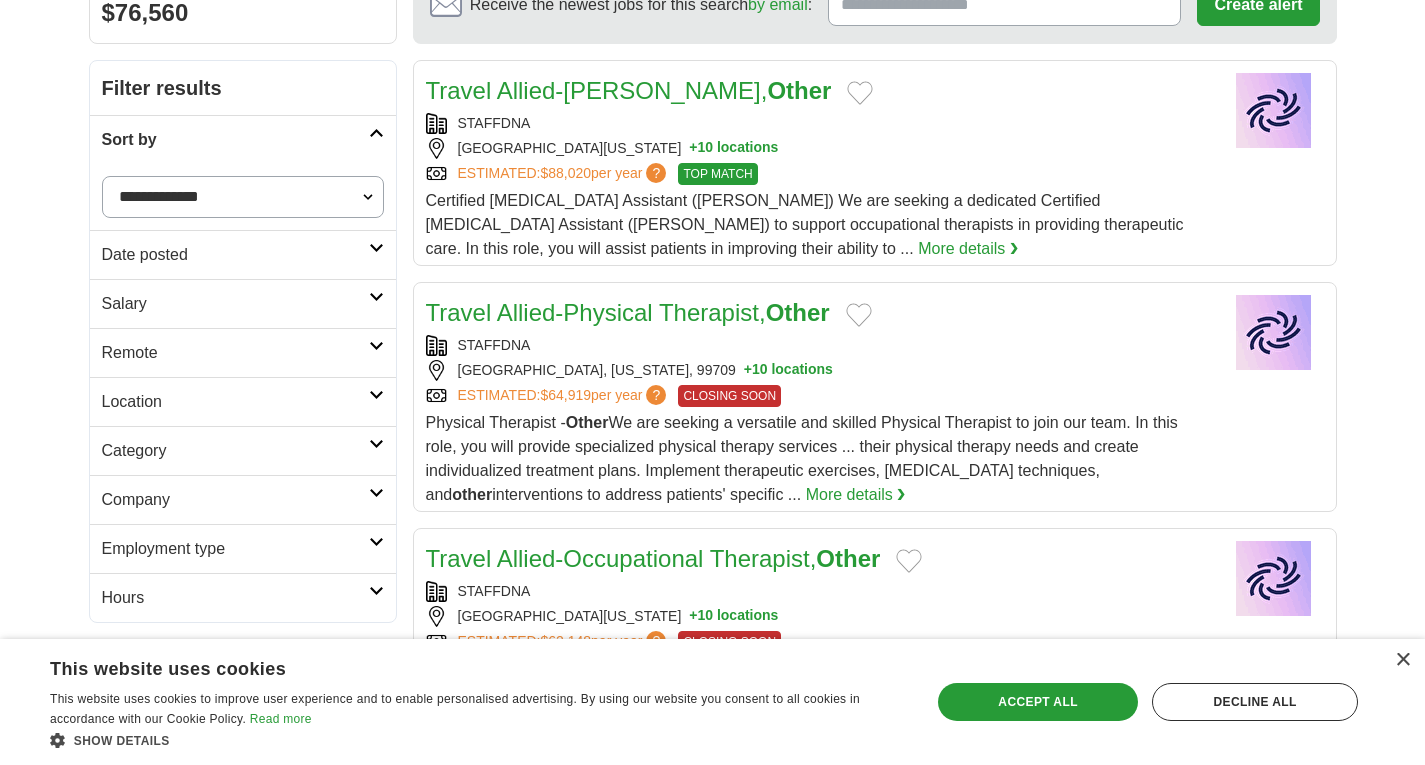 click on "**********" at bounding box center [243, 197] 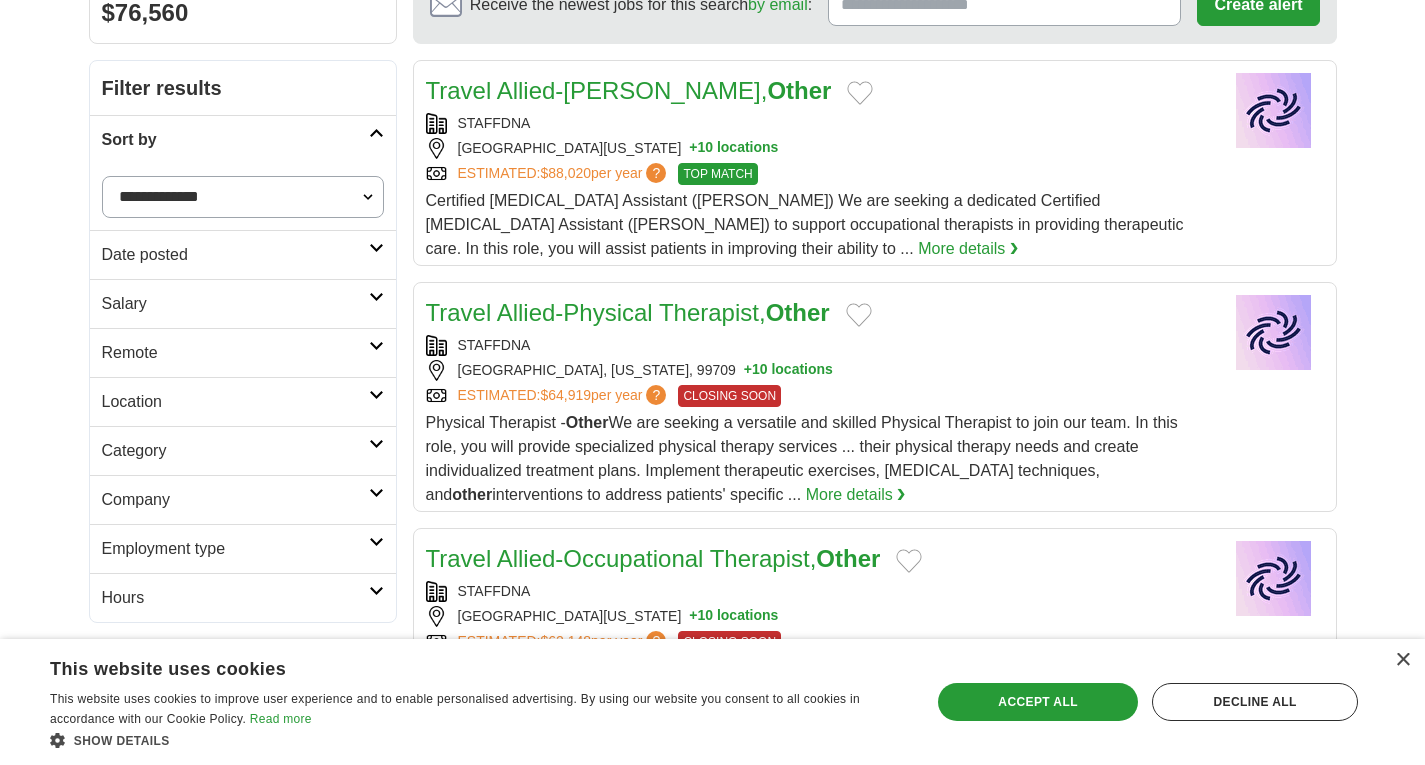 select on "**********" 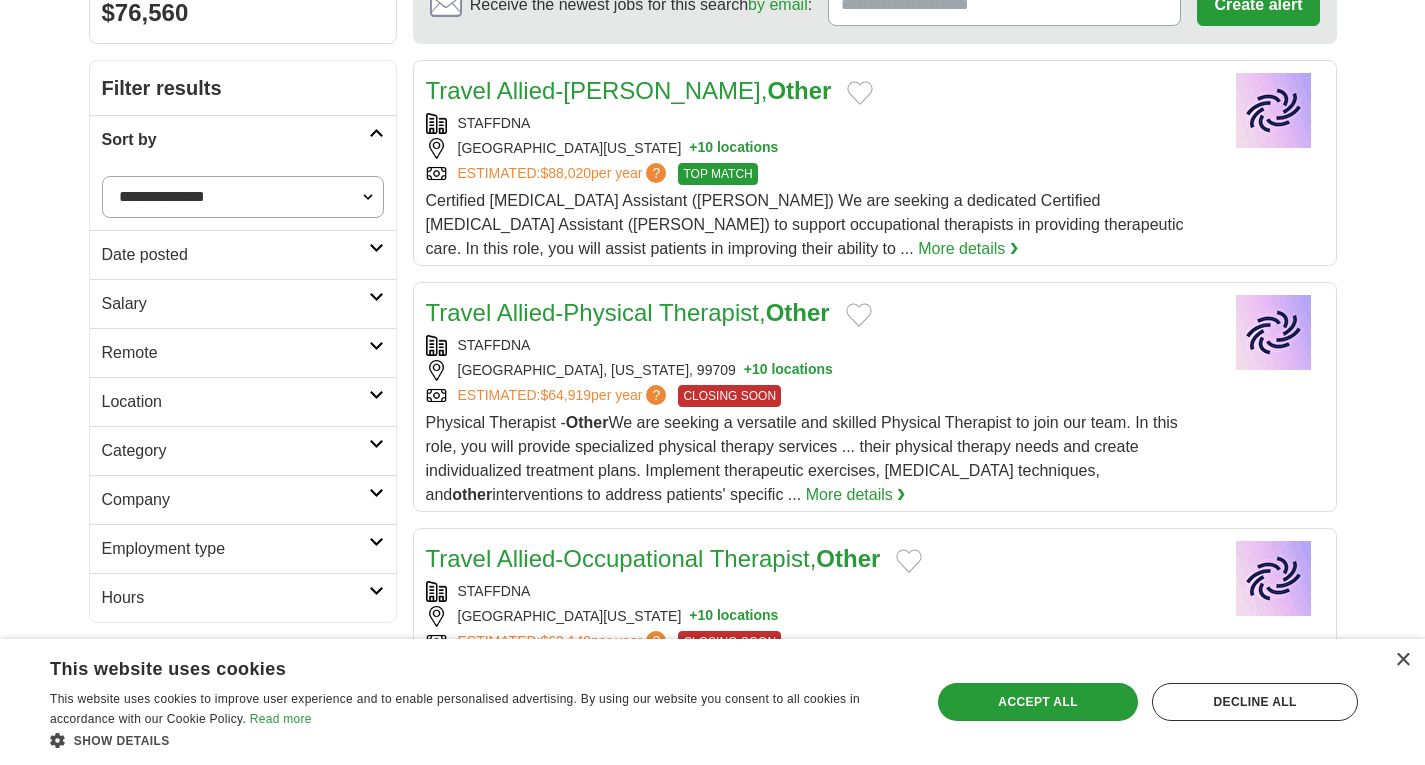 click on "**********" at bounding box center [243, 197] 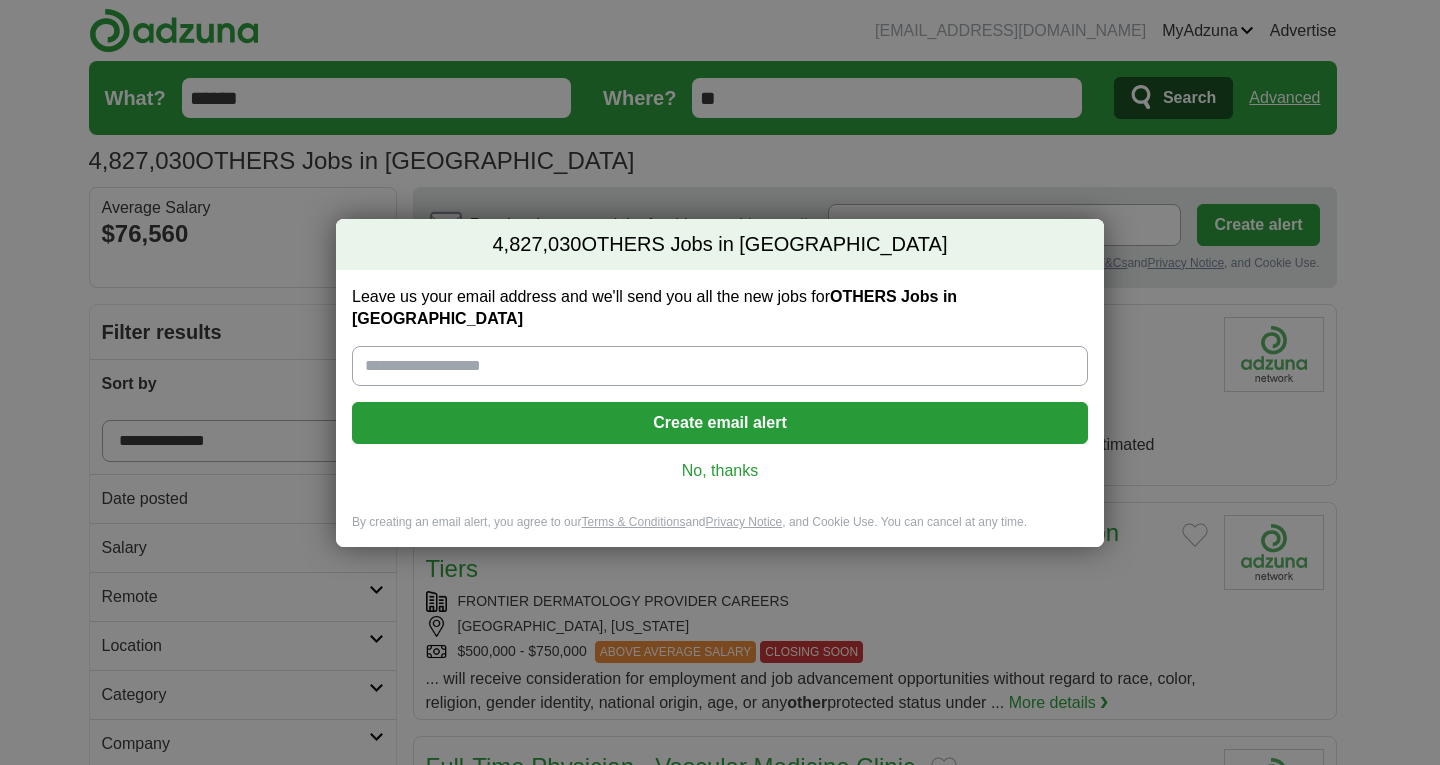 scroll, scrollTop: 0, scrollLeft: 0, axis: both 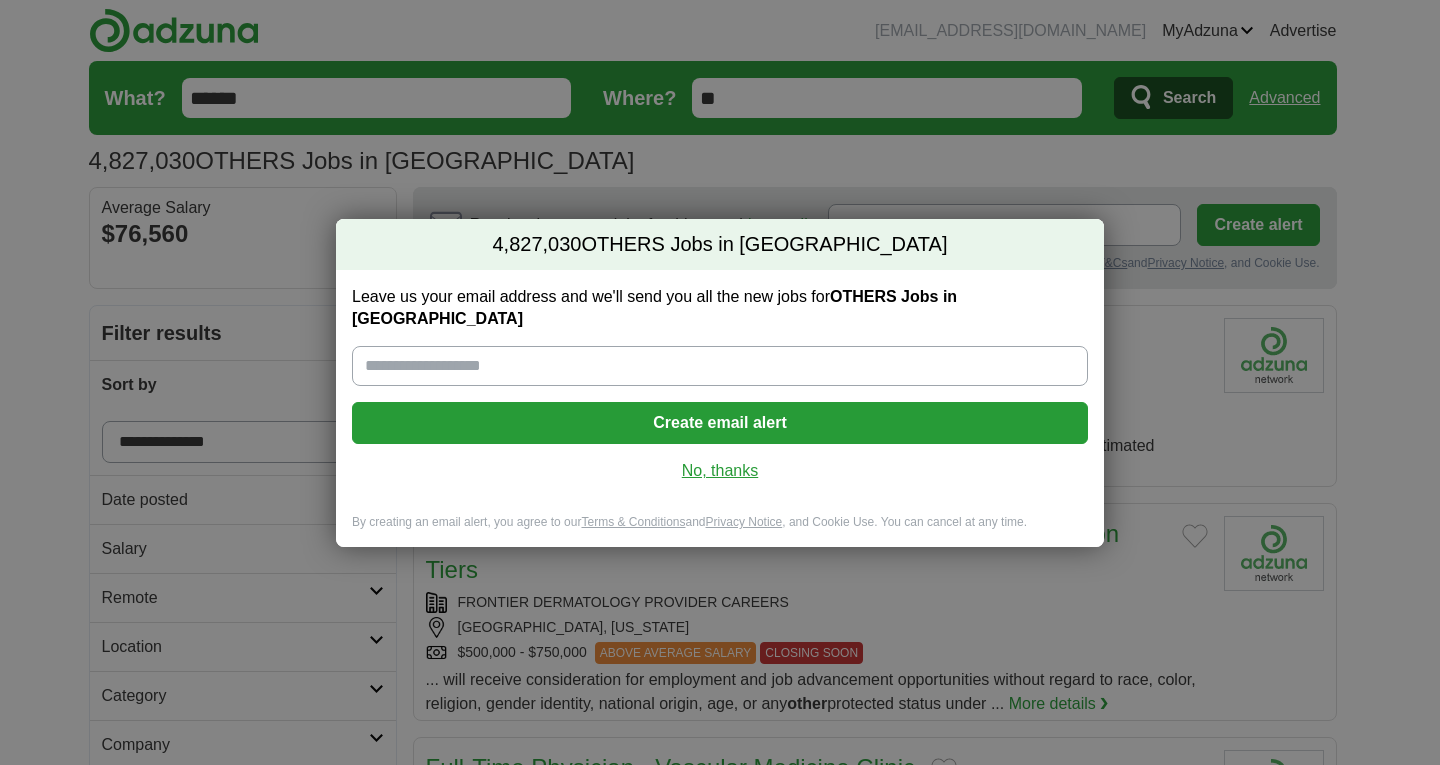 click on "No, thanks" at bounding box center (720, 471) 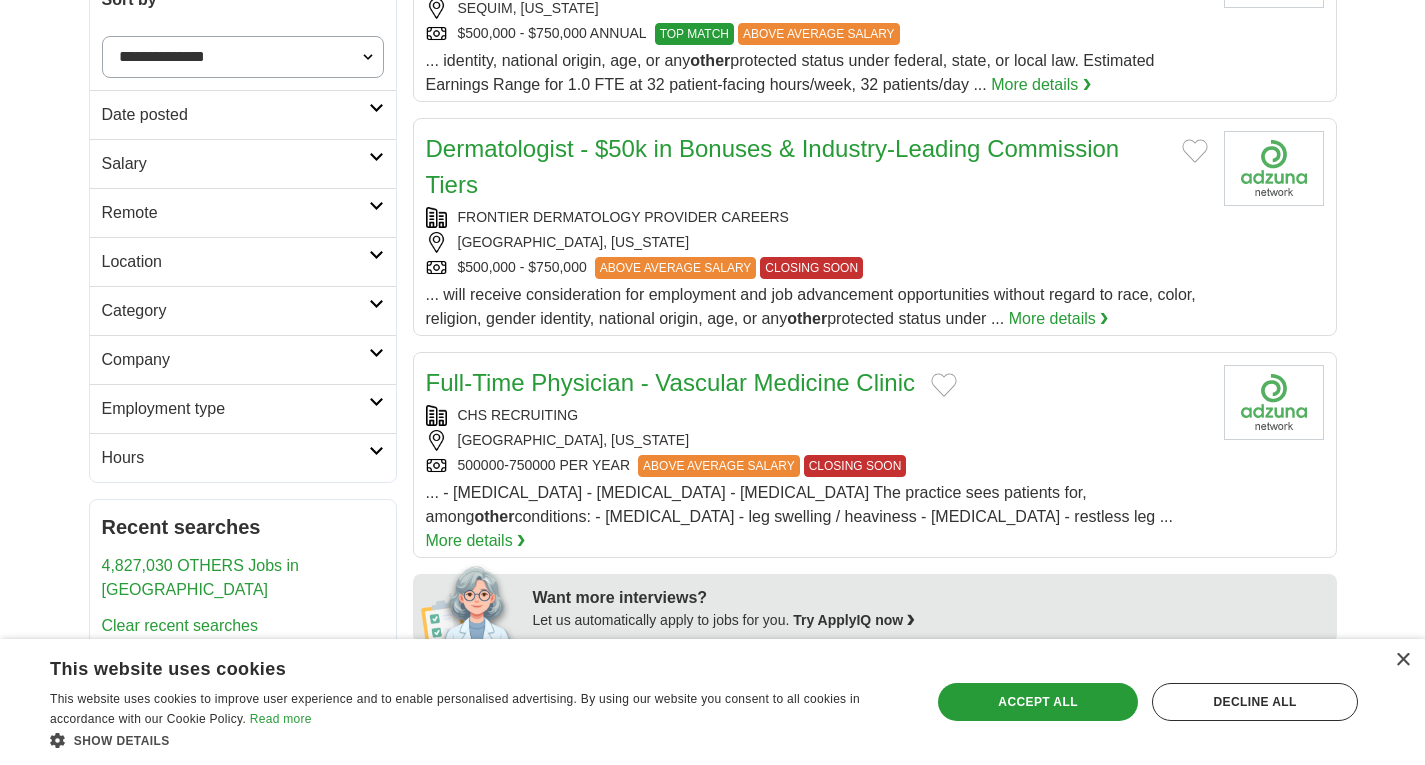 scroll, scrollTop: 383, scrollLeft: 0, axis: vertical 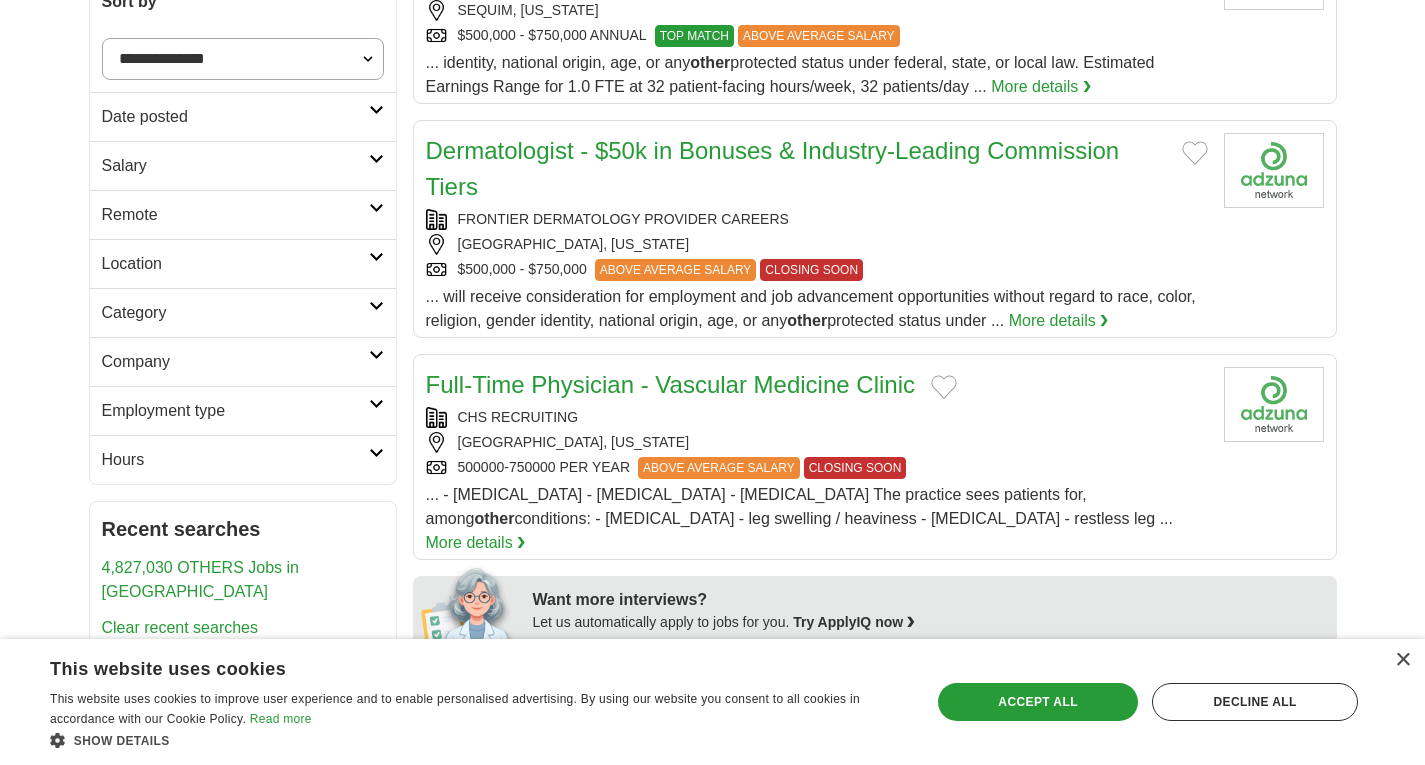 click on "Hours" at bounding box center (235, 460) 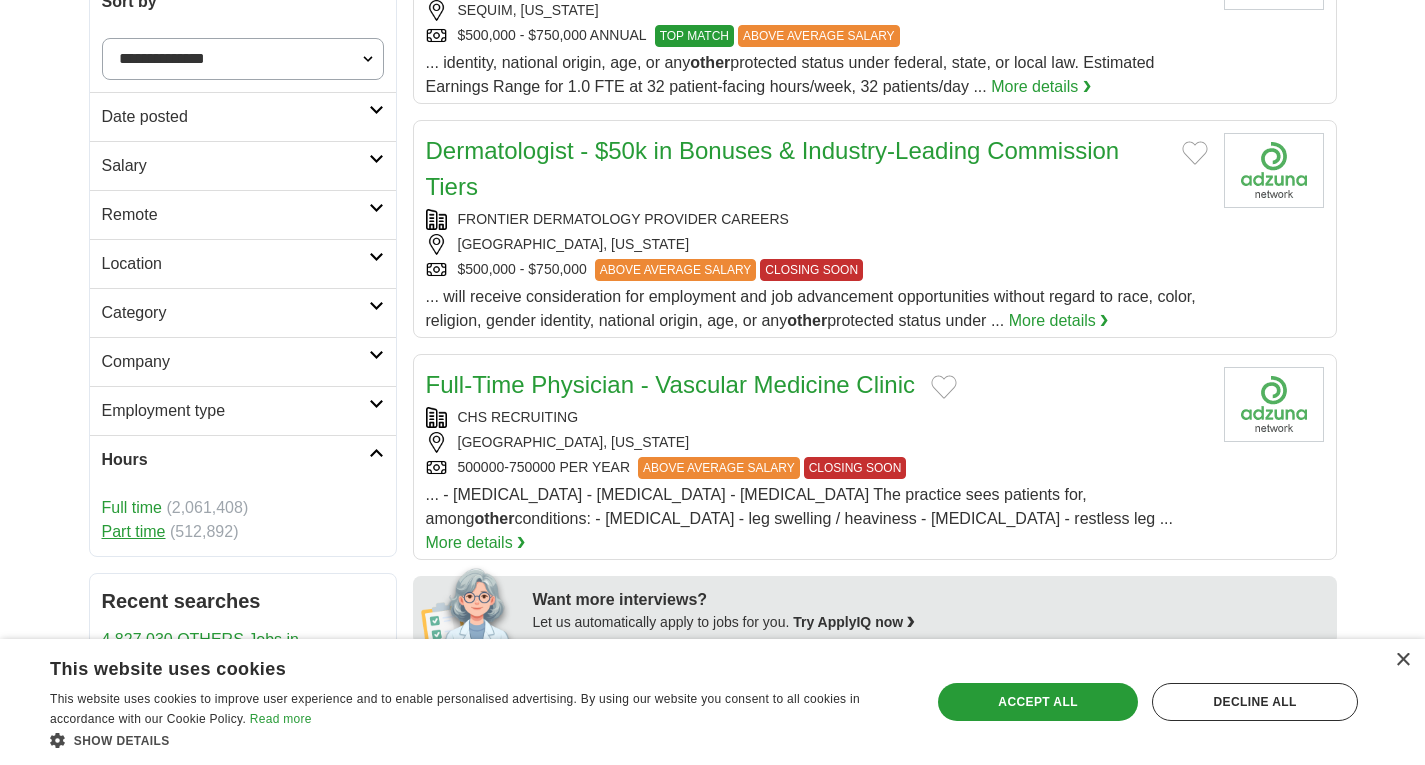 click on "Part time" at bounding box center (134, 531) 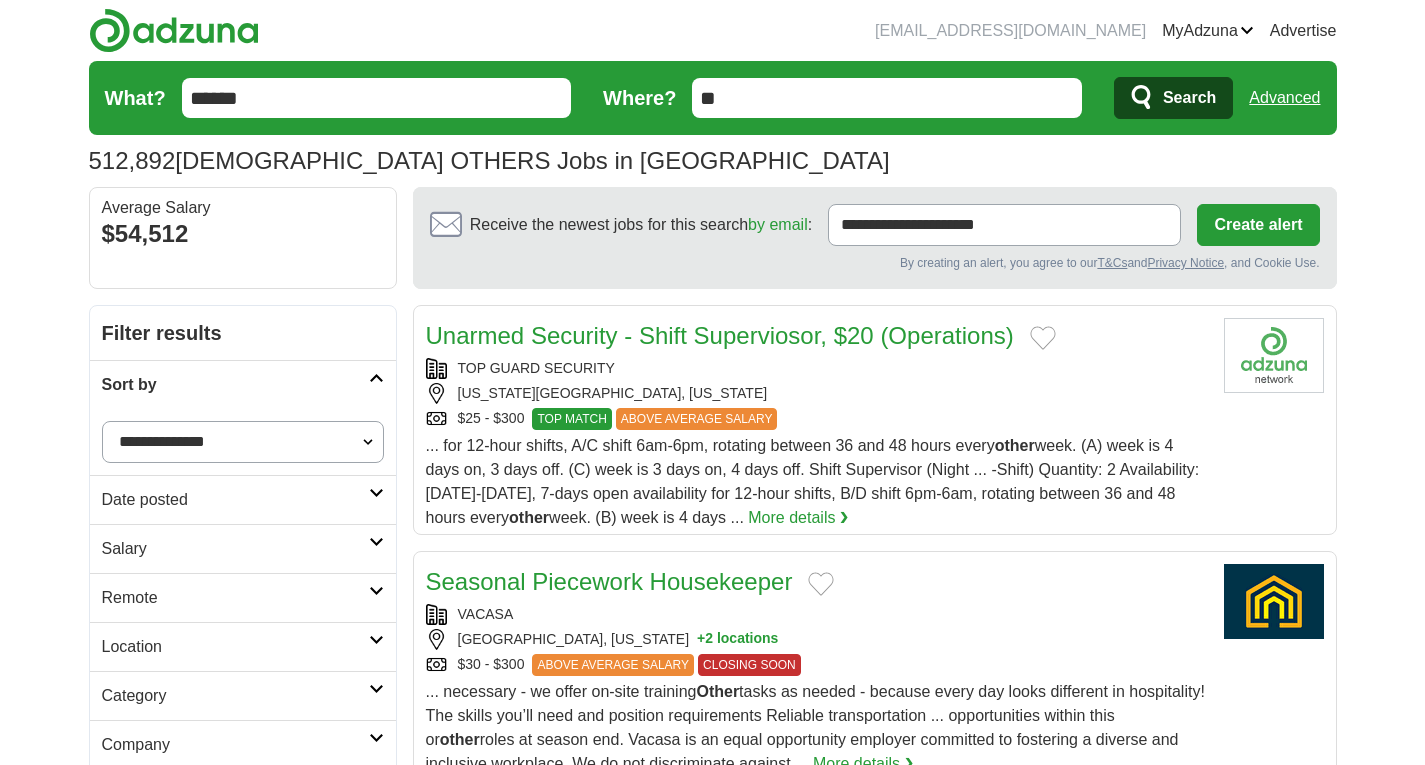 scroll, scrollTop: 0, scrollLeft: 0, axis: both 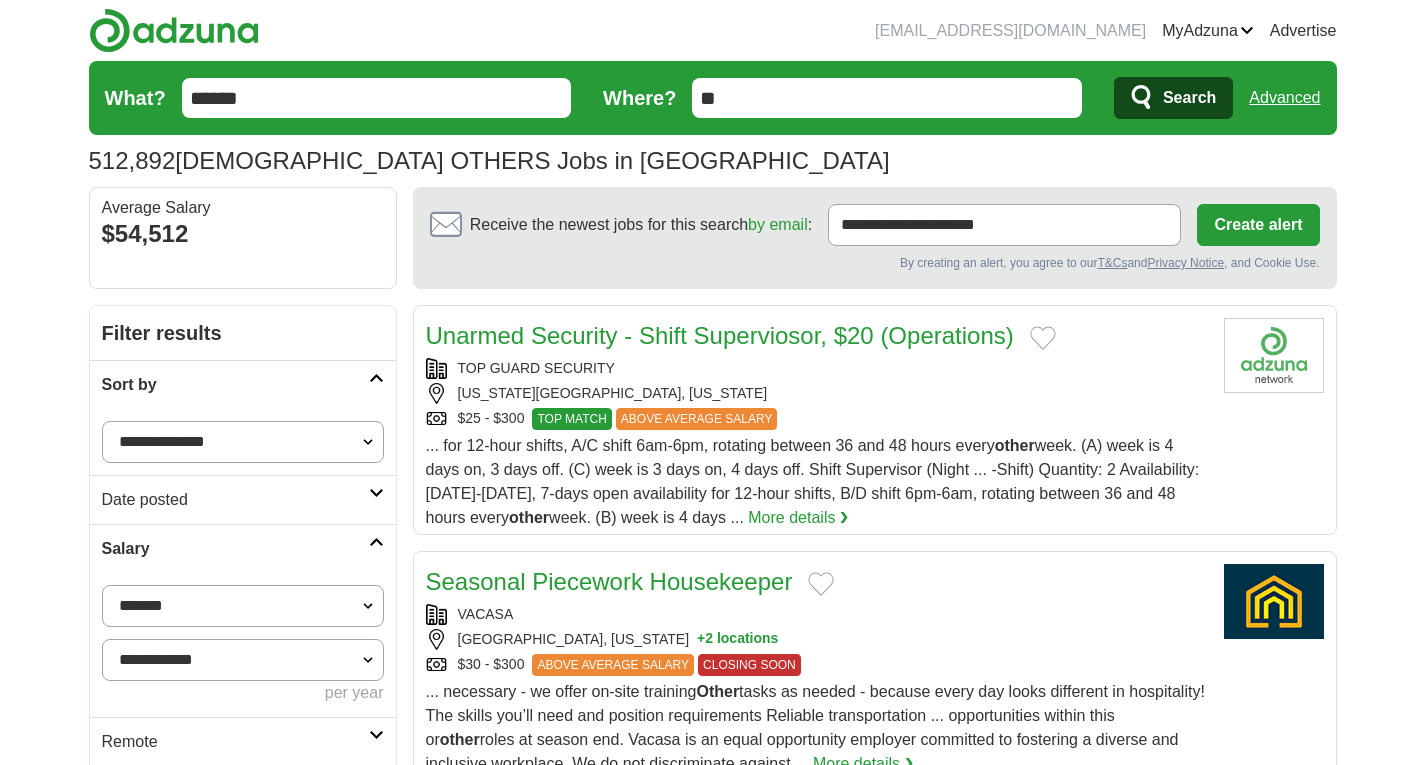 click on "attiyahayee4@gmail.com
MyAdzuna
Alerts
Favorites
Resumes
ApplyIQ
Preferences
Posted jobs
Logout
Advertise
512,892
Part time OTHERS Jobs in US
Salary
Salary
Select a salary range
Salary from
from $10,000
from $20,000" at bounding box center (712, 1766) 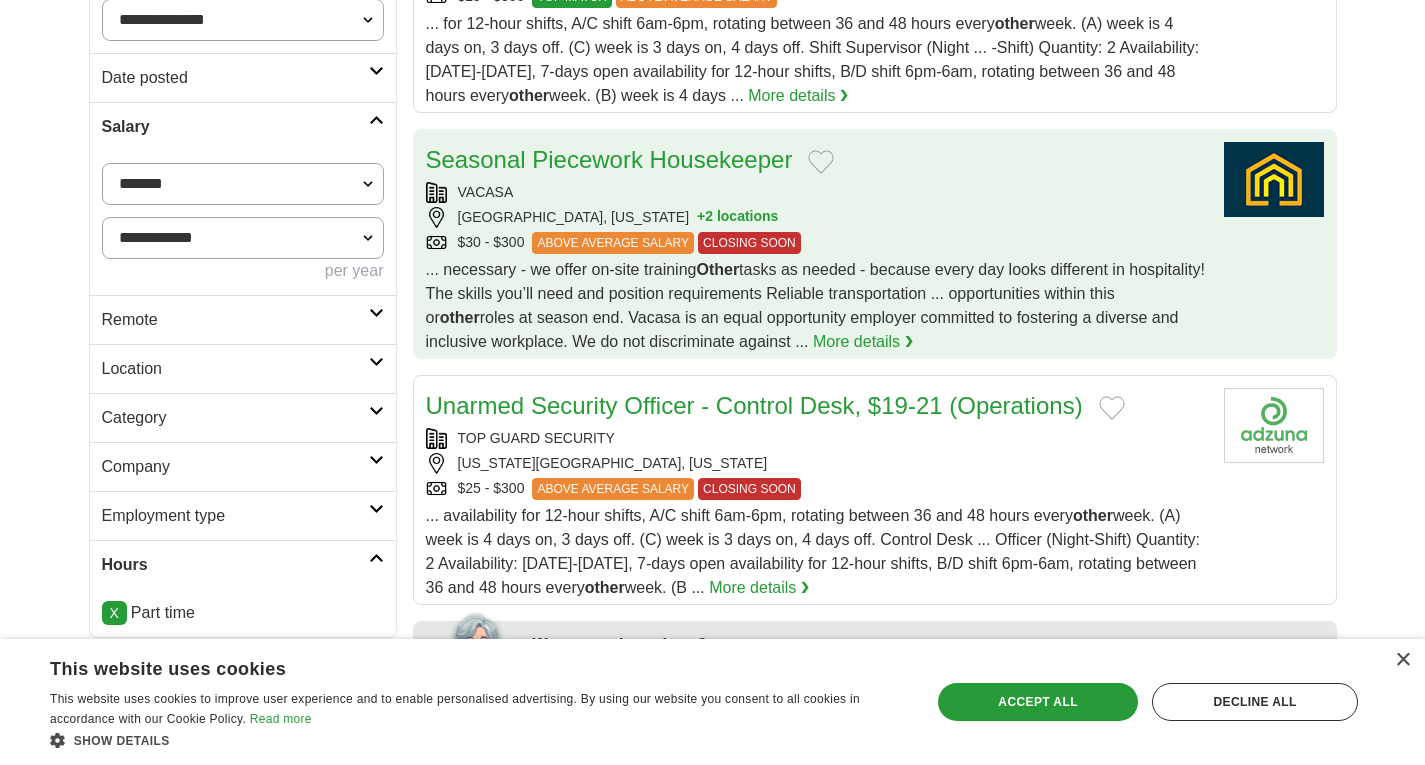 scroll, scrollTop: 426, scrollLeft: 0, axis: vertical 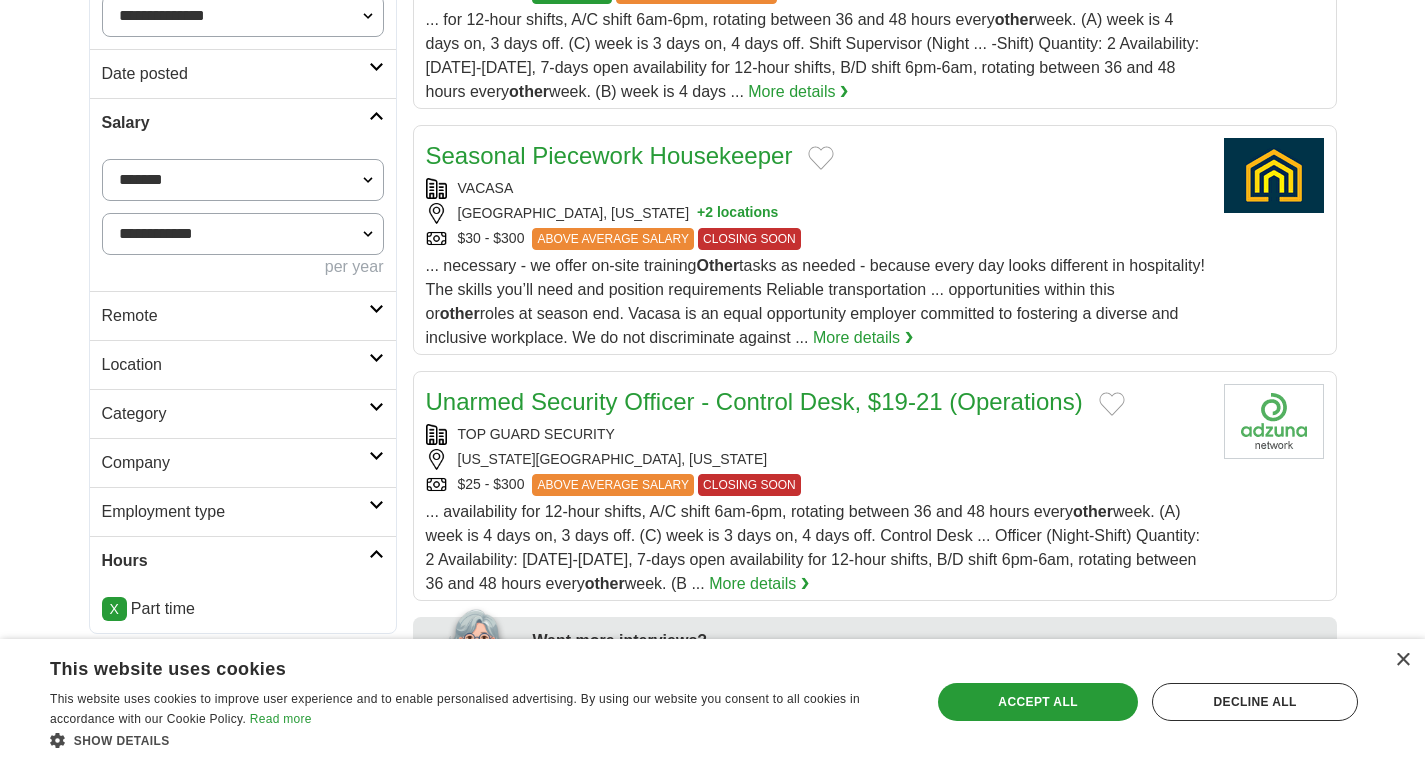 click on "Location" at bounding box center [235, 365] 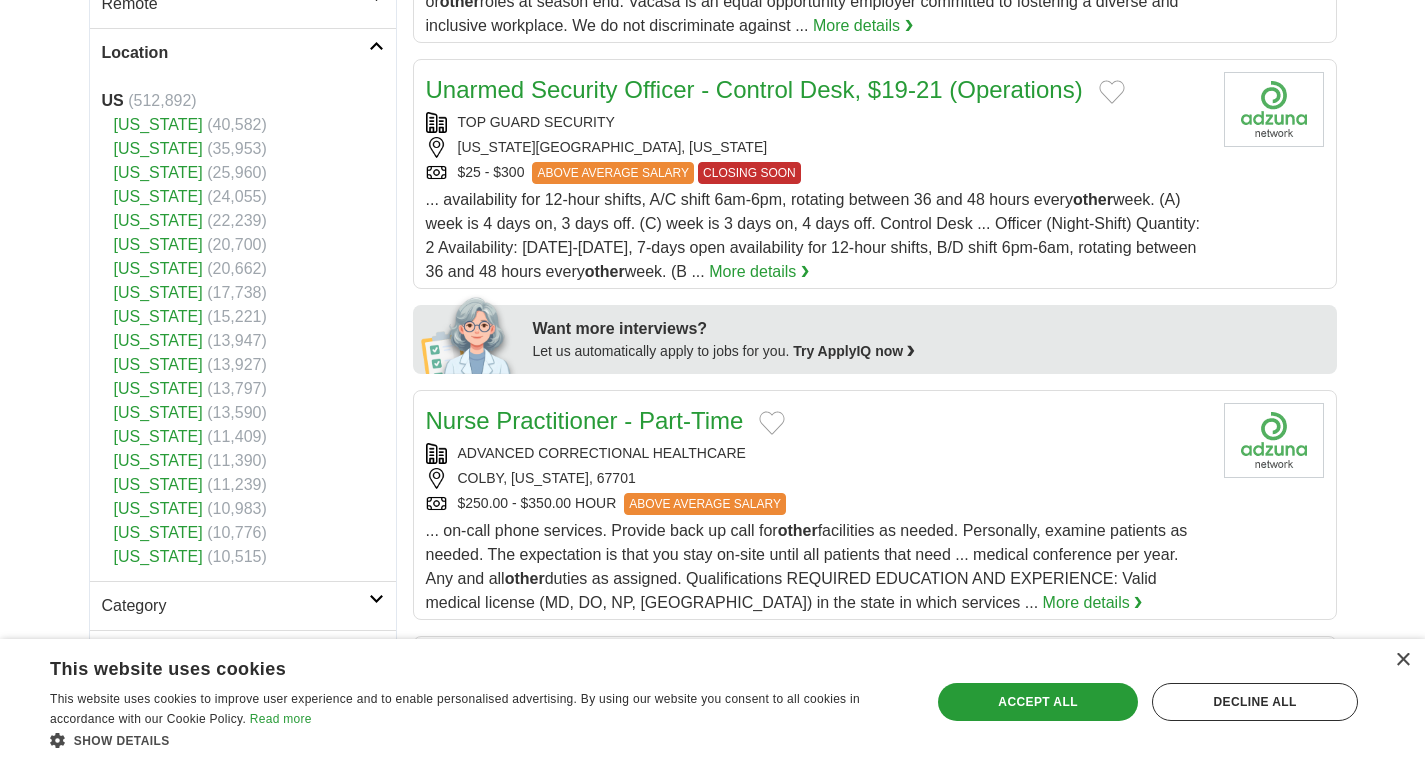scroll, scrollTop: 732, scrollLeft: 0, axis: vertical 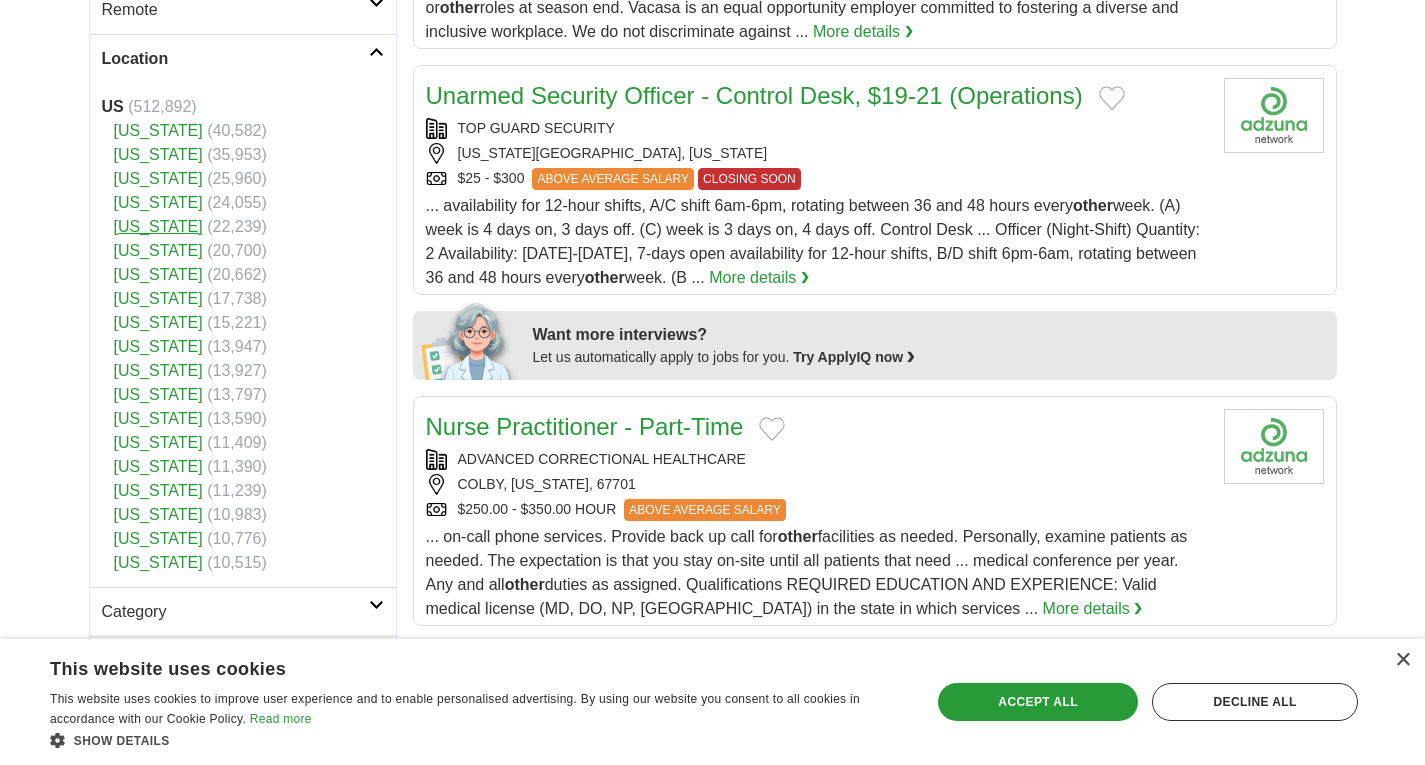 click on "[US_STATE]" at bounding box center [158, 226] 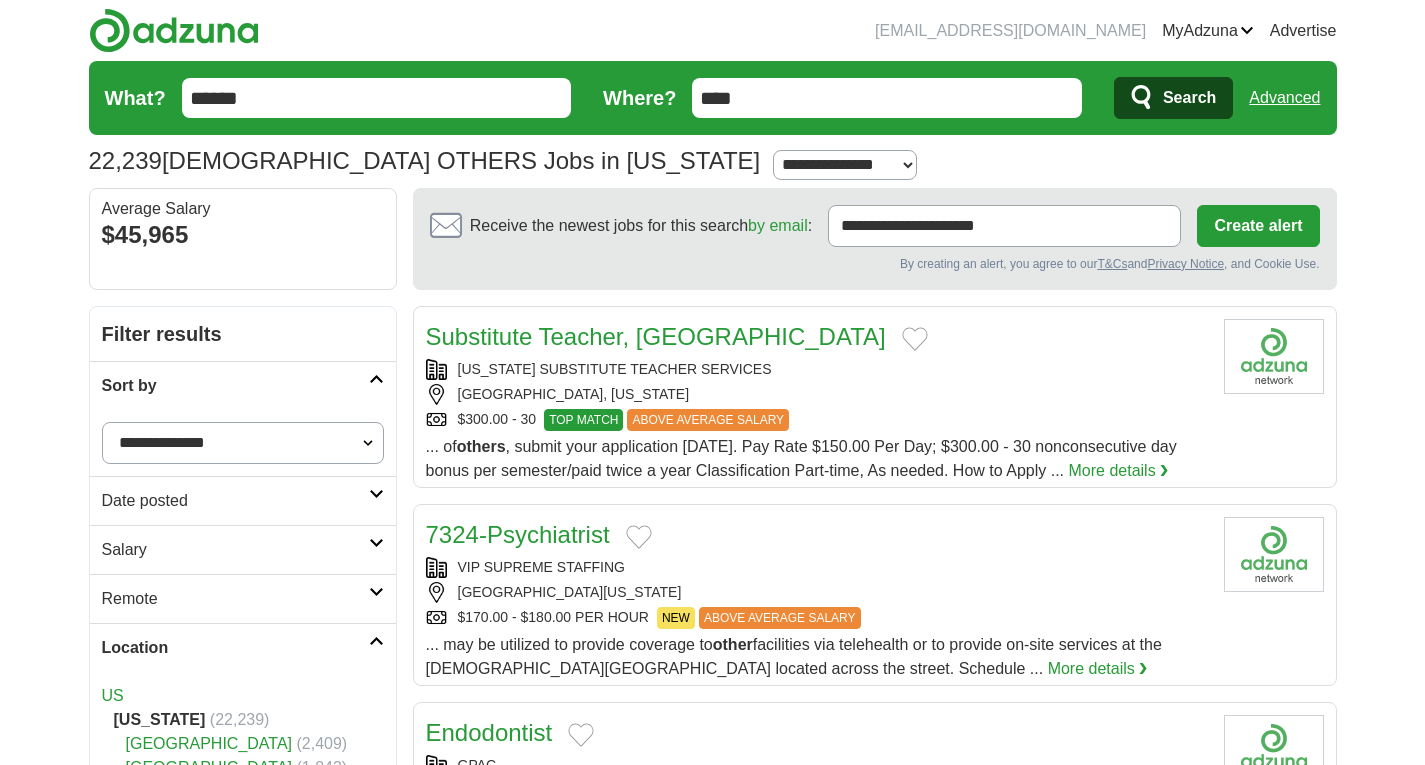 scroll, scrollTop: 0, scrollLeft: 0, axis: both 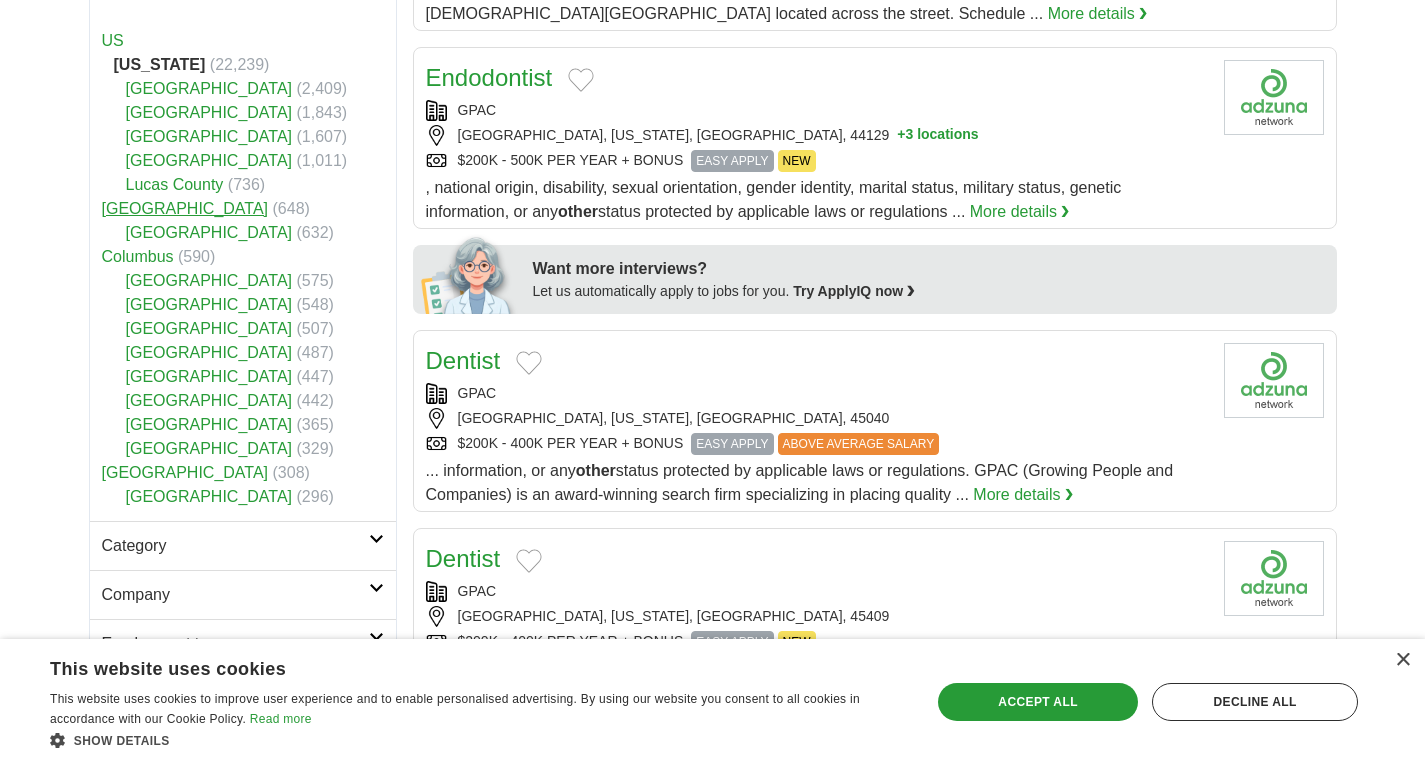 click on "Cincinnati" at bounding box center (185, 208) 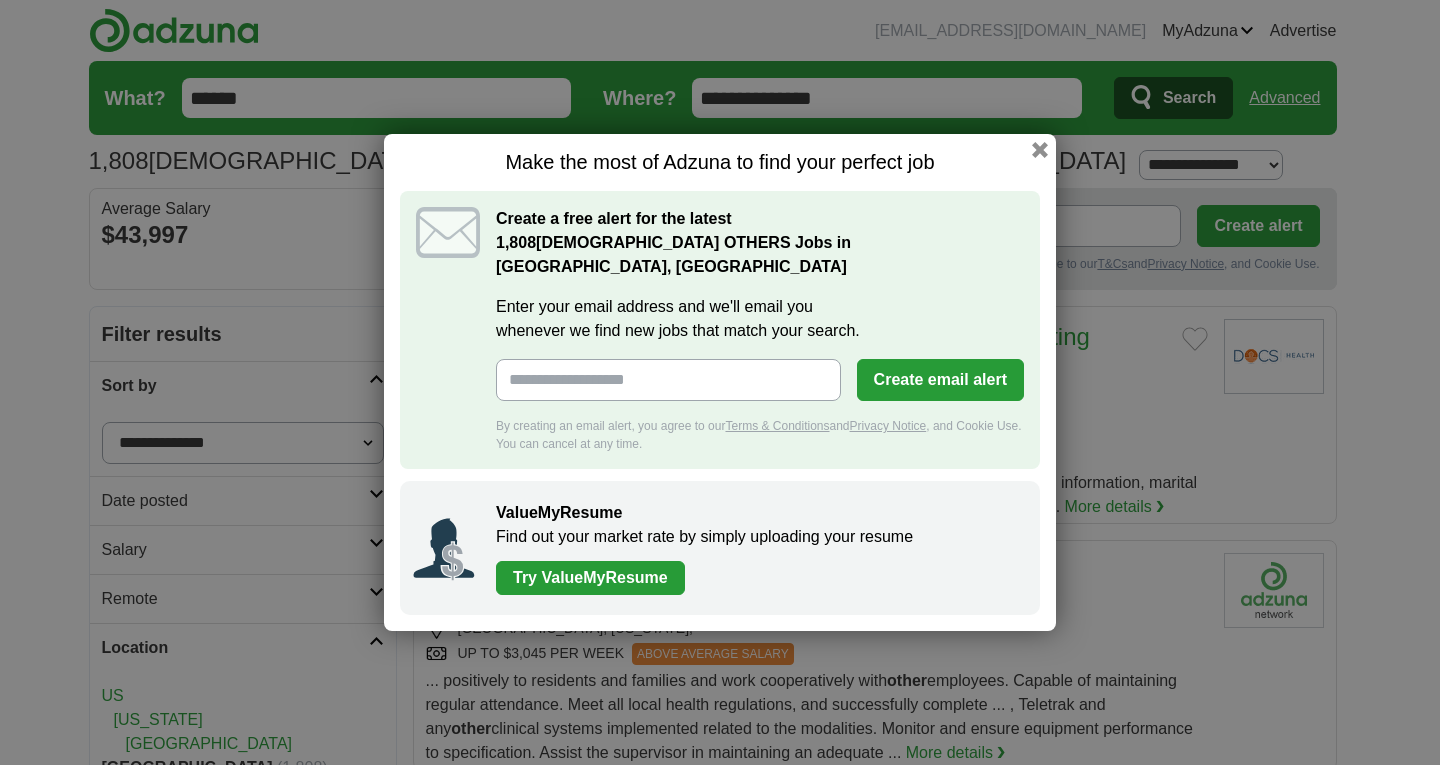 scroll, scrollTop: 0, scrollLeft: 0, axis: both 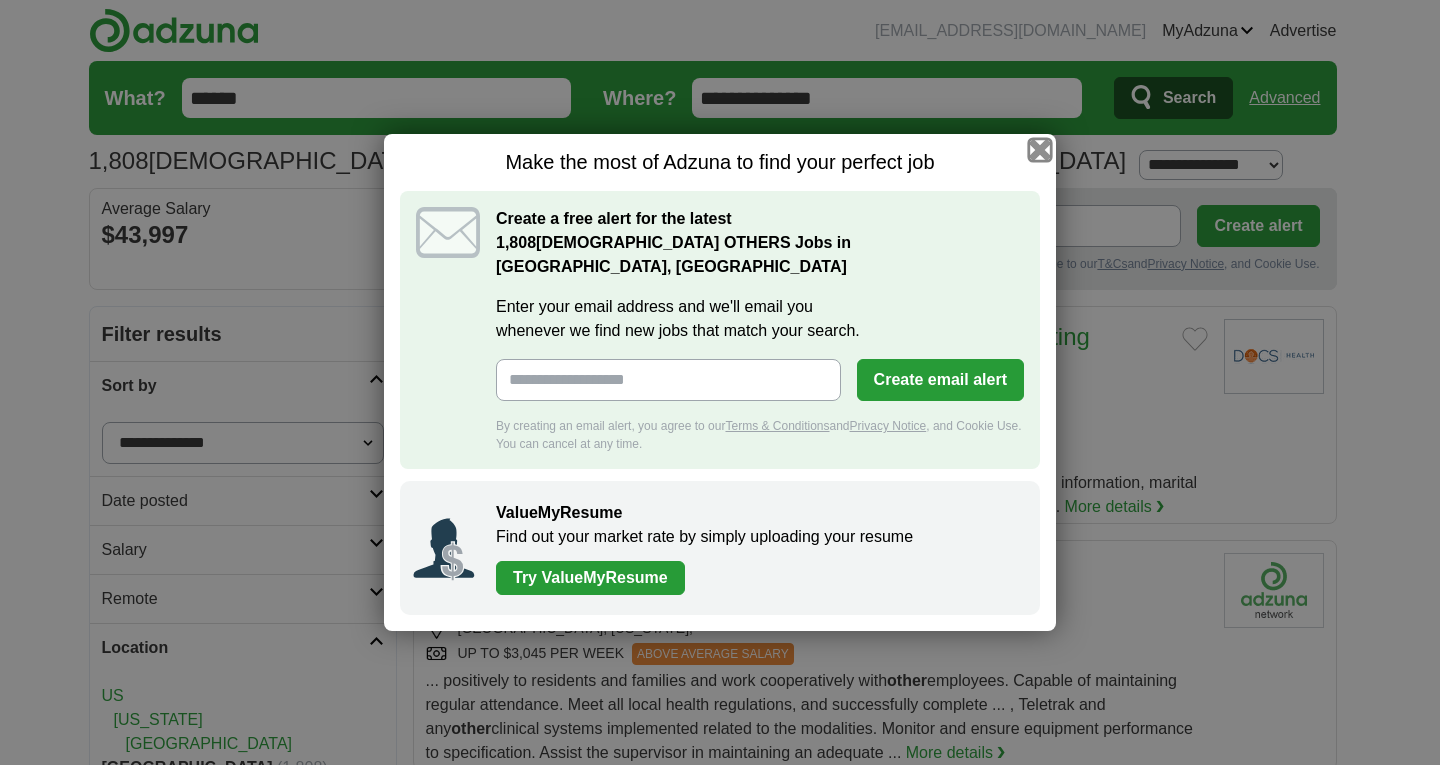 click at bounding box center (1040, 150) 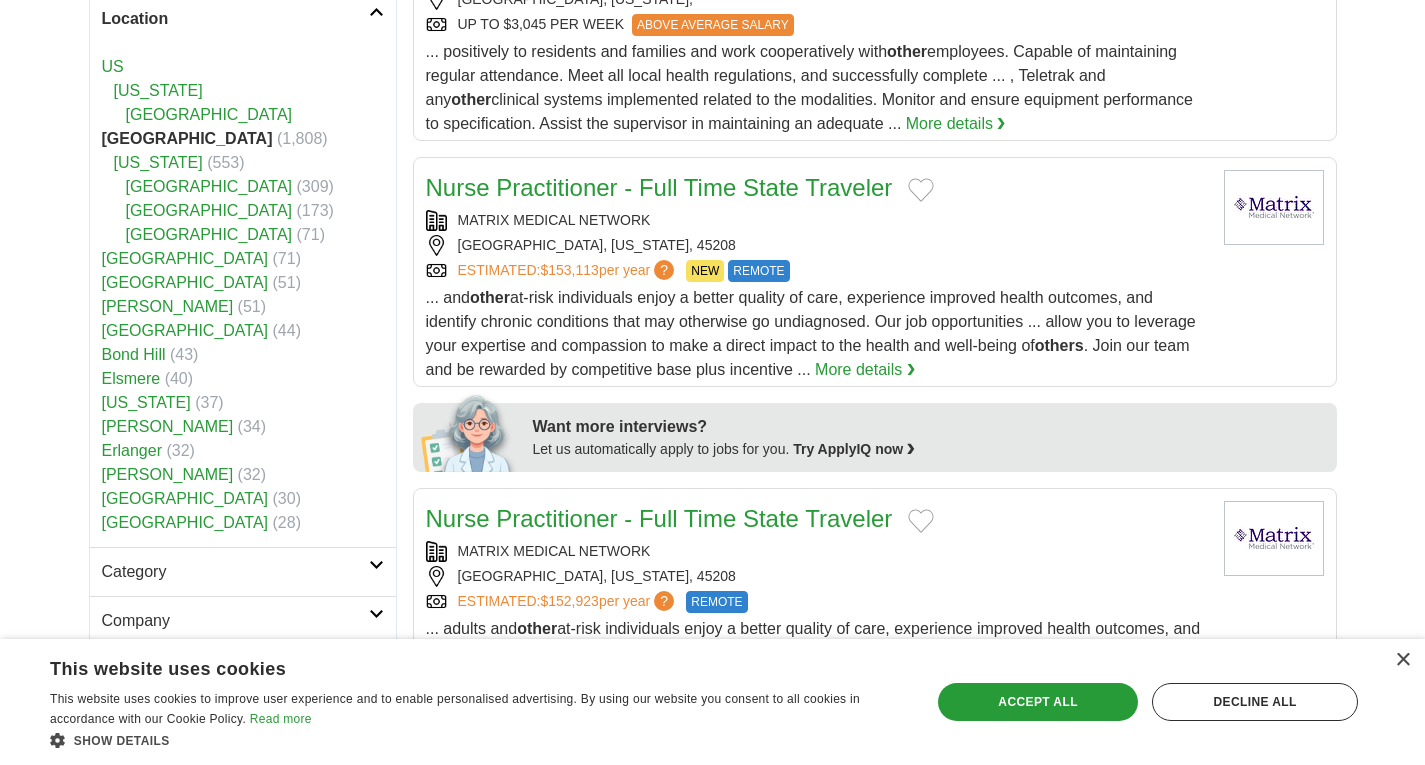scroll, scrollTop: 630, scrollLeft: 0, axis: vertical 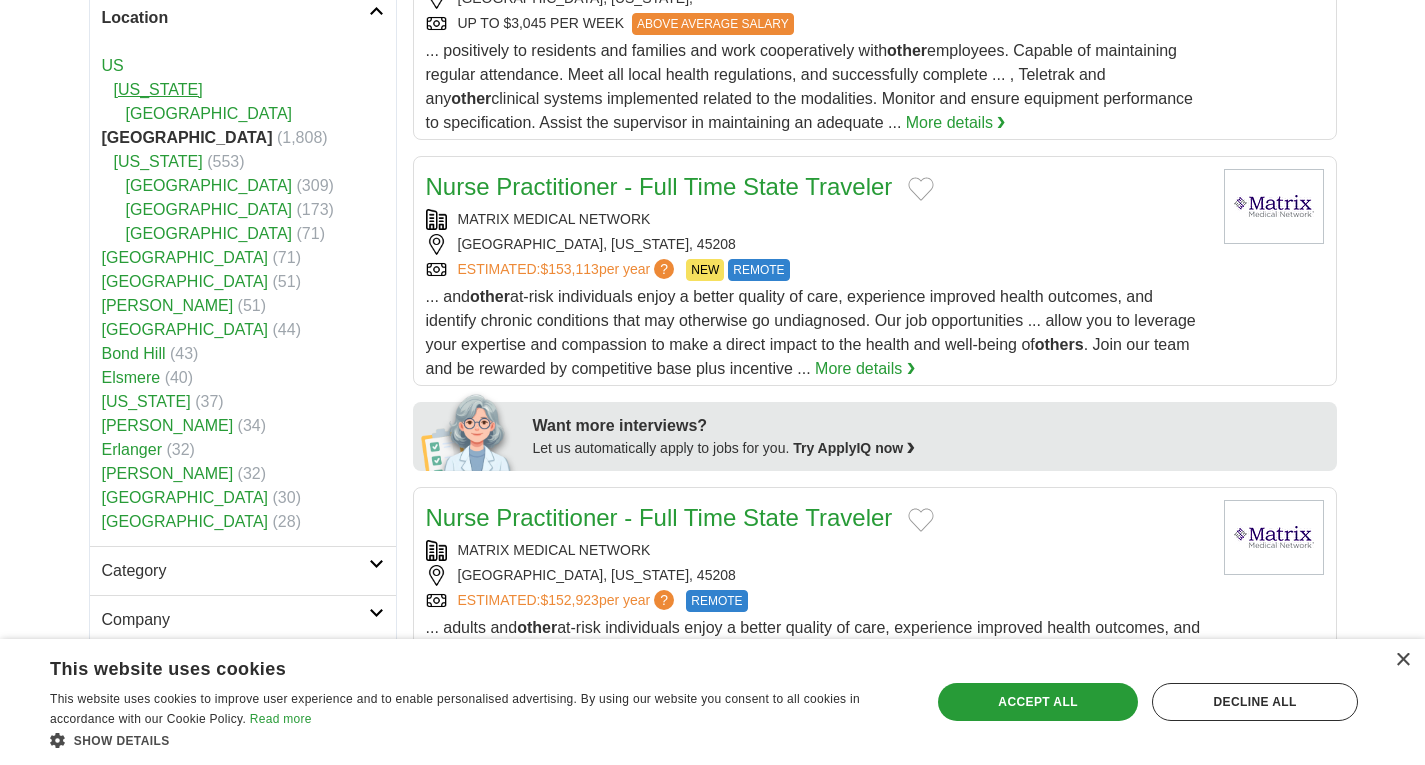 click on "[US_STATE]" at bounding box center (158, 89) 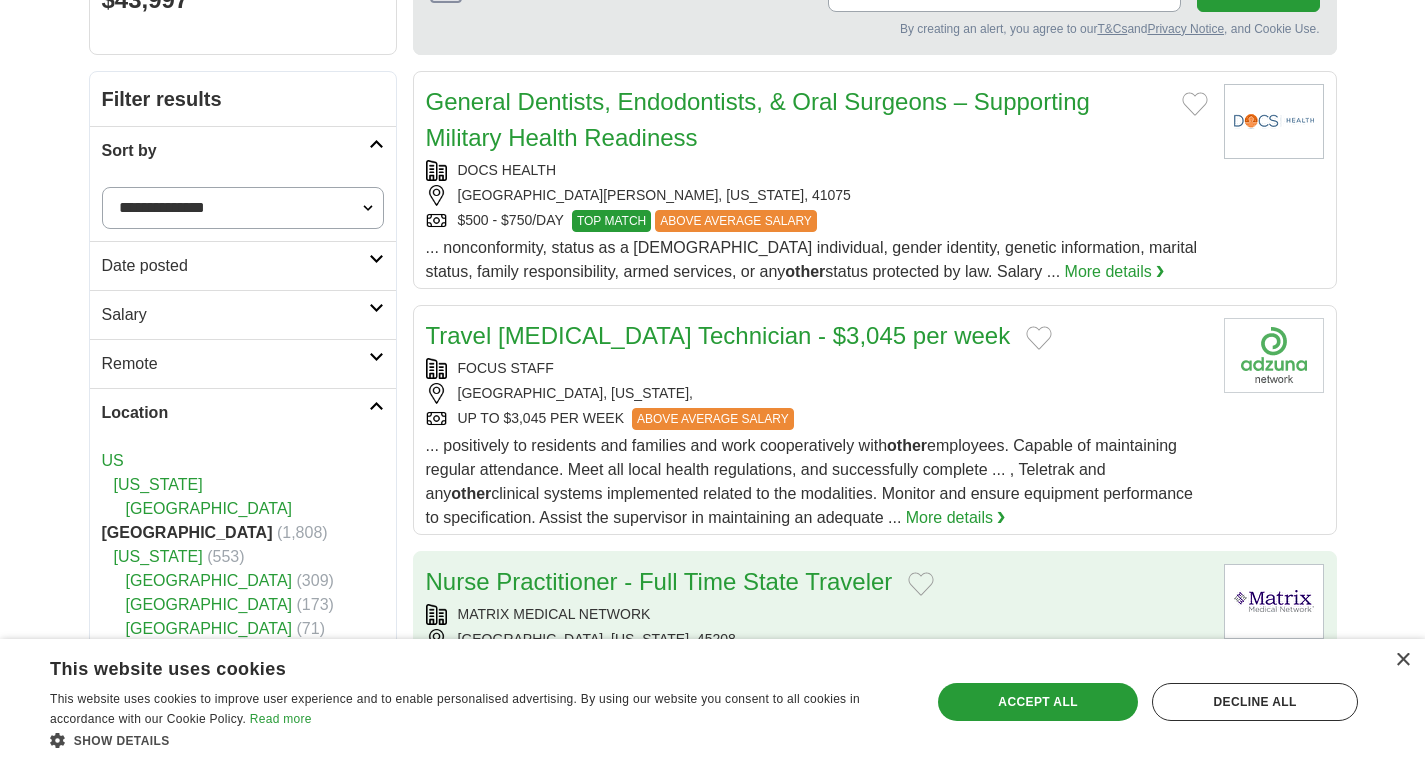 scroll, scrollTop: 234, scrollLeft: 0, axis: vertical 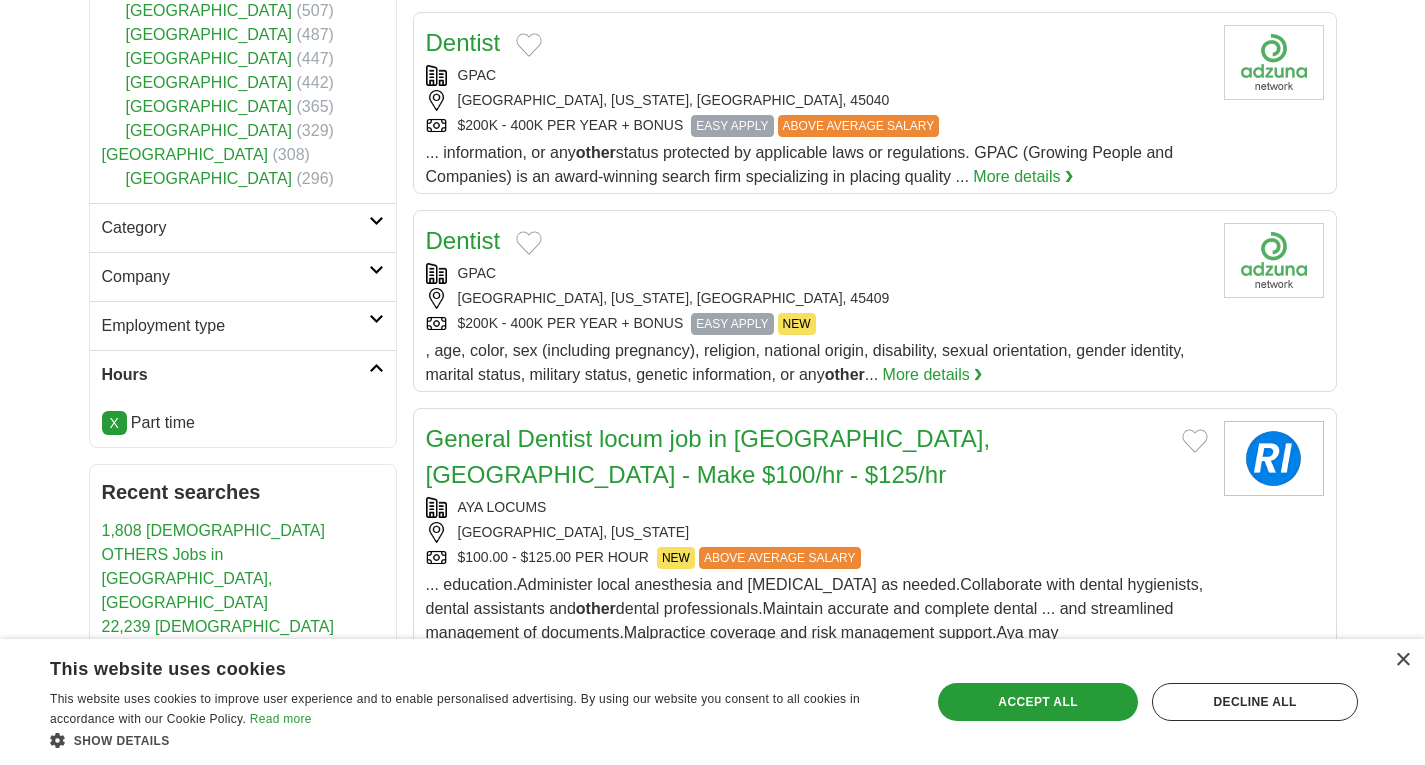 click on "Category" at bounding box center (235, 228) 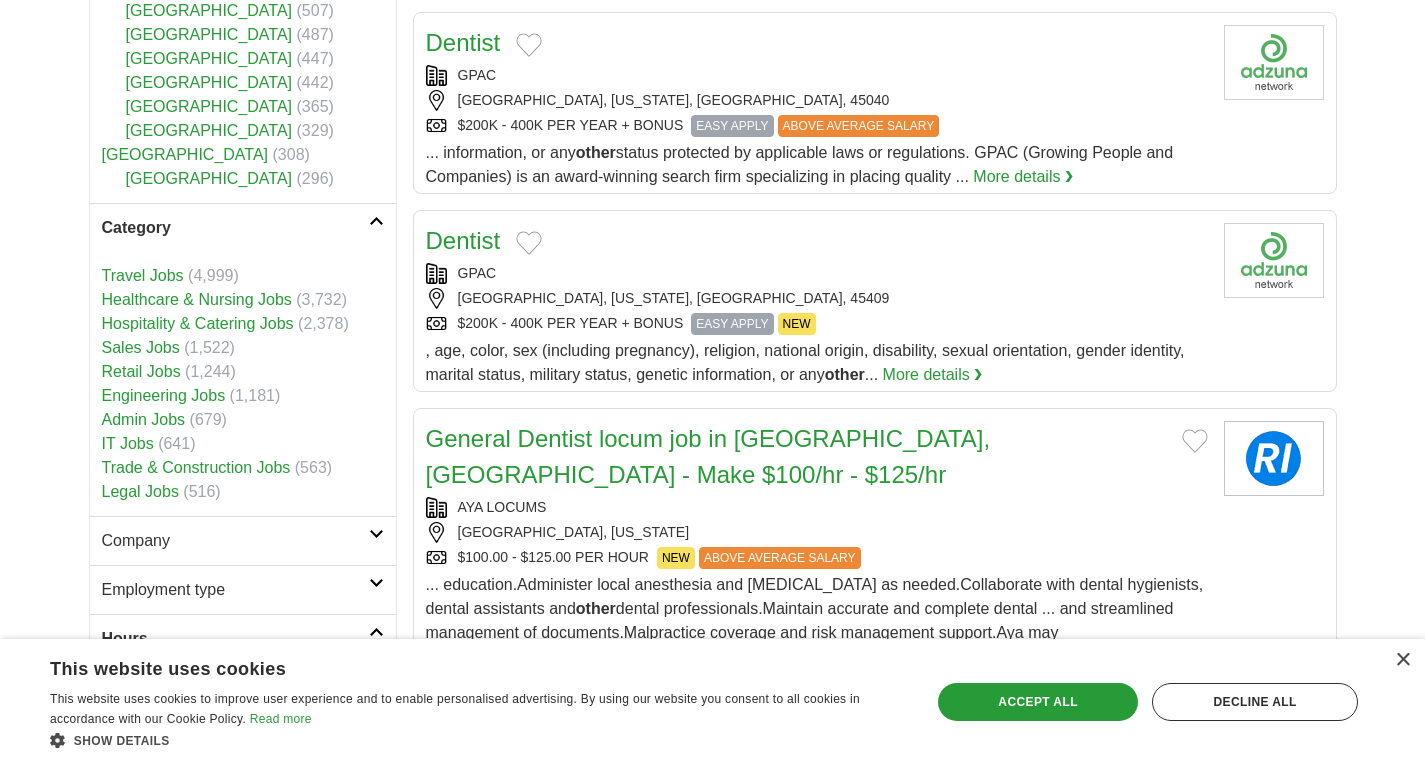 click on "Category" at bounding box center [235, 228] 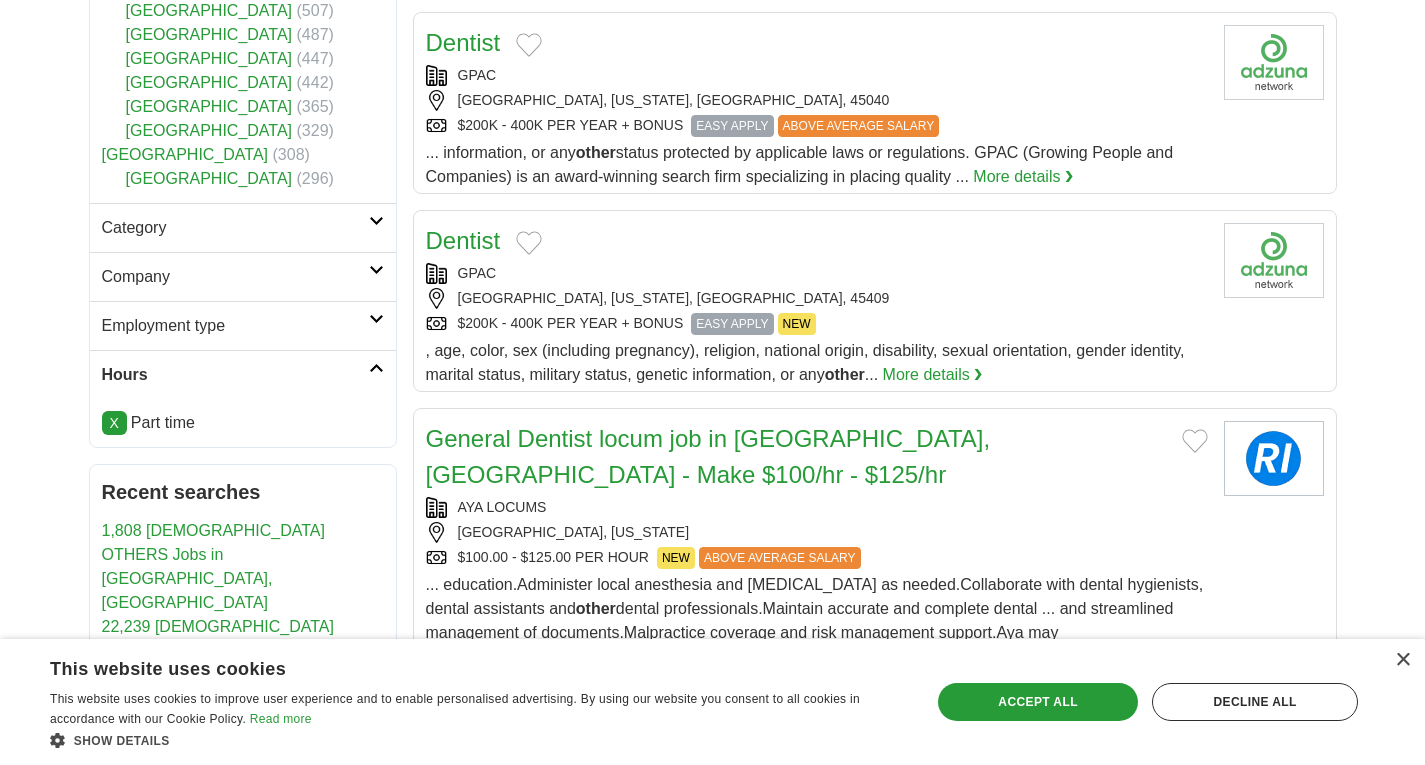 click on "Company" at bounding box center [243, 276] 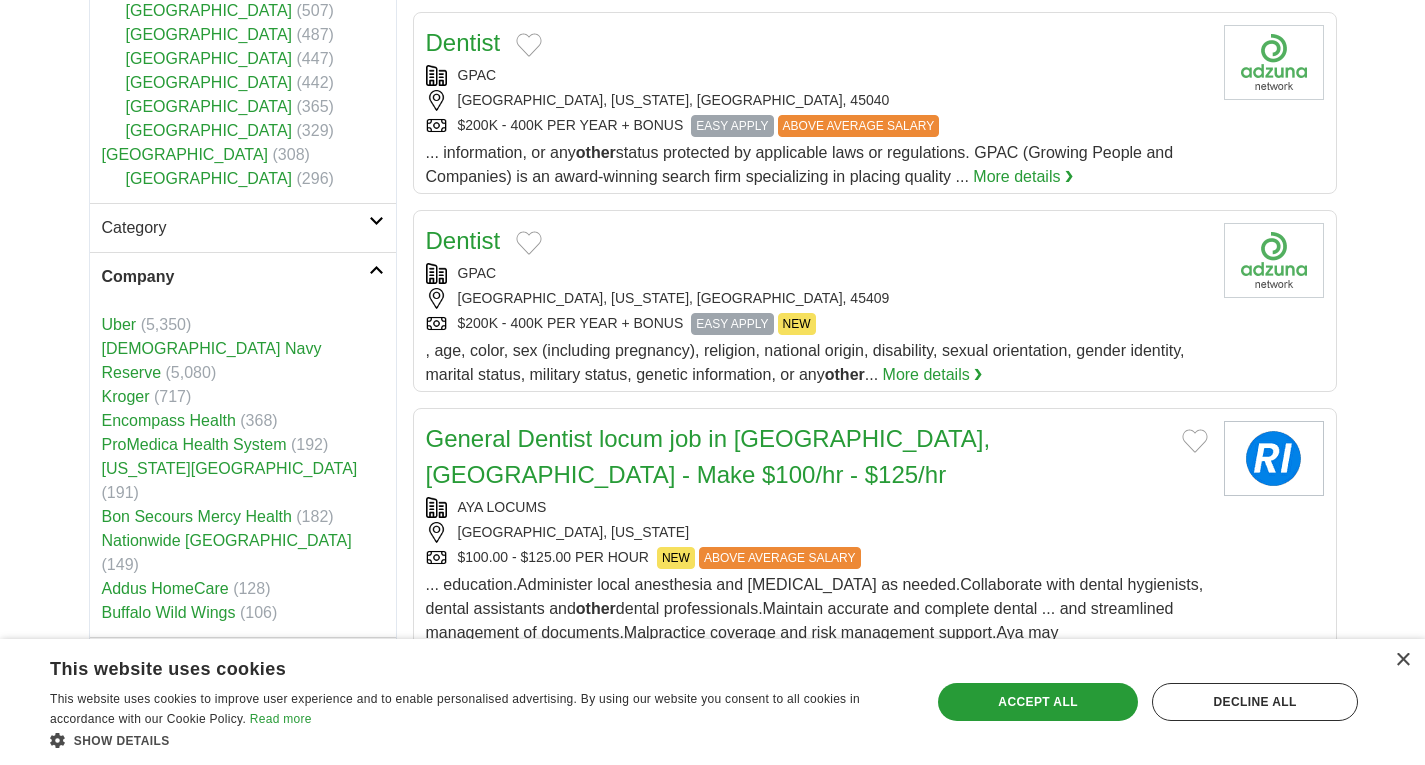 click on "Company" at bounding box center [235, 277] 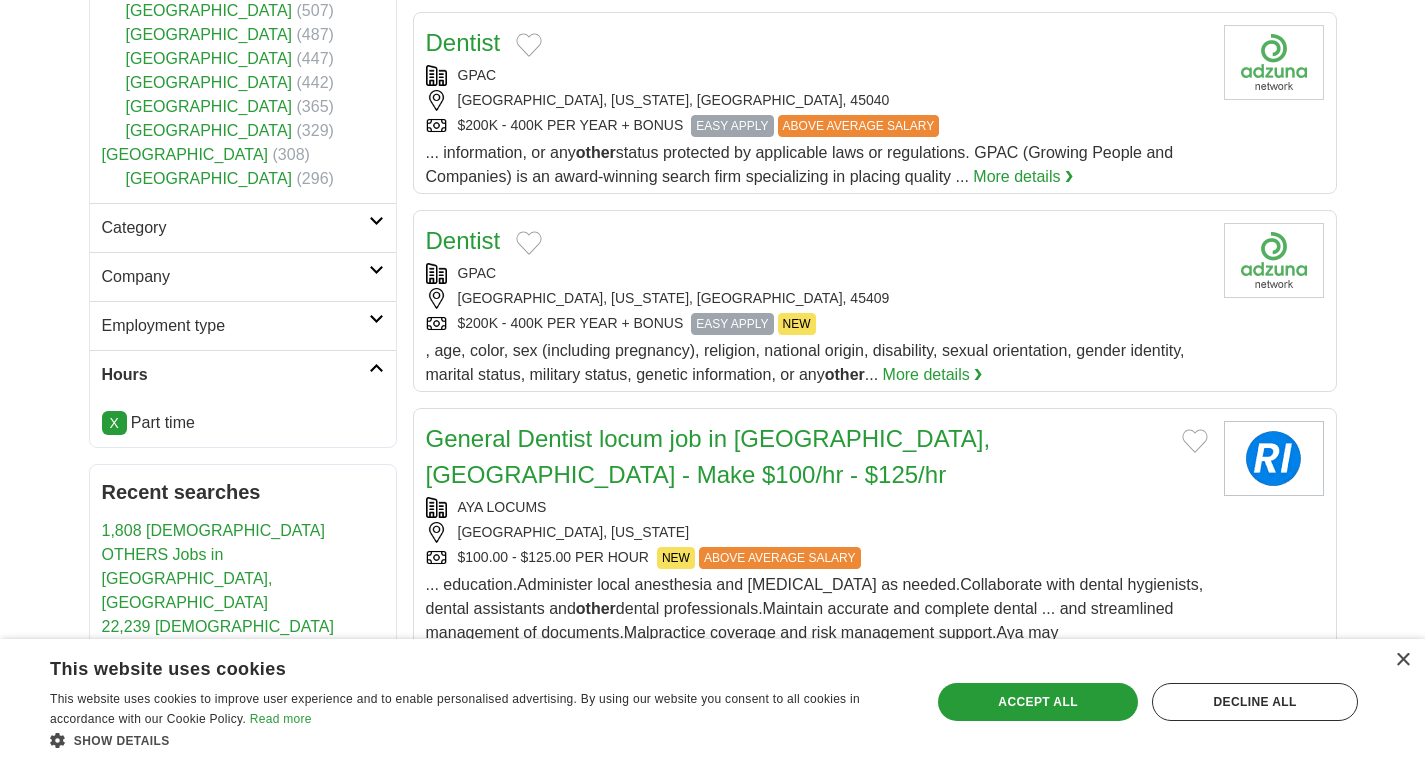 click on "Employment type" at bounding box center (243, 325) 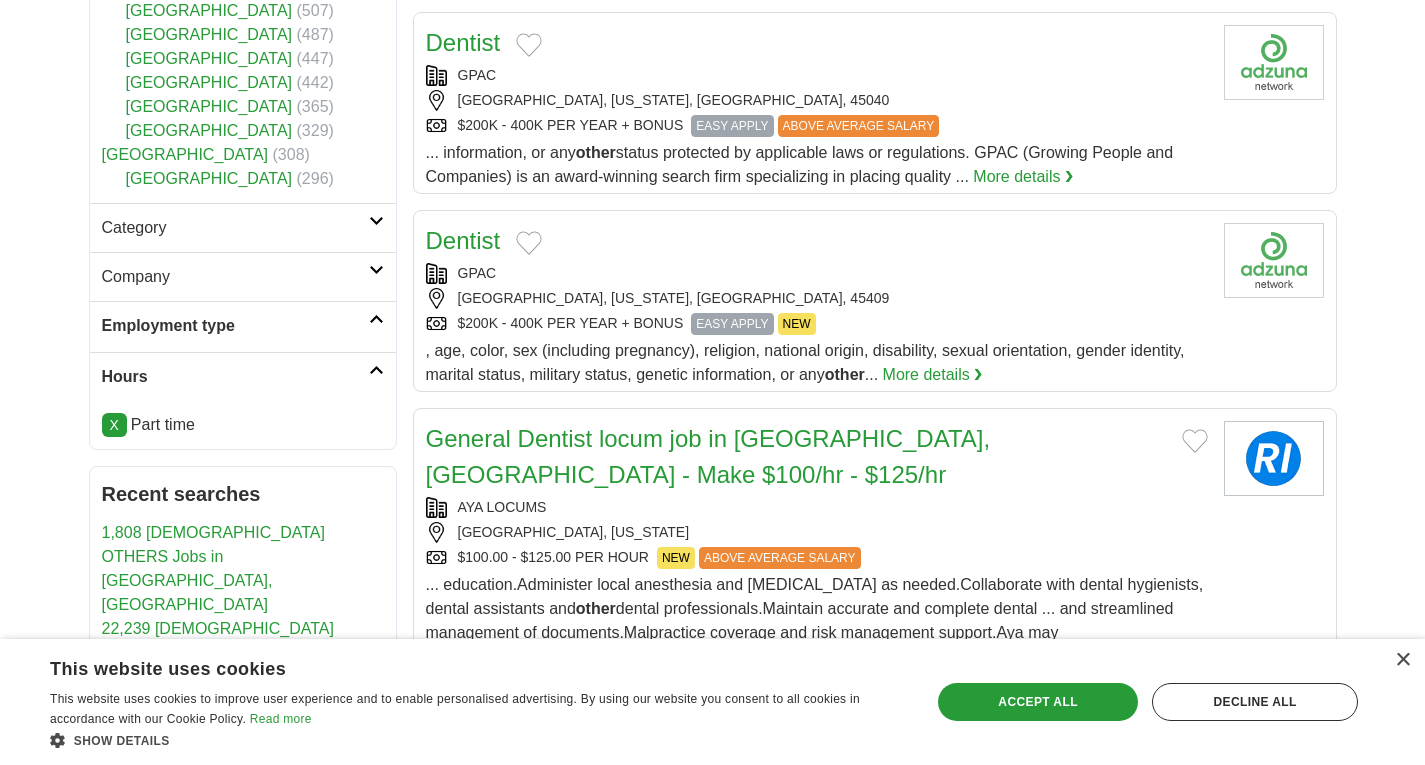 click on "Employment type" at bounding box center (243, 325) 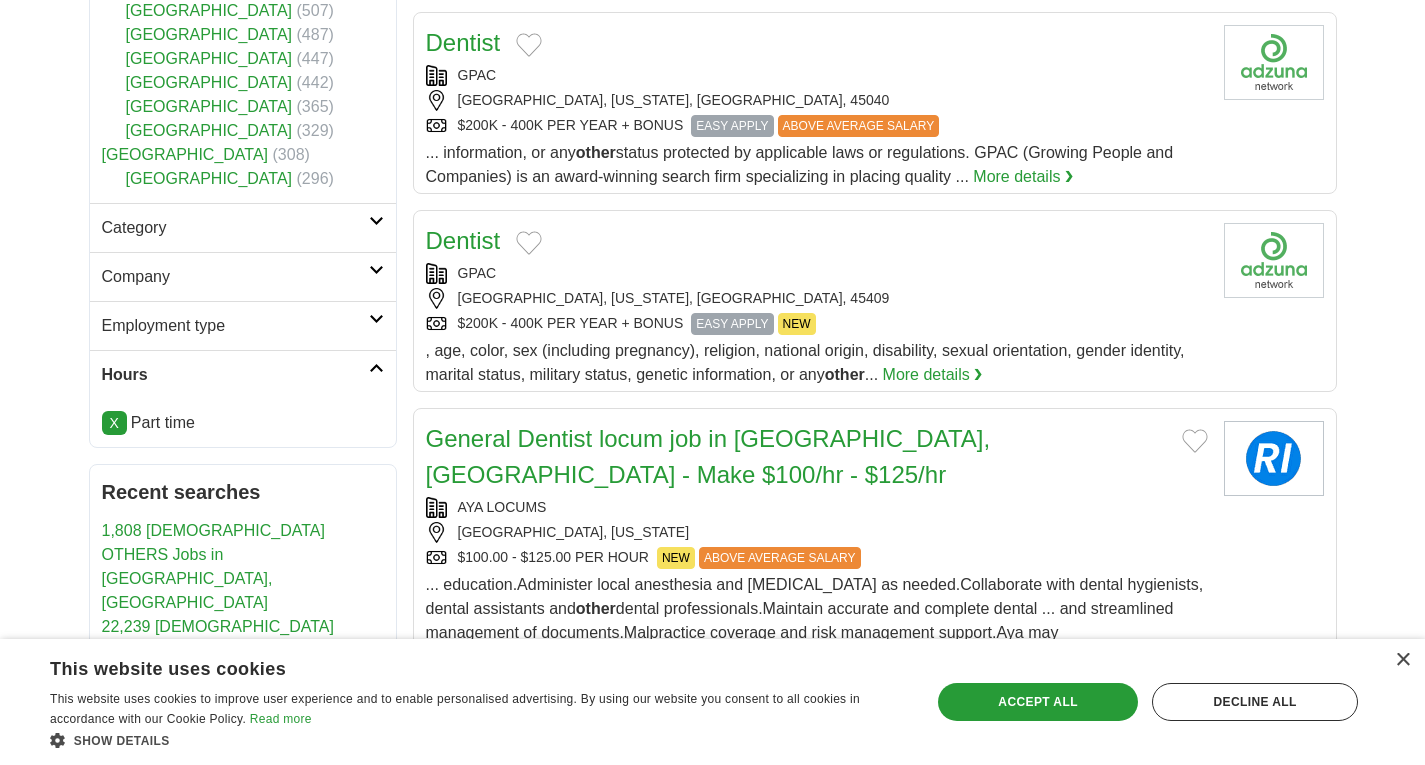 click on "Employment type" at bounding box center [243, 325] 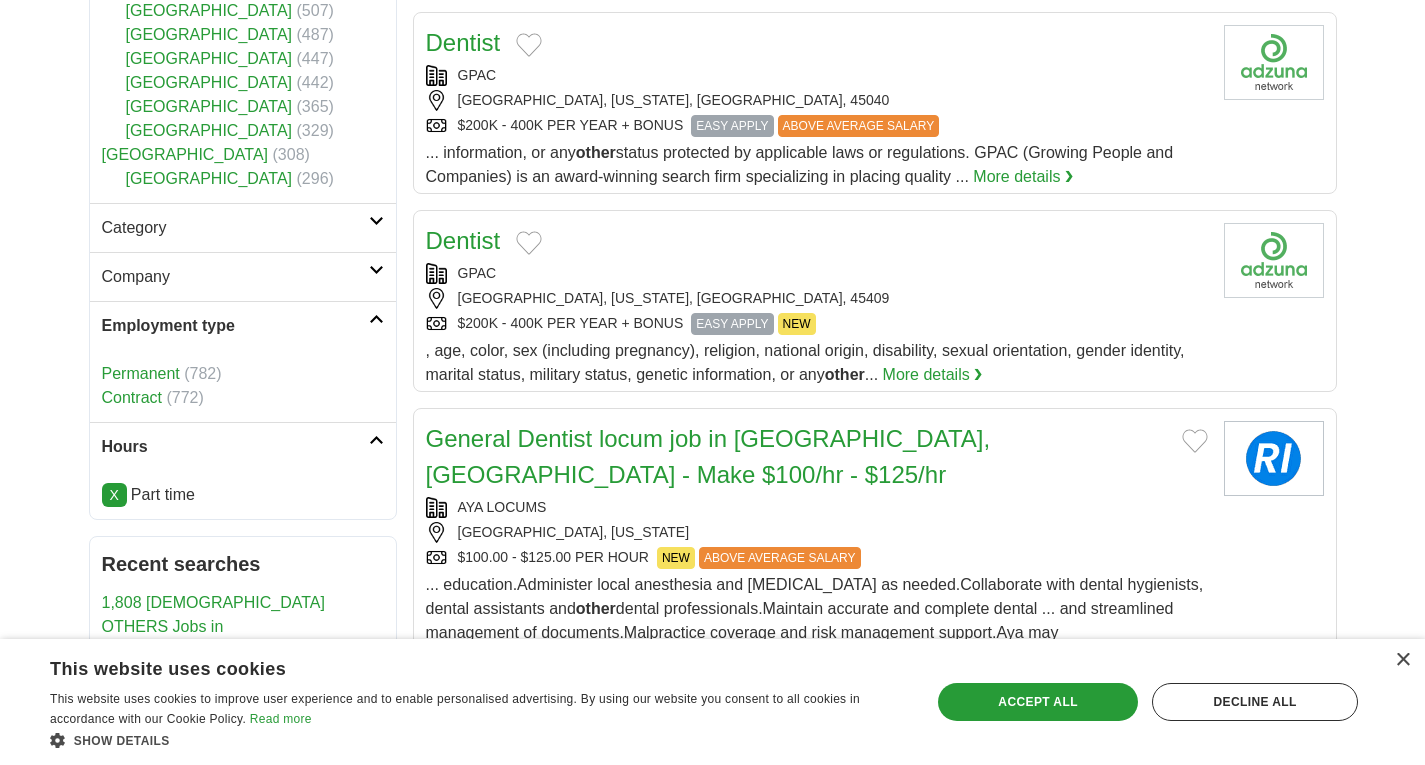 click on "Employment type" at bounding box center [243, 325] 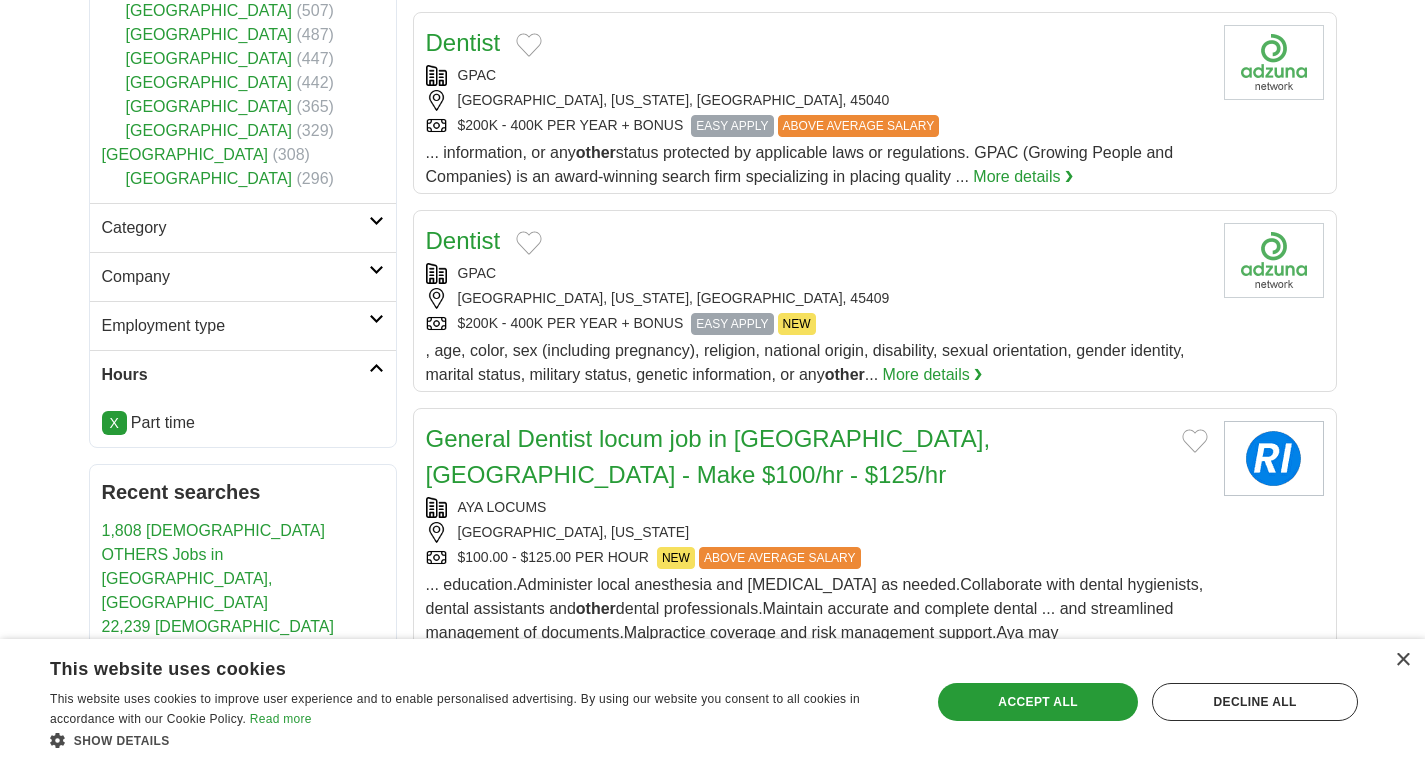 click on "Employment type" at bounding box center (243, 325) 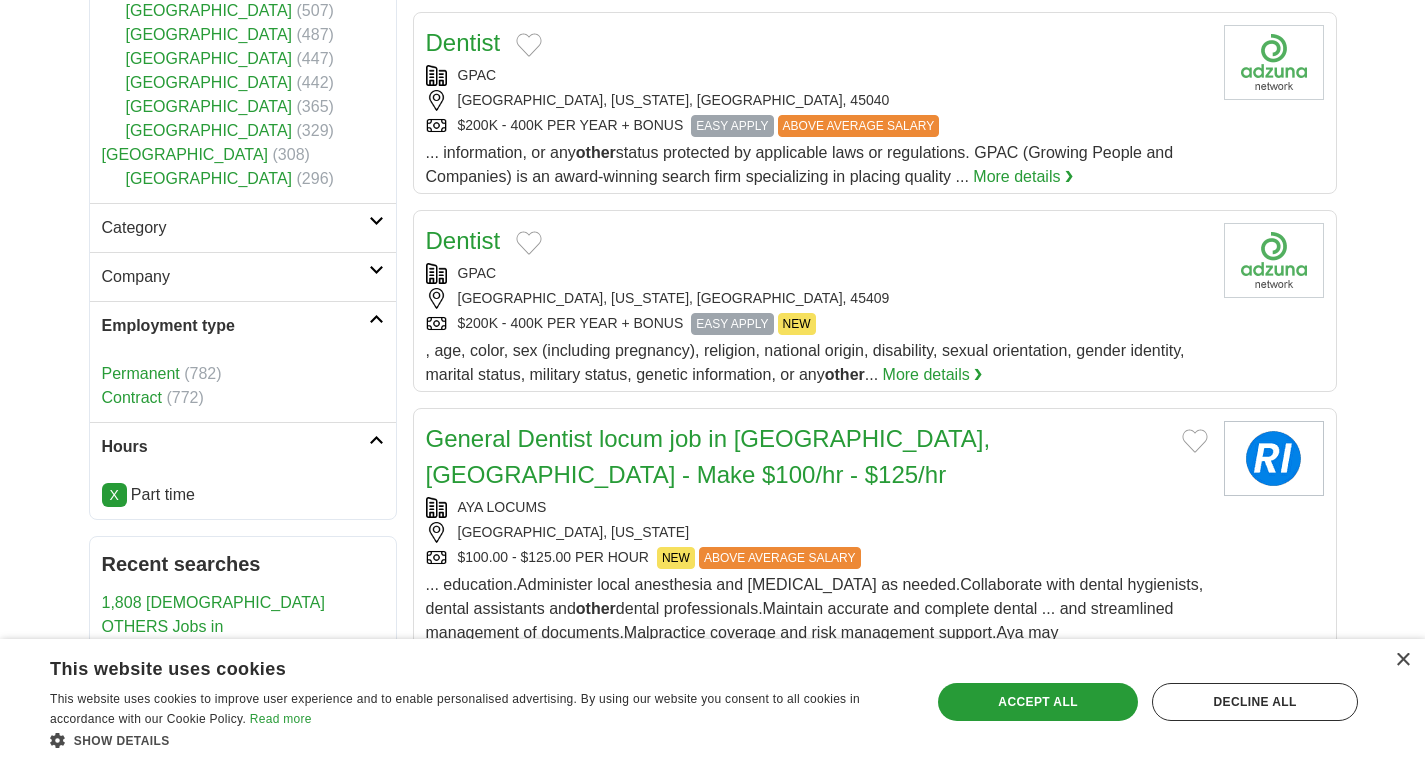 click on "Employment type" at bounding box center (243, 325) 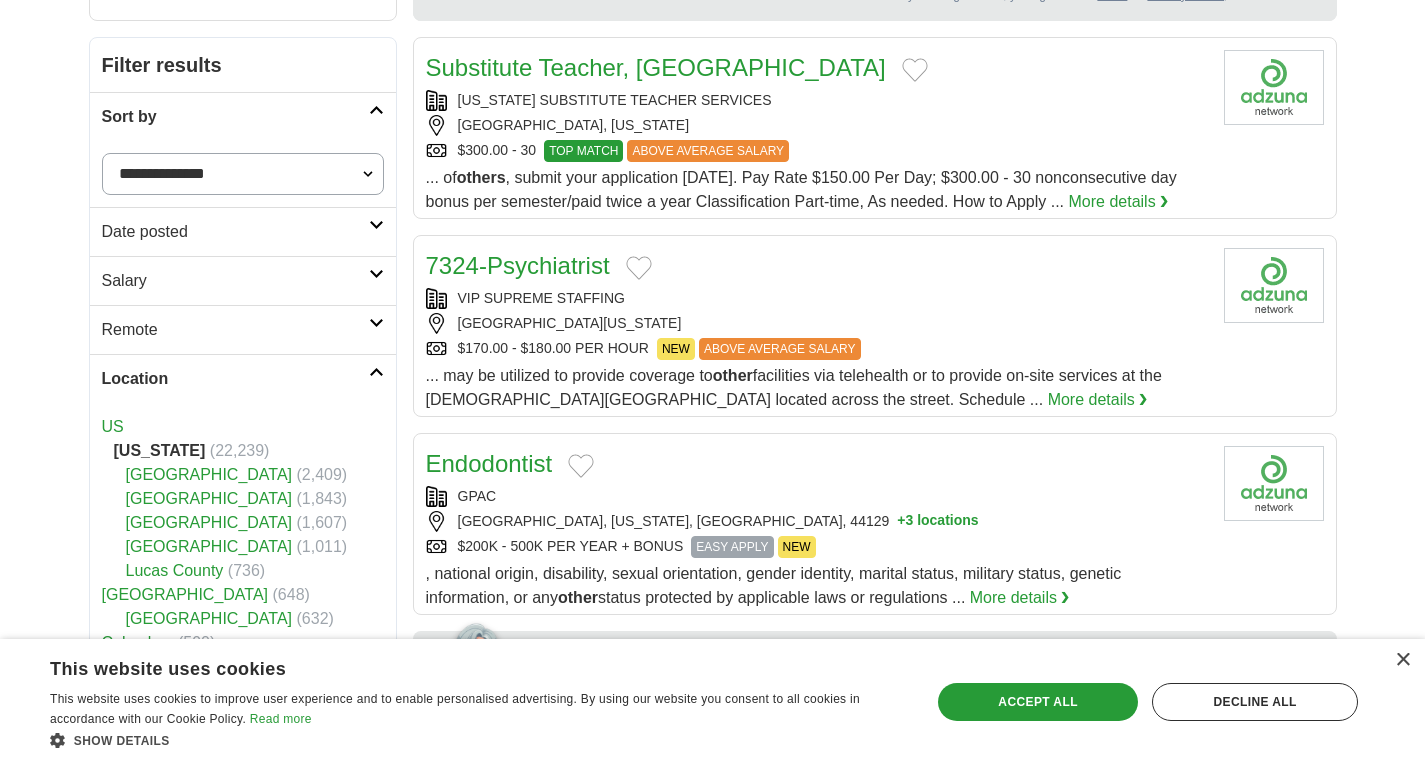 scroll, scrollTop: 201, scrollLeft: 0, axis: vertical 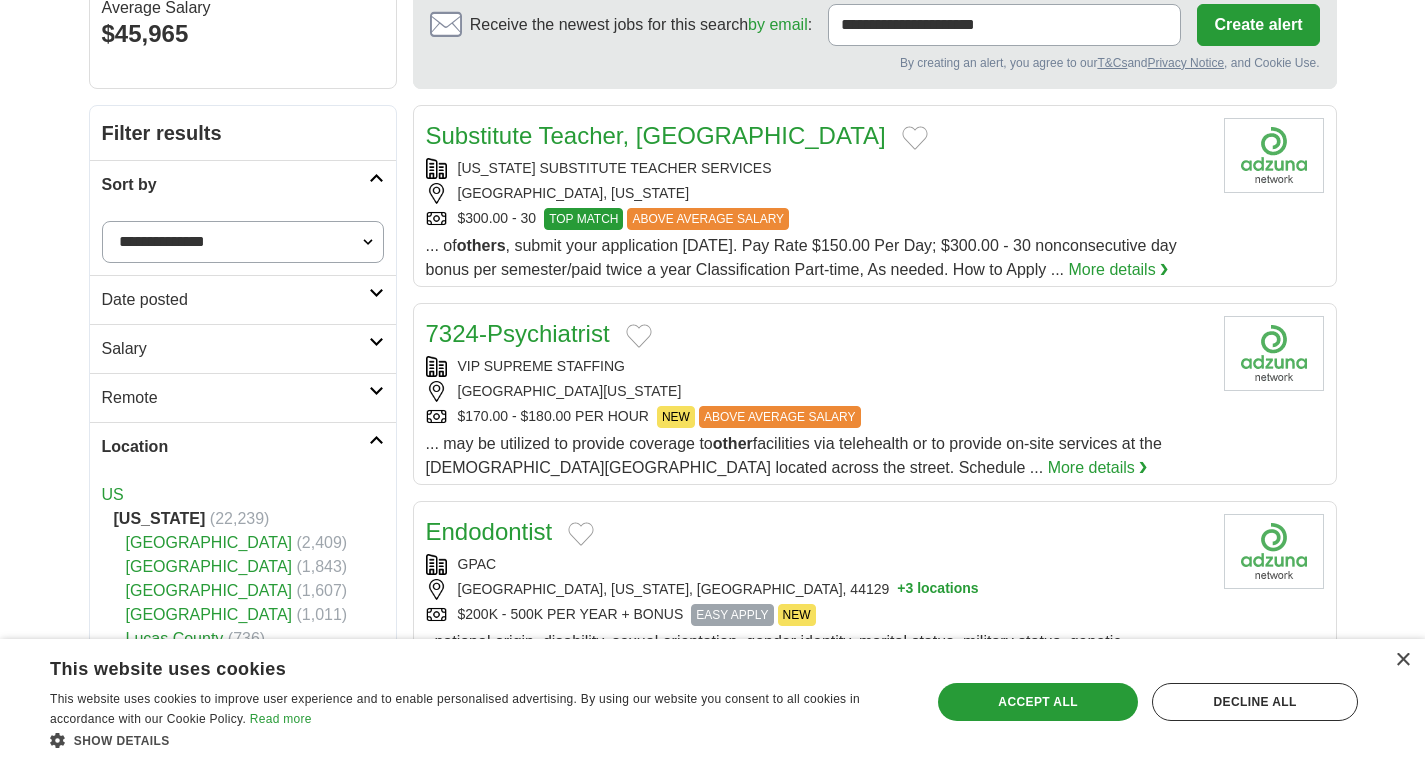 click on "Salary" at bounding box center [235, 349] 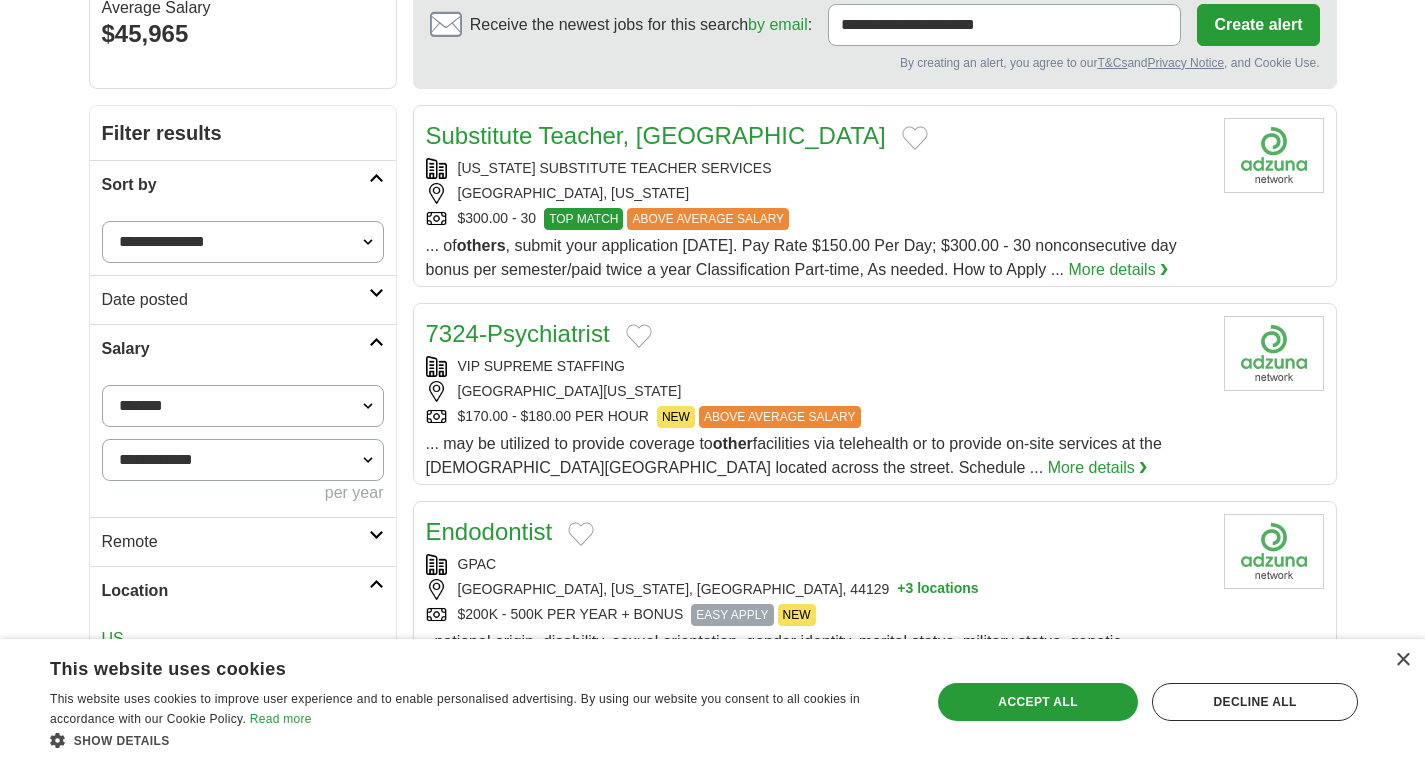 click on "Salary" at bounding box center (235, 349) 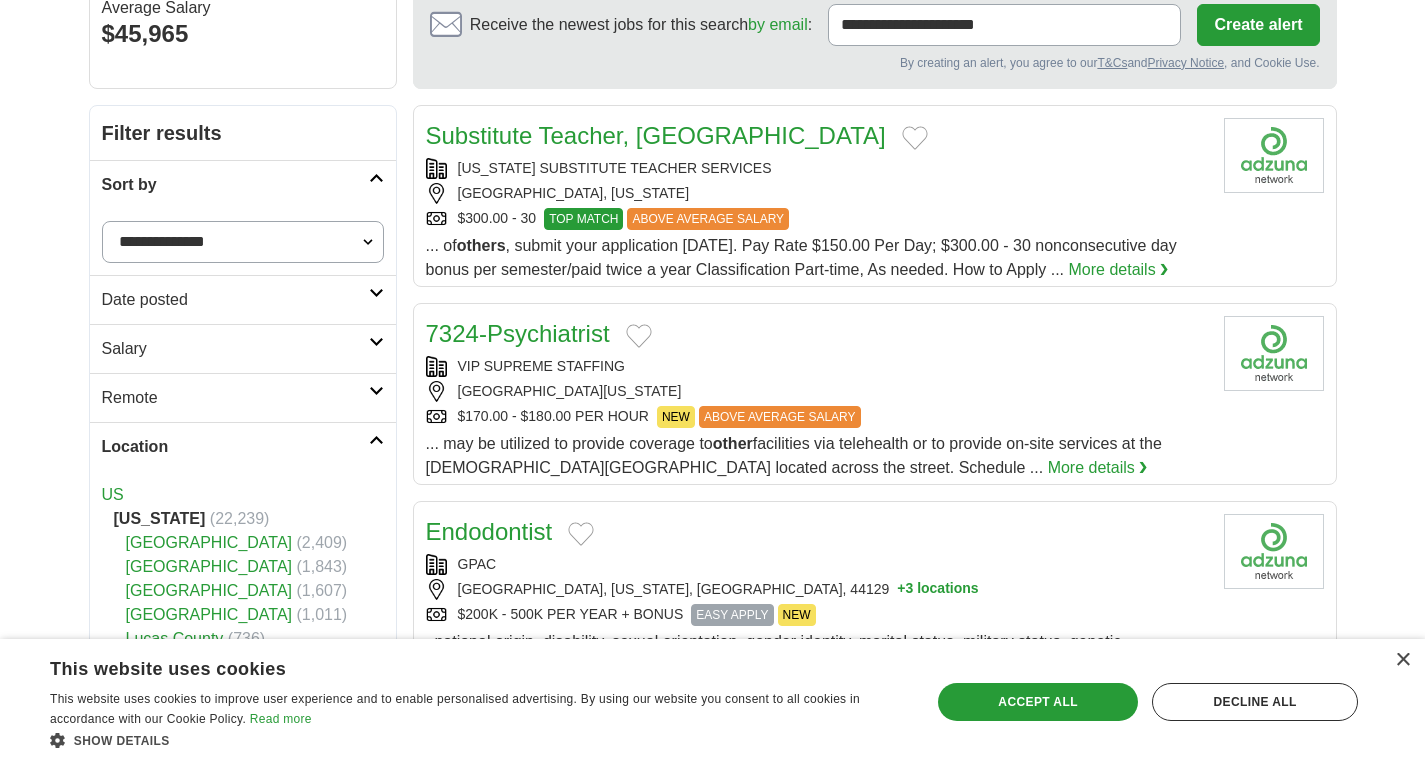 click on "Date posted" at bounding box center (235, 300) 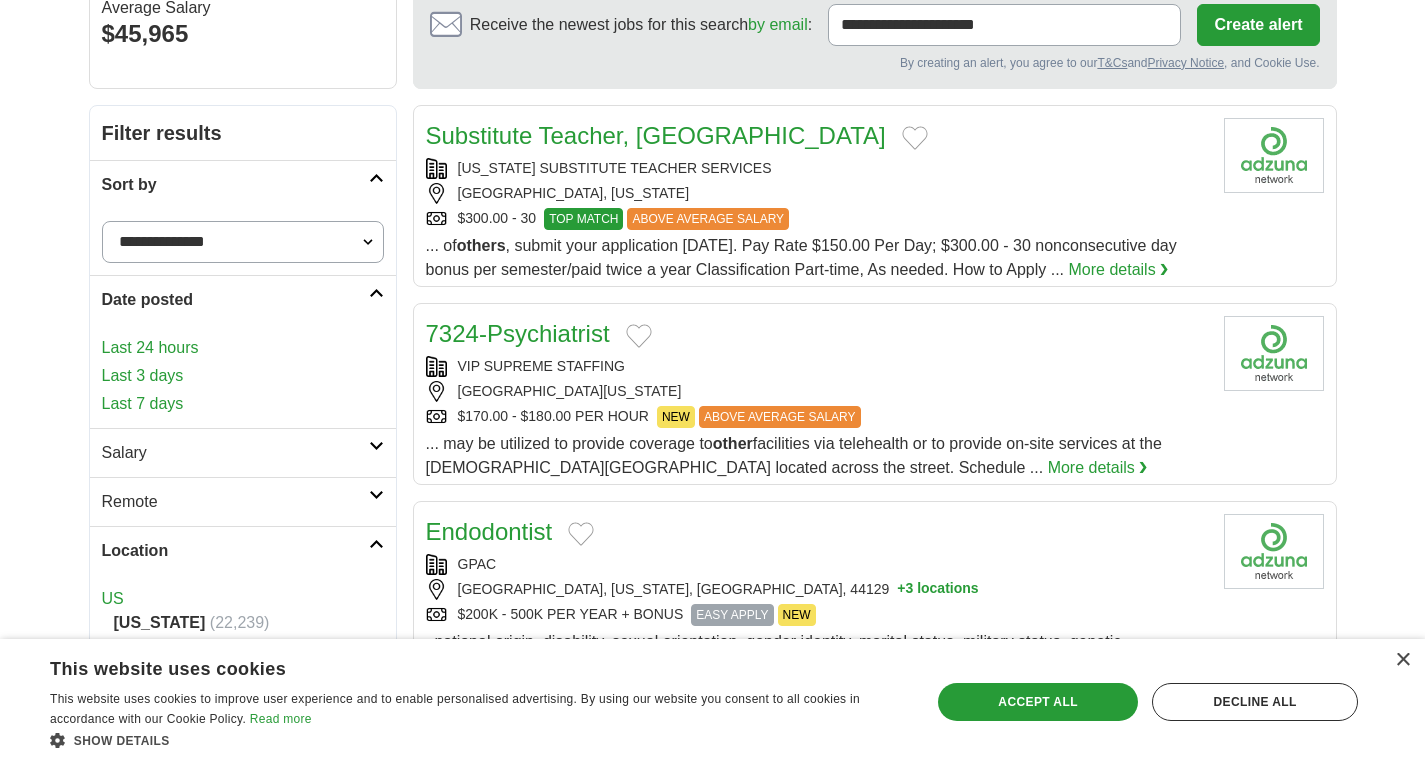 click on "Date posted" at bounding box center (235, 300) 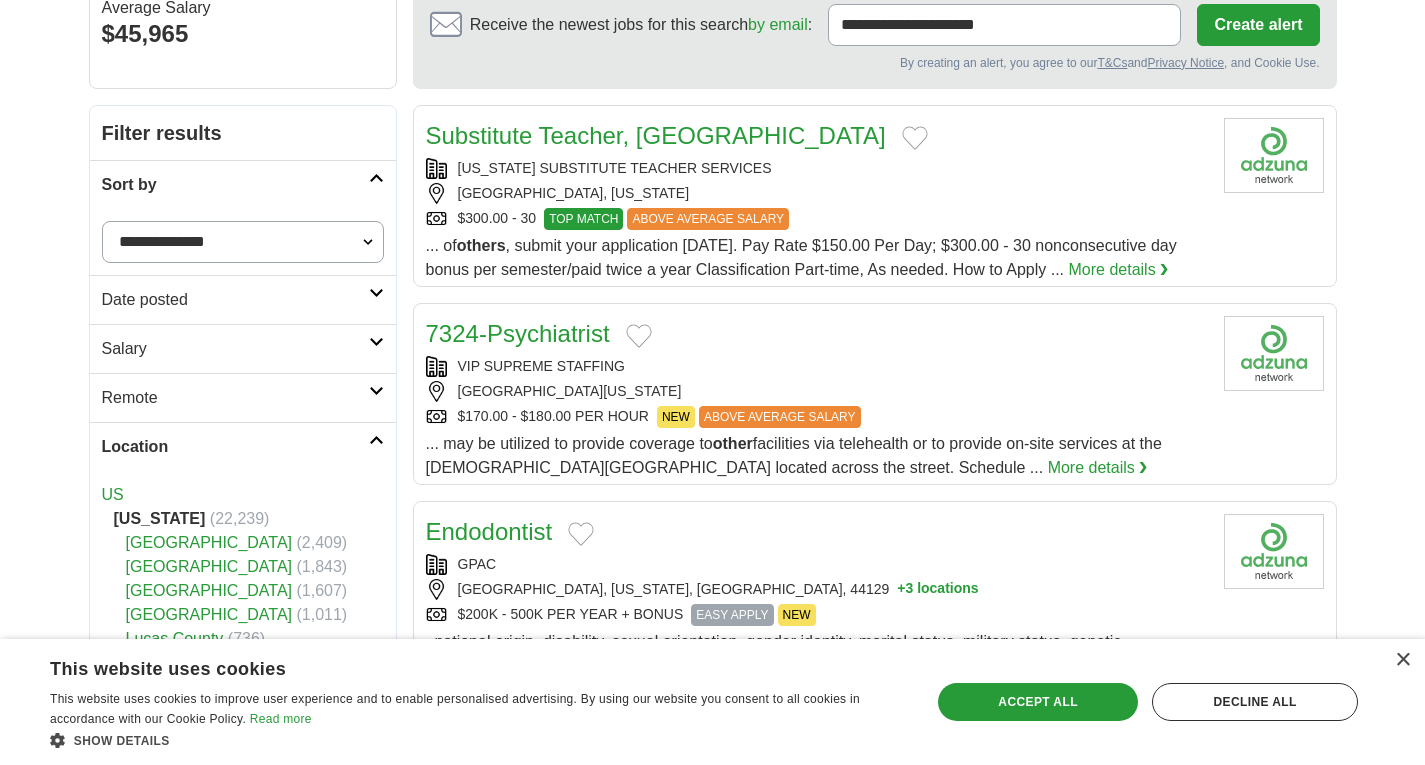 click on "Date posted" at bounding box center (235, 300) 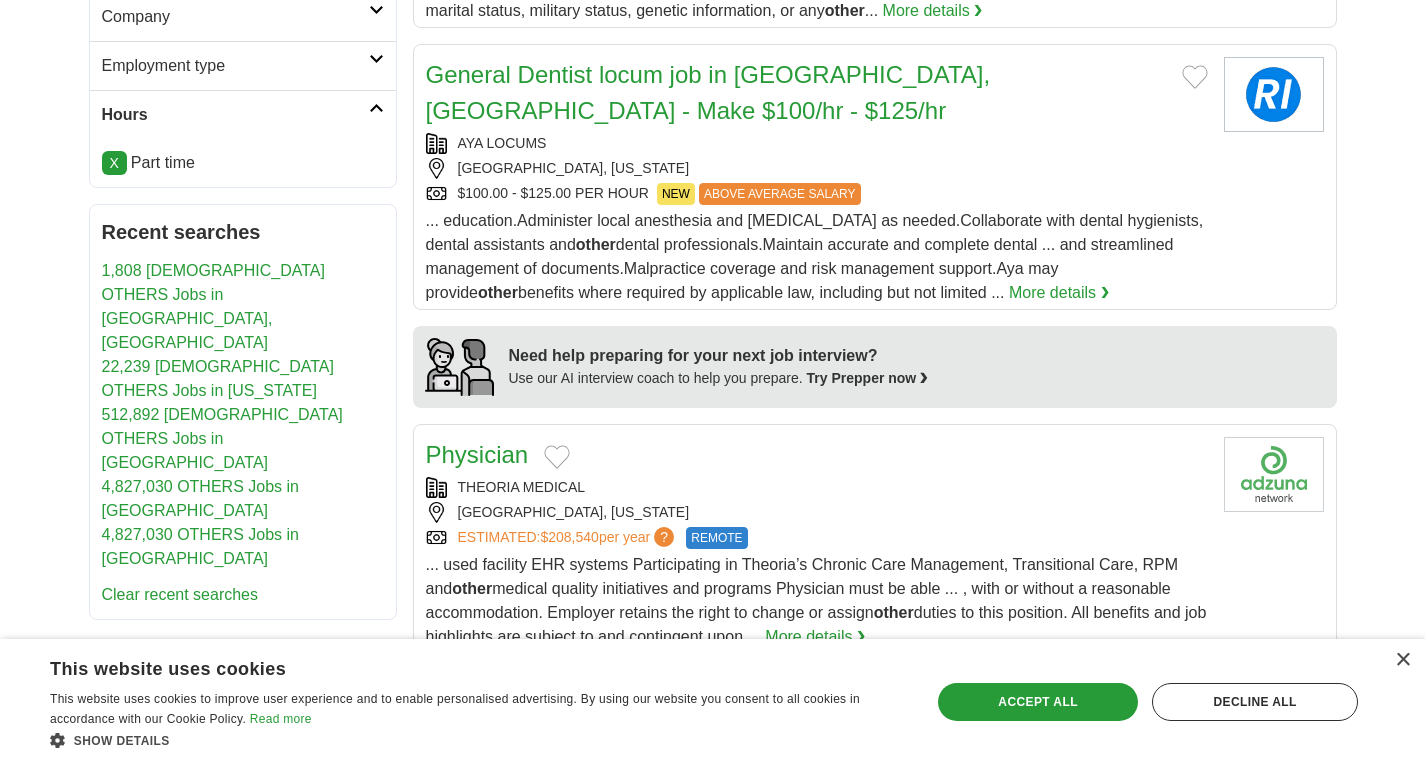 scroll, scrollTop: 1338, scrollLeft: 0, axis: vertical 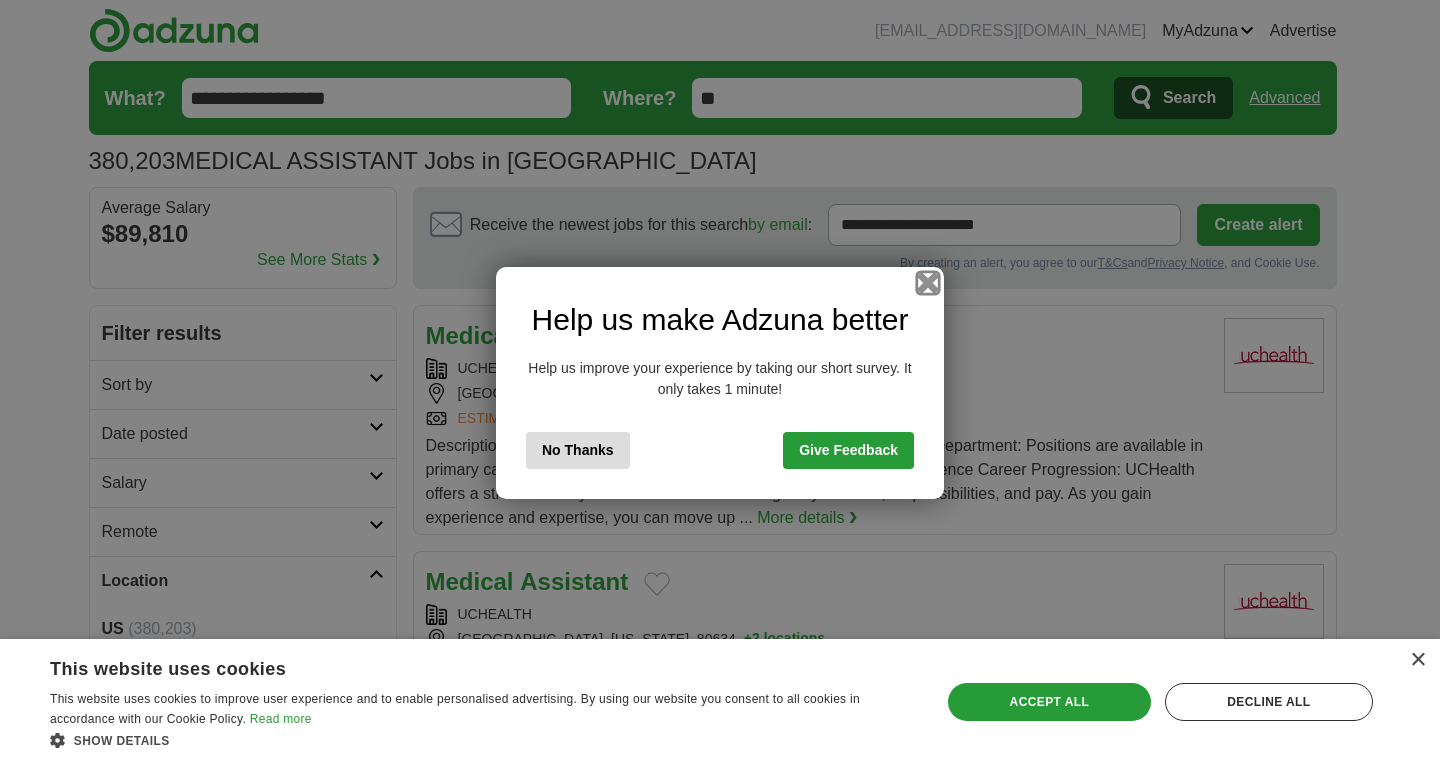 click at bounding box center [928, 282] 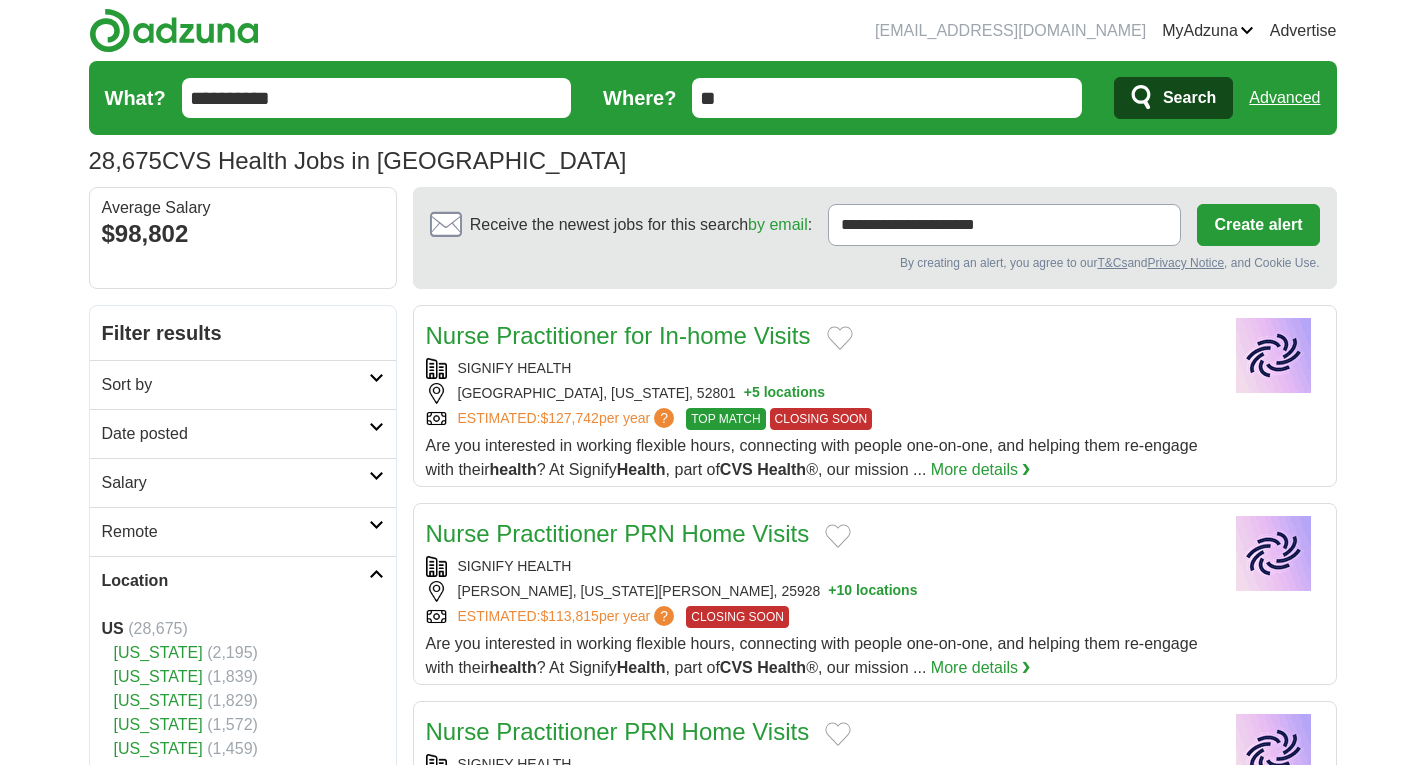 scroll, scrollTop: 0, scrollLeft: 0, axis: both 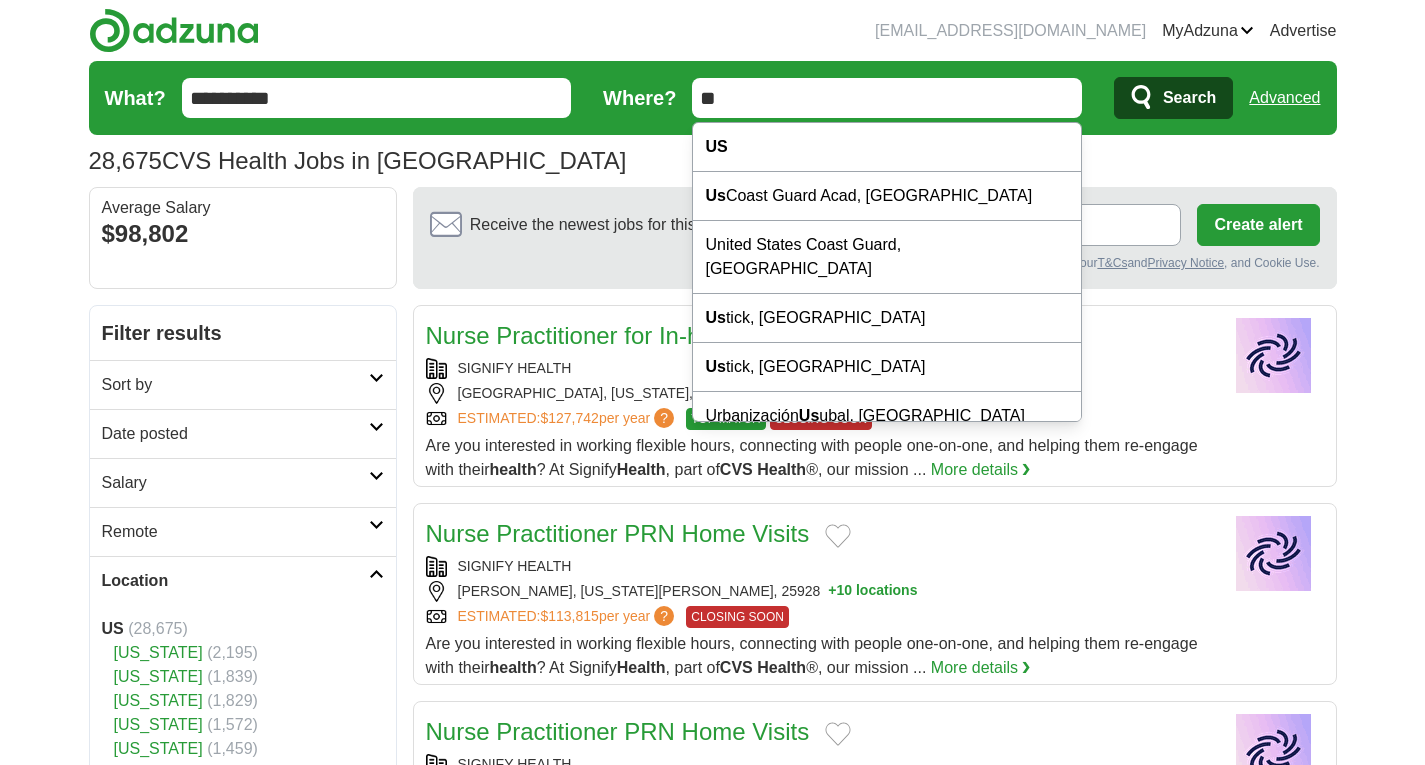 click on "**" at bounding box center [887, 98] 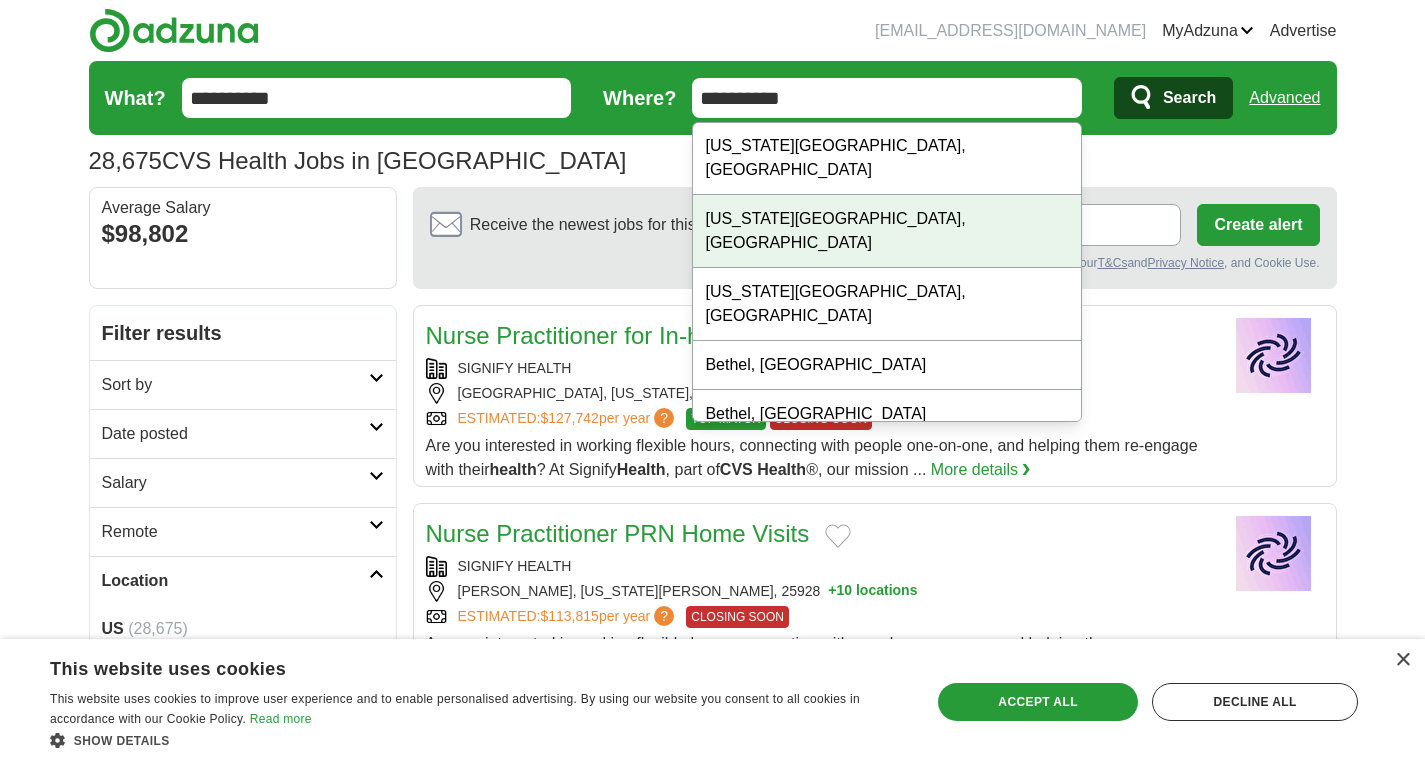 scroll, scrollTop: 192, scrollLeft: 0, axis: vertical 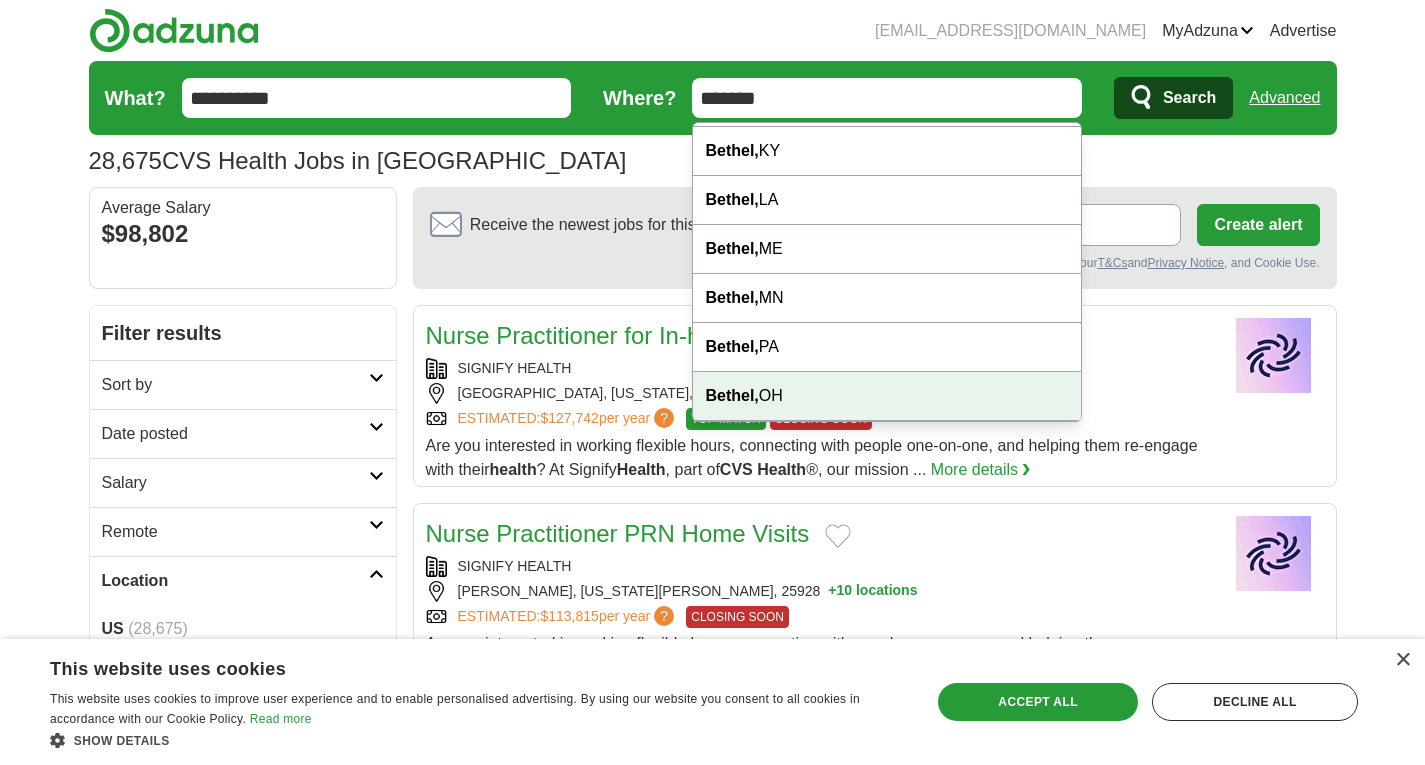 type on "*******" 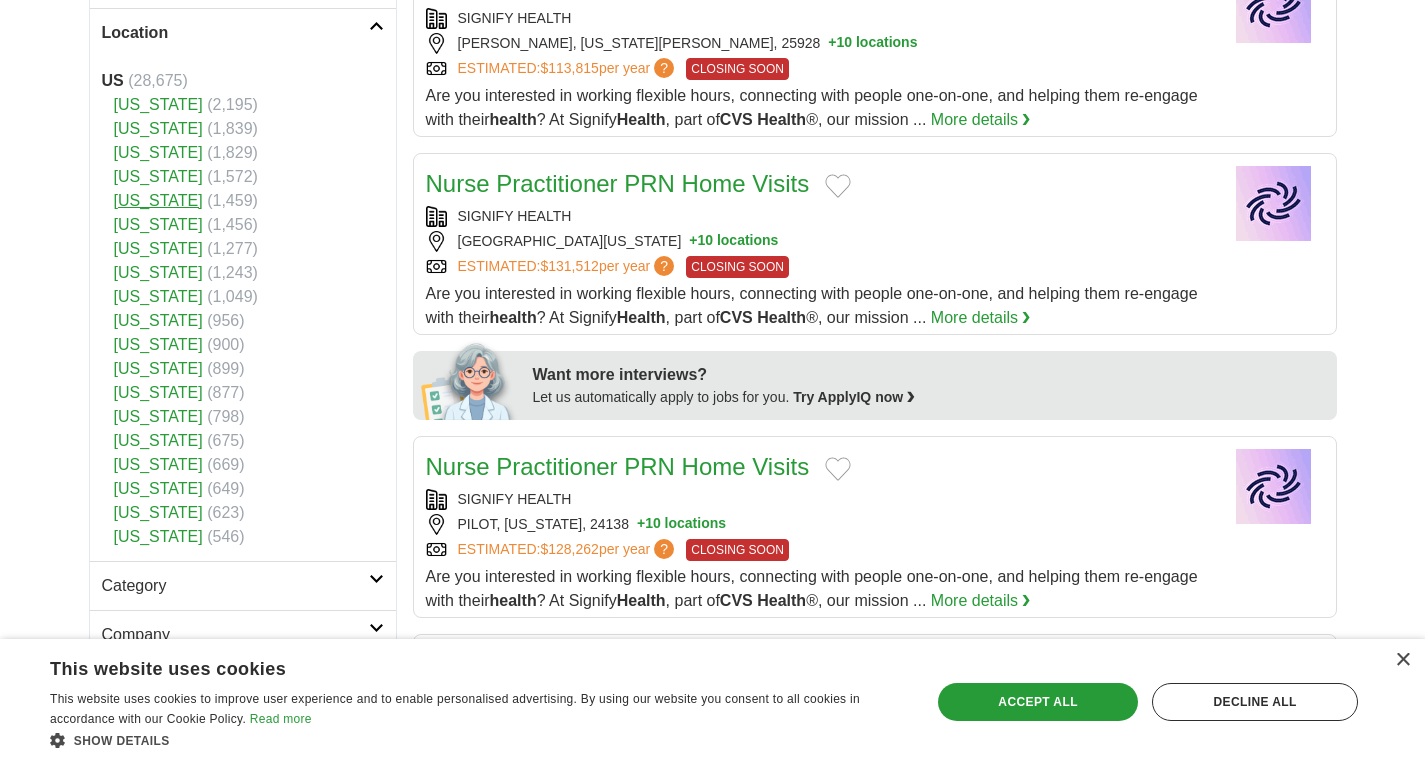 scroll, scrollTop: 528, scrollLeft: 0, axis: vertical 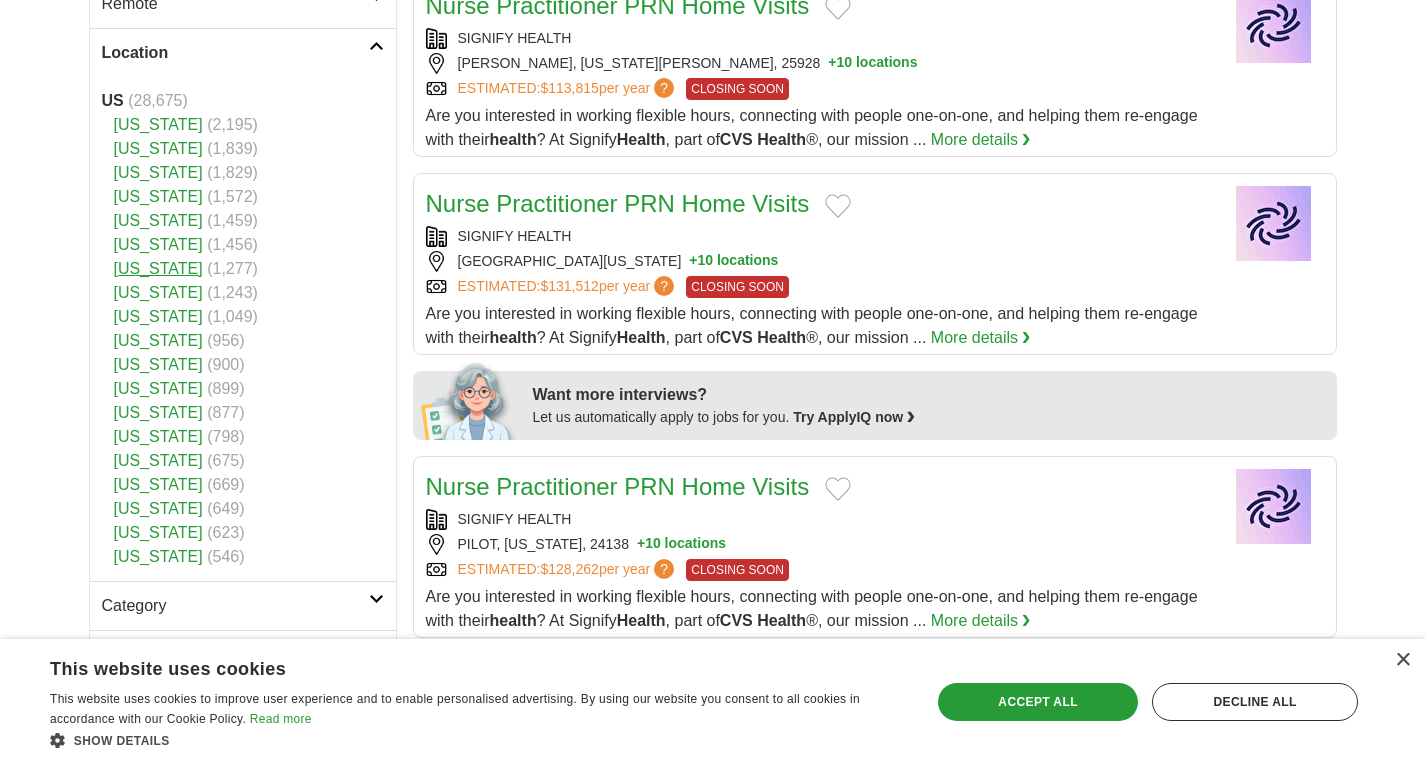click on "[US_STATE]" at bounding box center [158, 268] 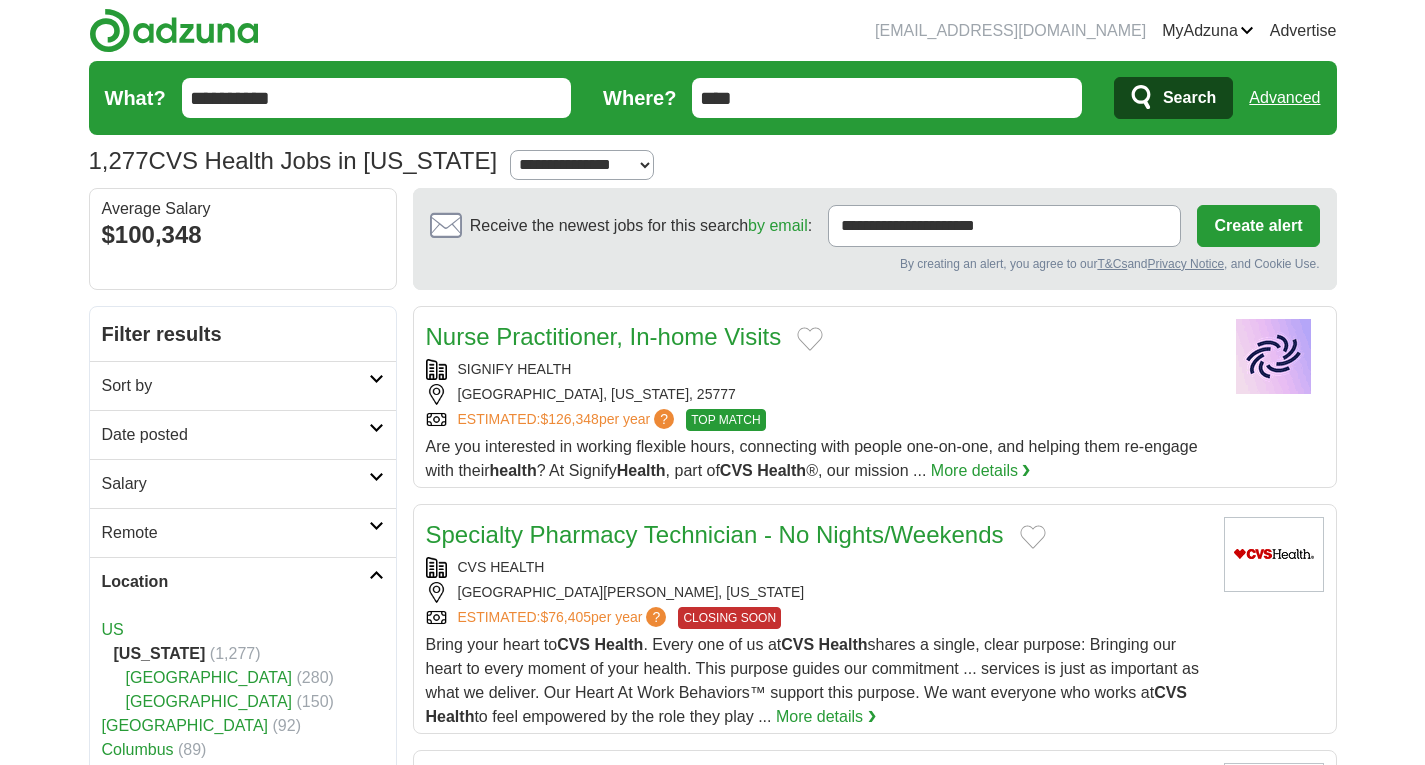 scroll, scrollTop: 0, scrollLeft: 0, axis: both 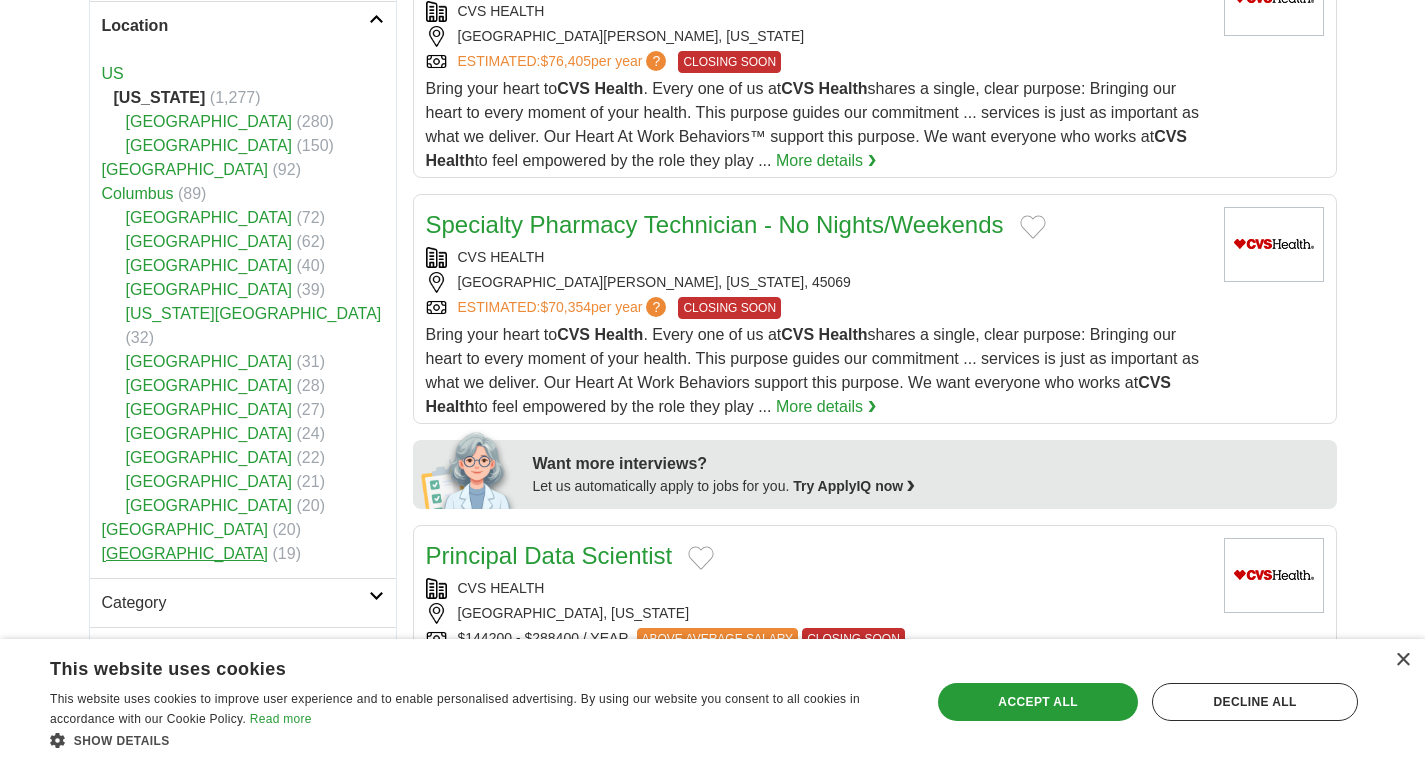 click on "[GEOGRAPHIC_DATA]" at bounding box center [185, 553] 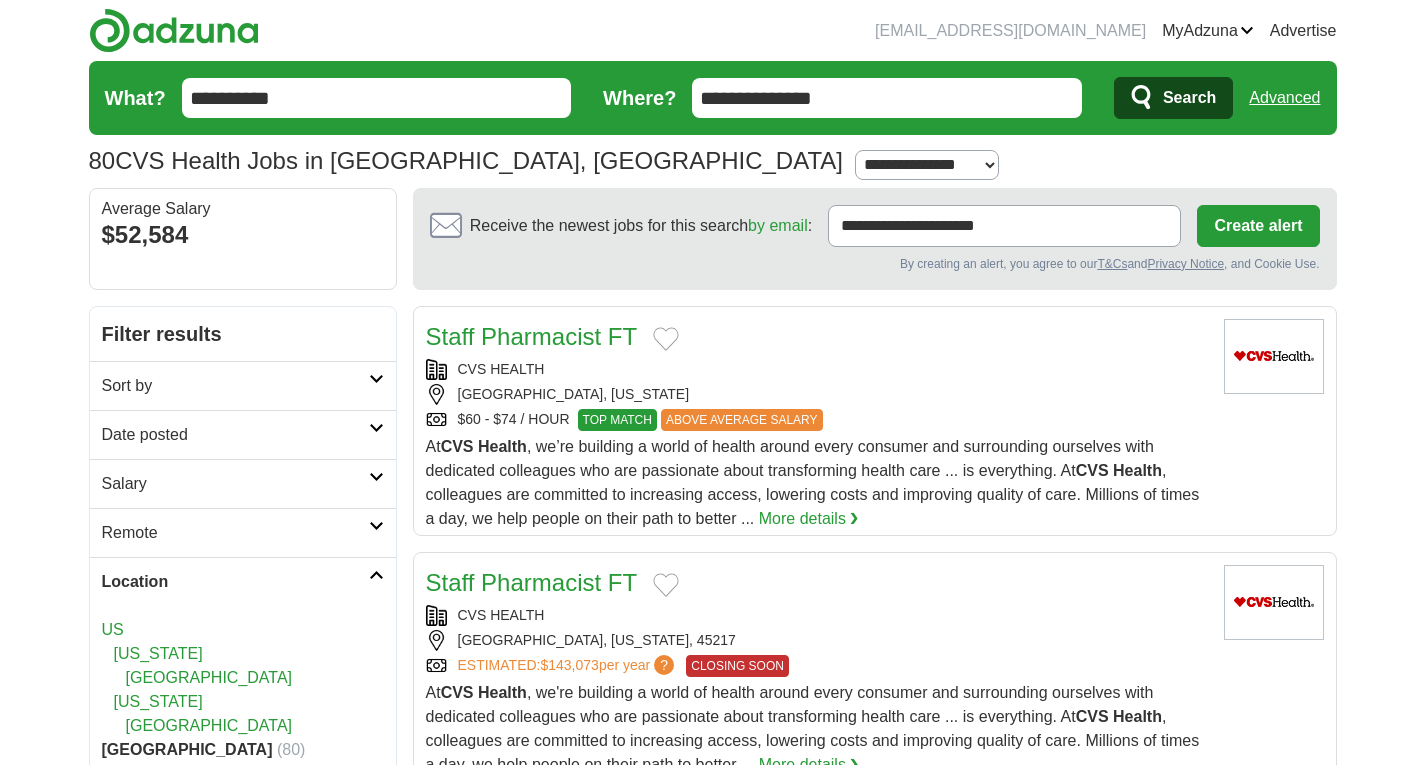 scroll, scrollTop: 0, scrollLeft: 0, axis: both 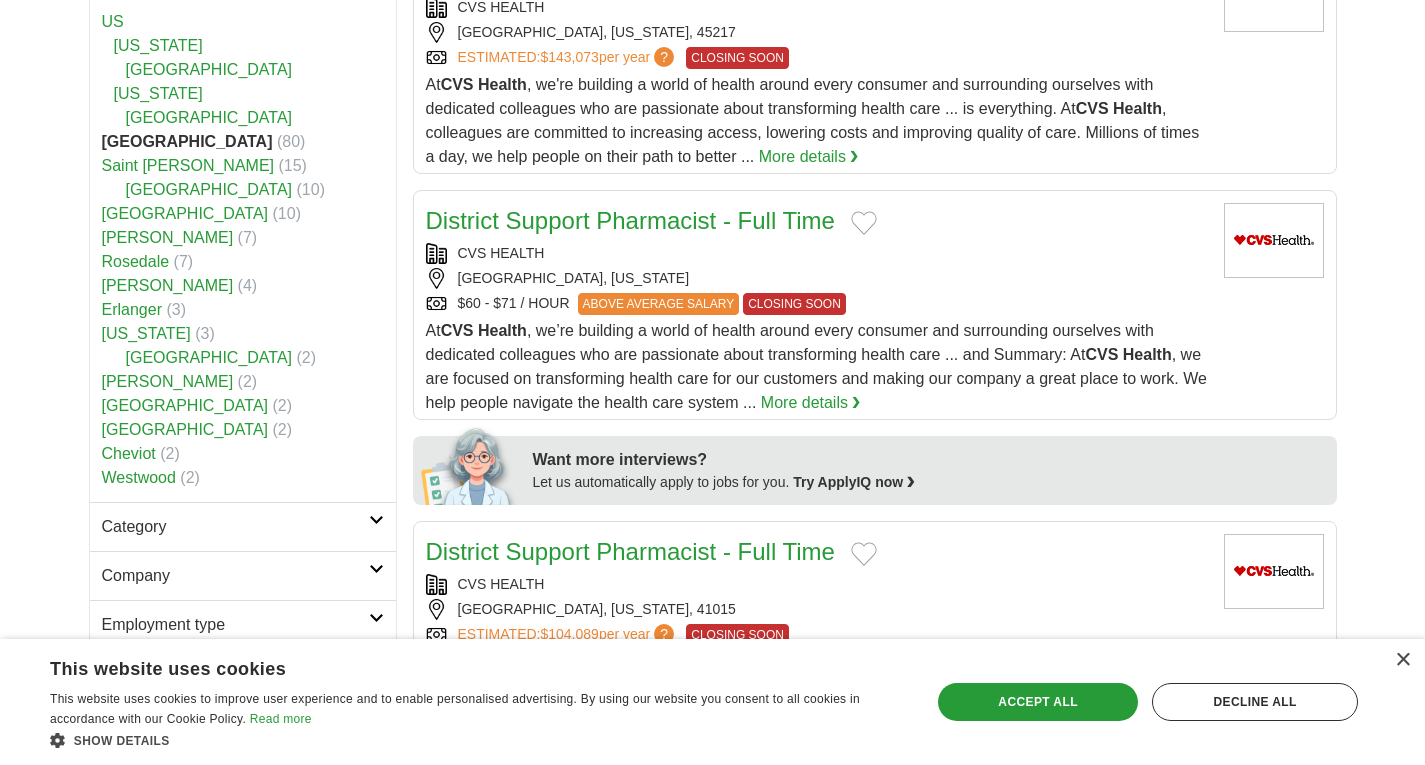click on "[GEOGRAPHIC_DATA]" at bounding box center [187, 141] 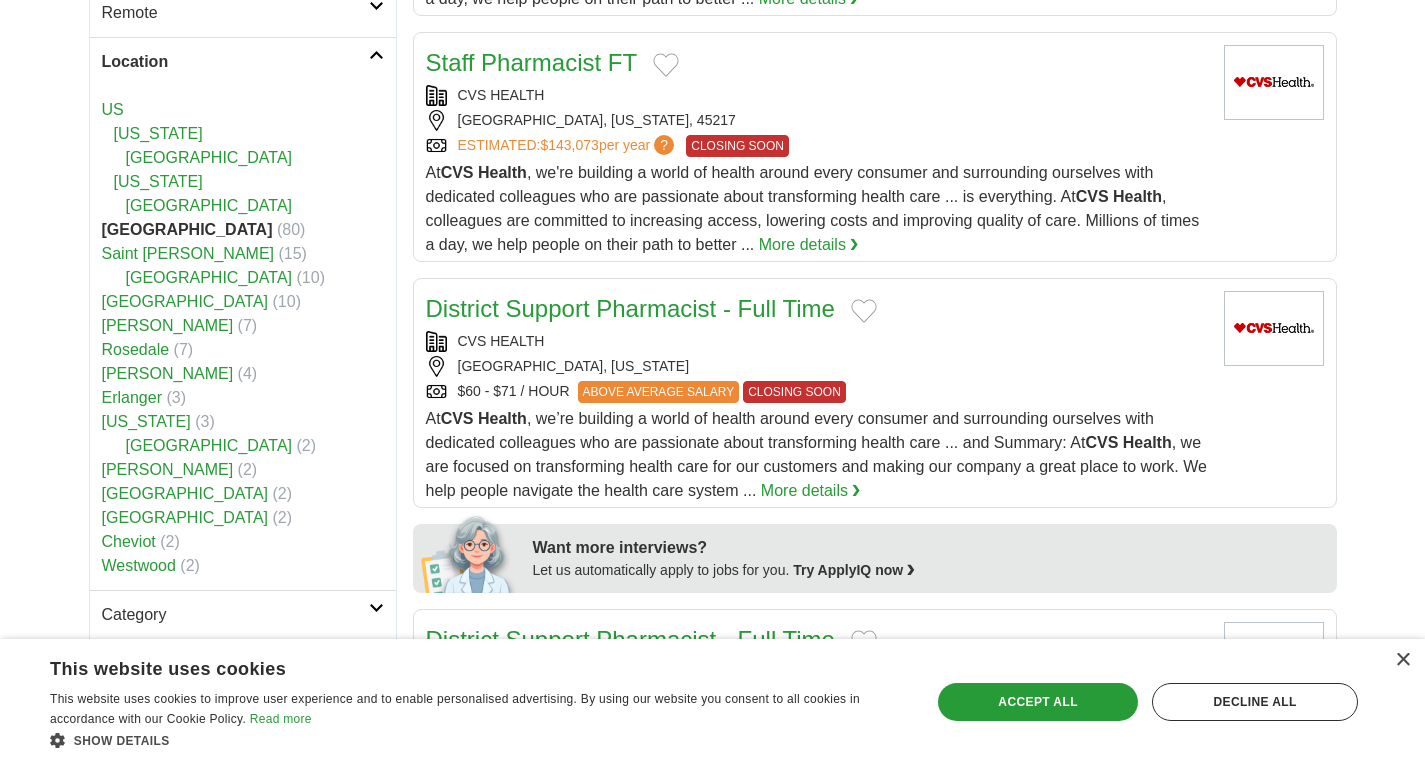 scroll, scrollTop: 519, scrollLeft: 0, axis: vertical 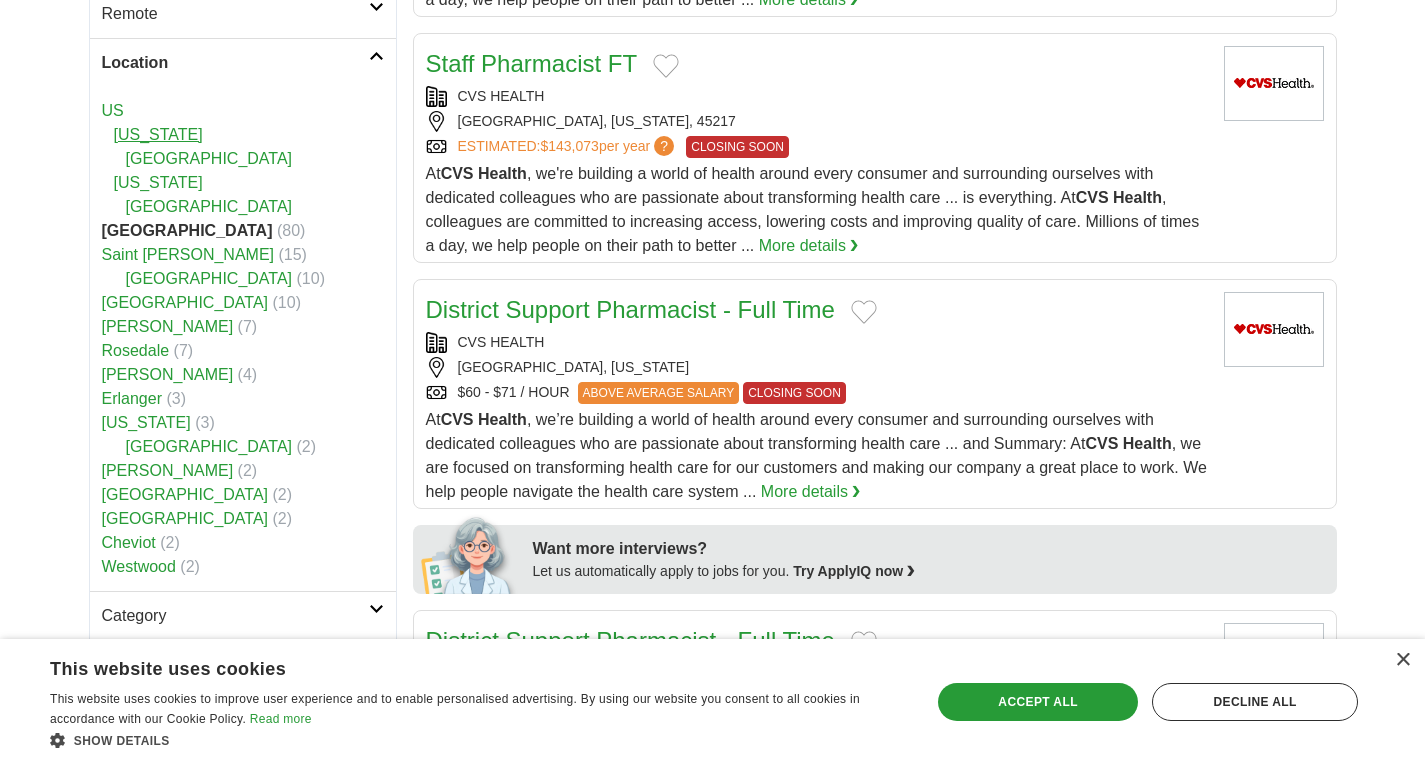 click on "[US_STATE]" at bounding box center (158, 134) 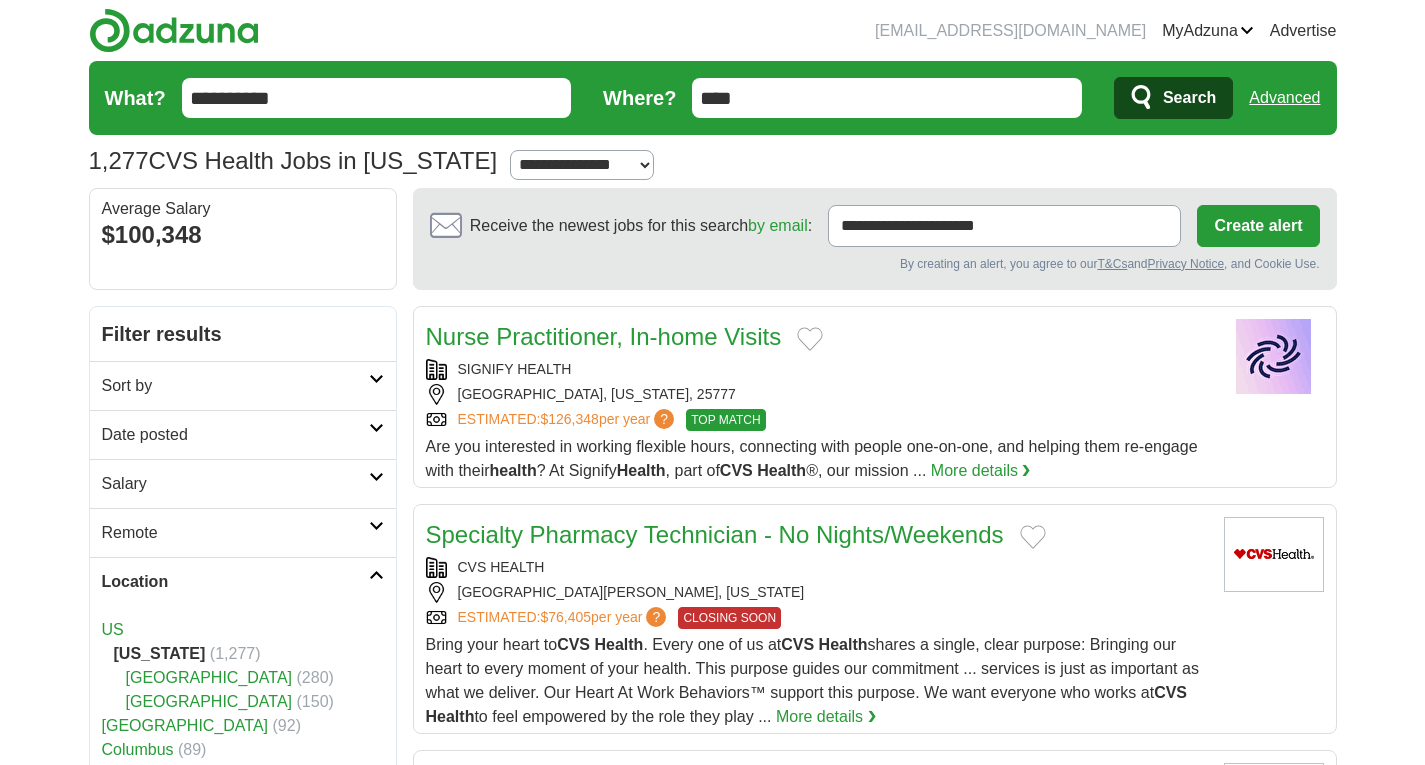 scroll, scrollTop: 0, scrollLeft: 0, axis: both 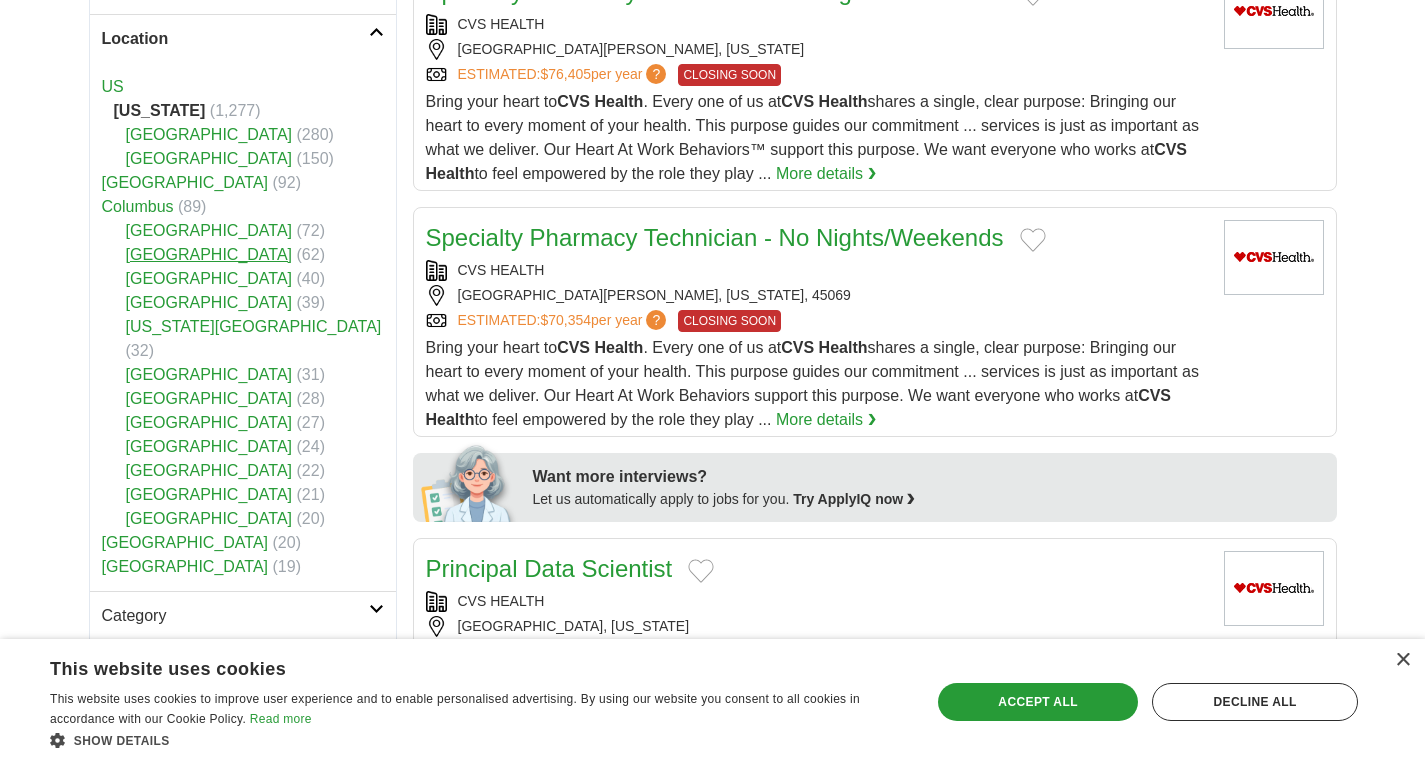 click on "Summit County" at bounding box center (209, 254) 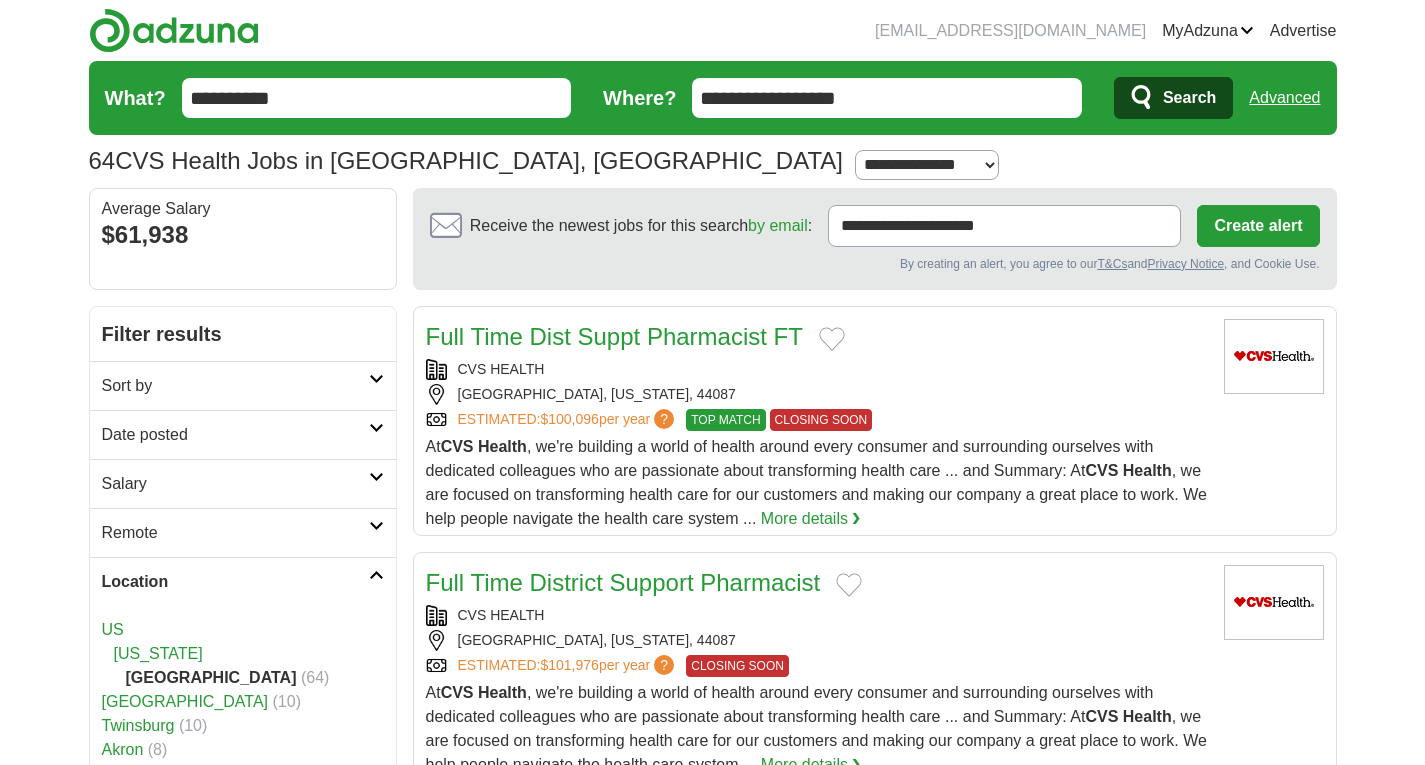 scroll, scrollTop: 0, scrollLeft: 0, axis: both 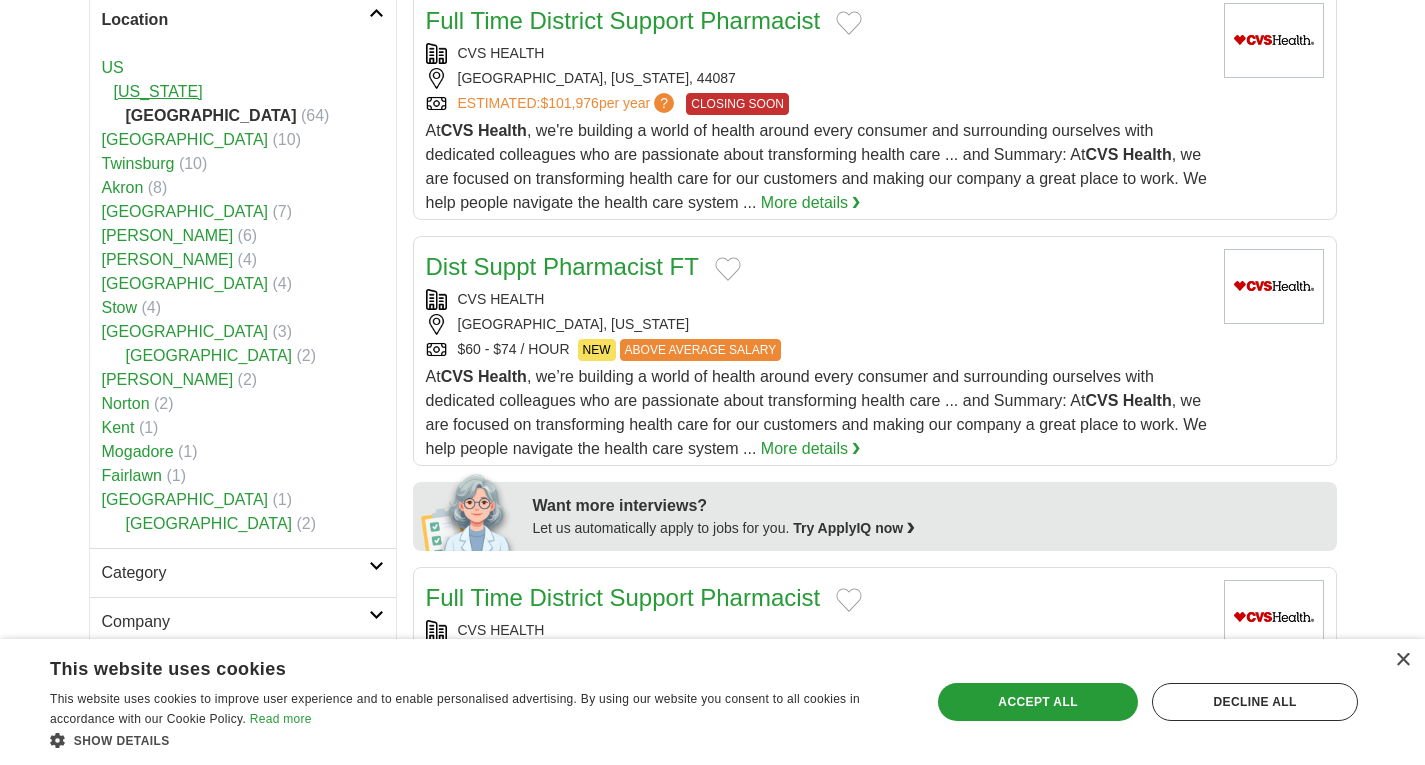 click on "[US_STATE]" at bounding box center (158, 91) 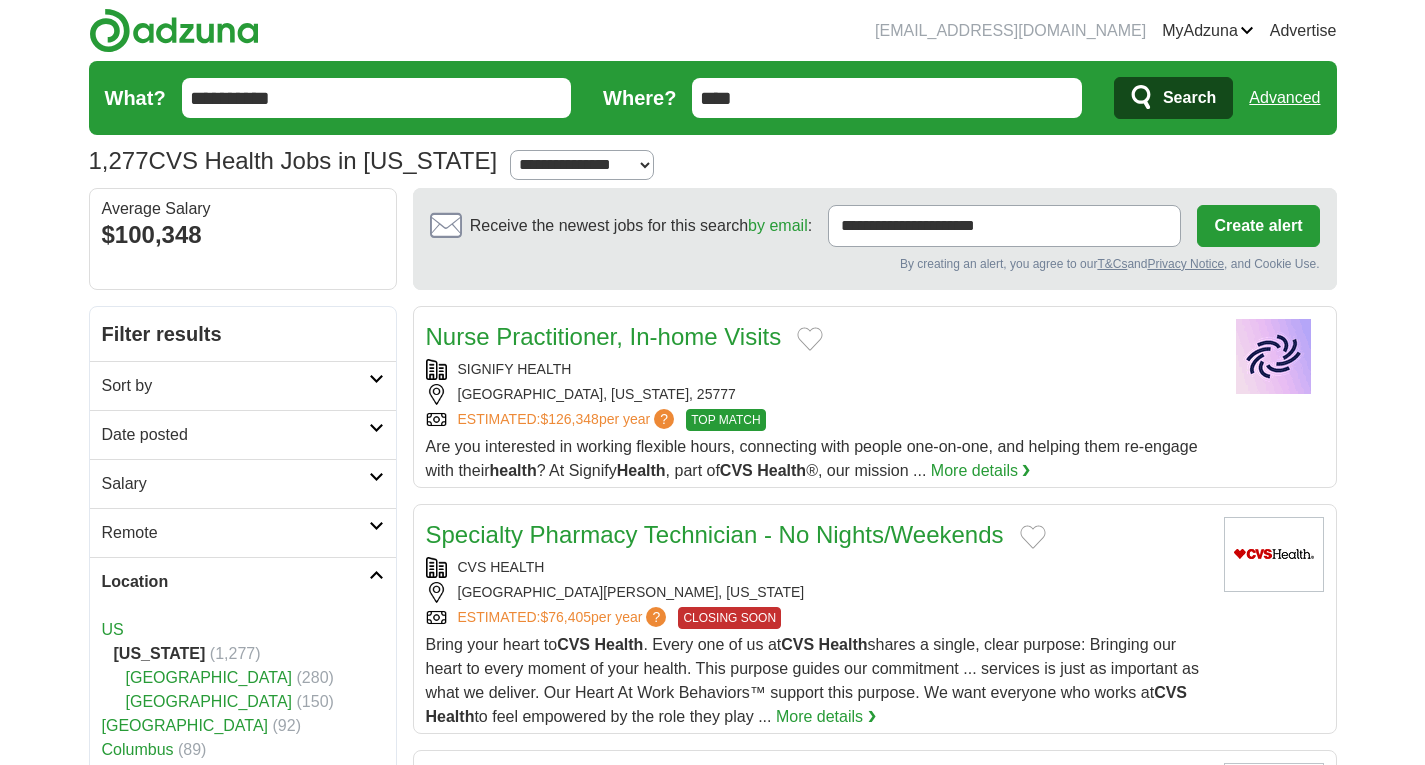 scroll, scrollTop: 0, scrollLeft: 0, axis: both 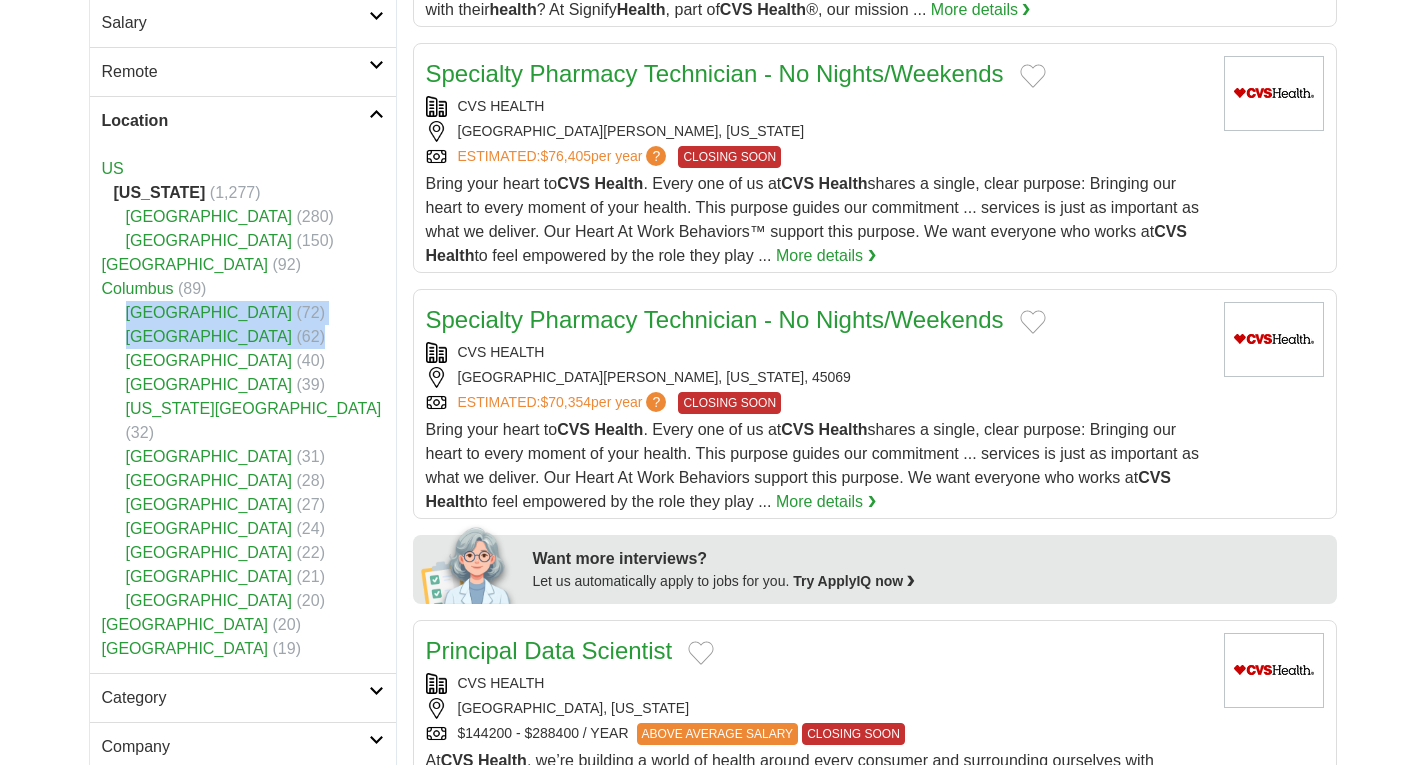 drag, startPoint x: 0, startPoint y: 371, endPoint x: 58, endPoint y: 321, distance: 76.57676 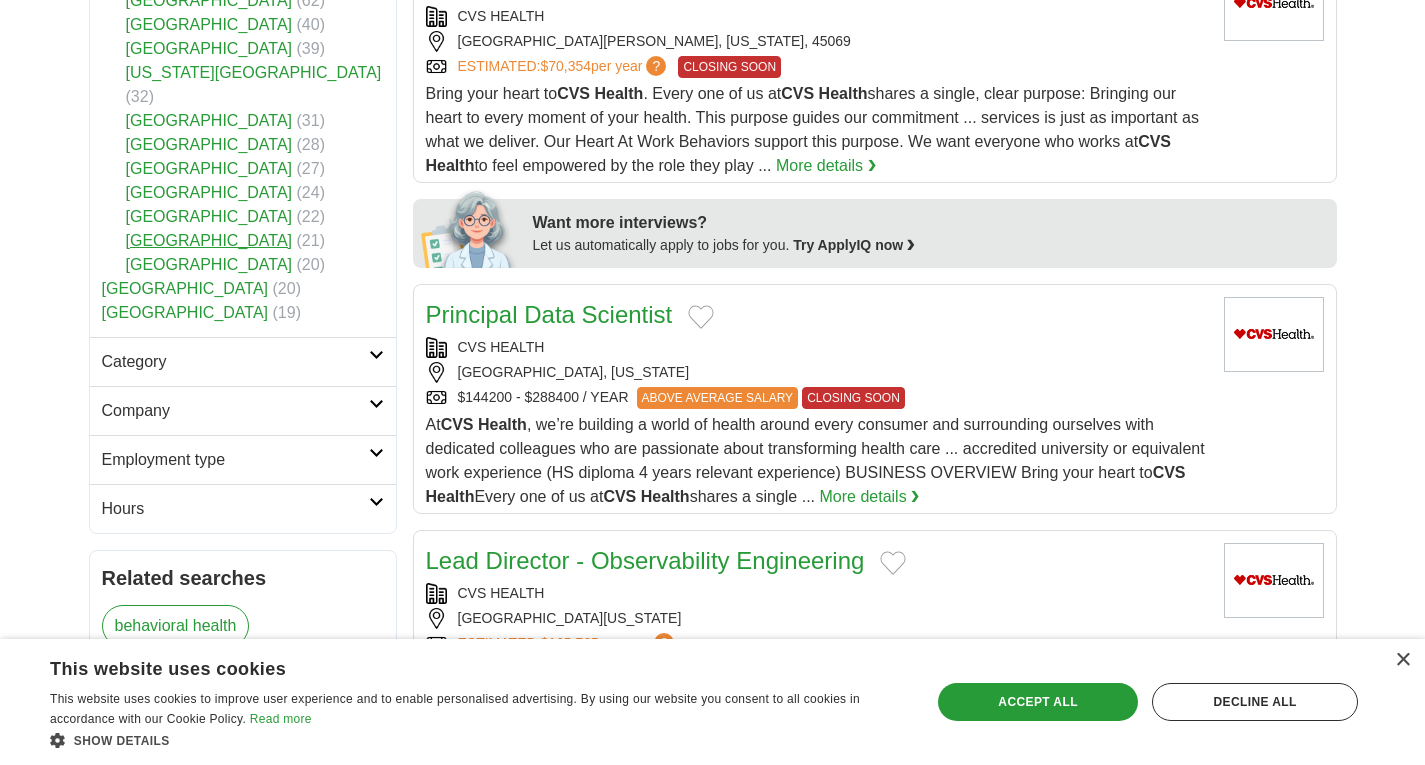scroll, scrollTop: 809, scrollLeft: 0, axis: vertical 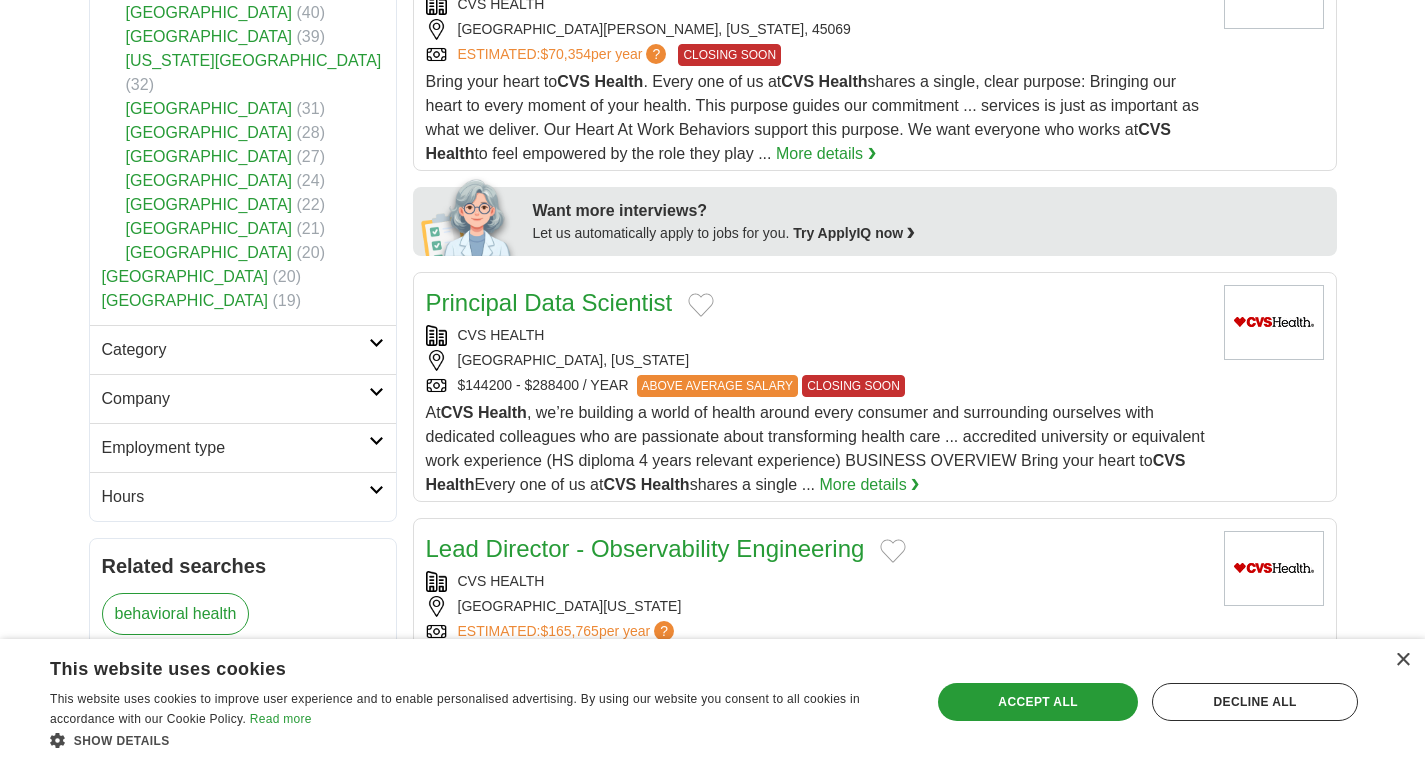 click on "Category" at bounding box center (235, 350) 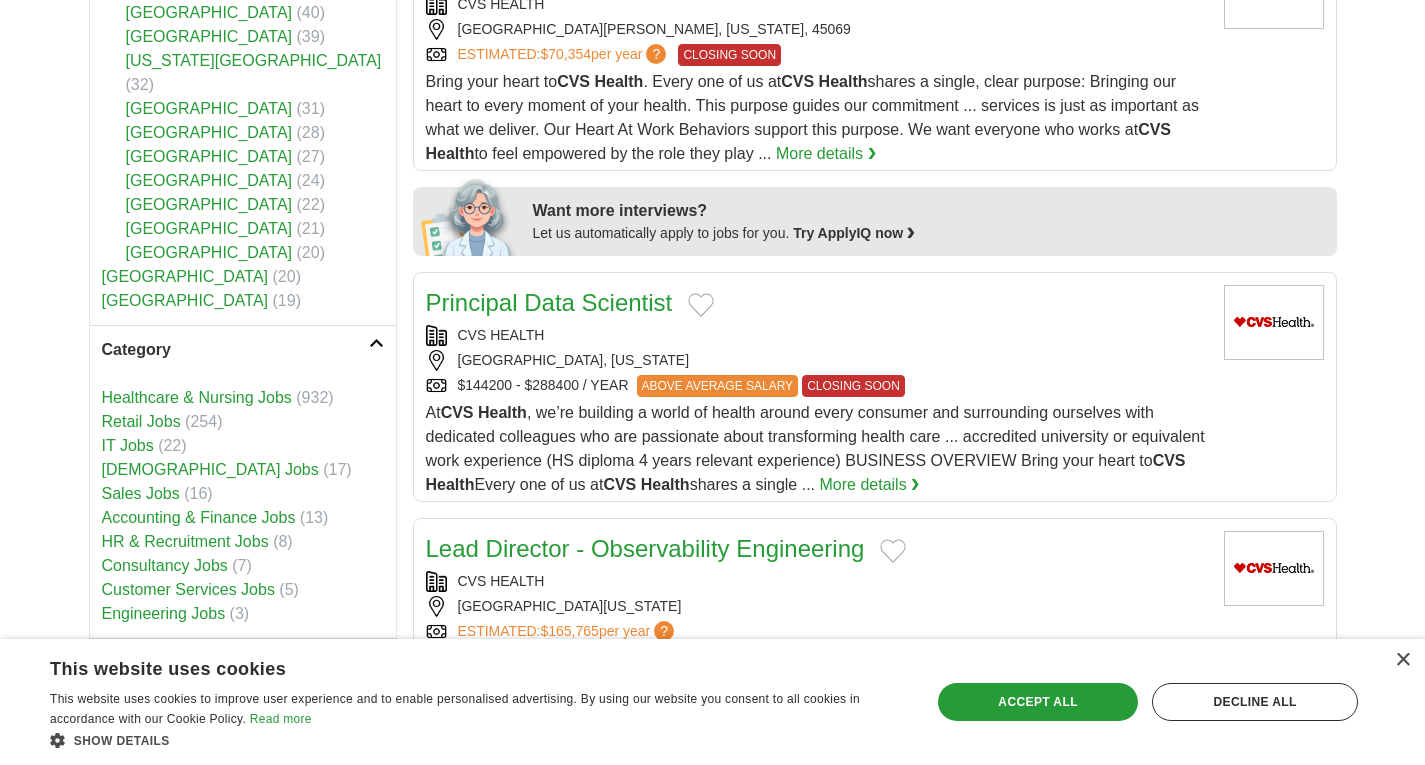 click on "Category" at bounding box center [235, 350] 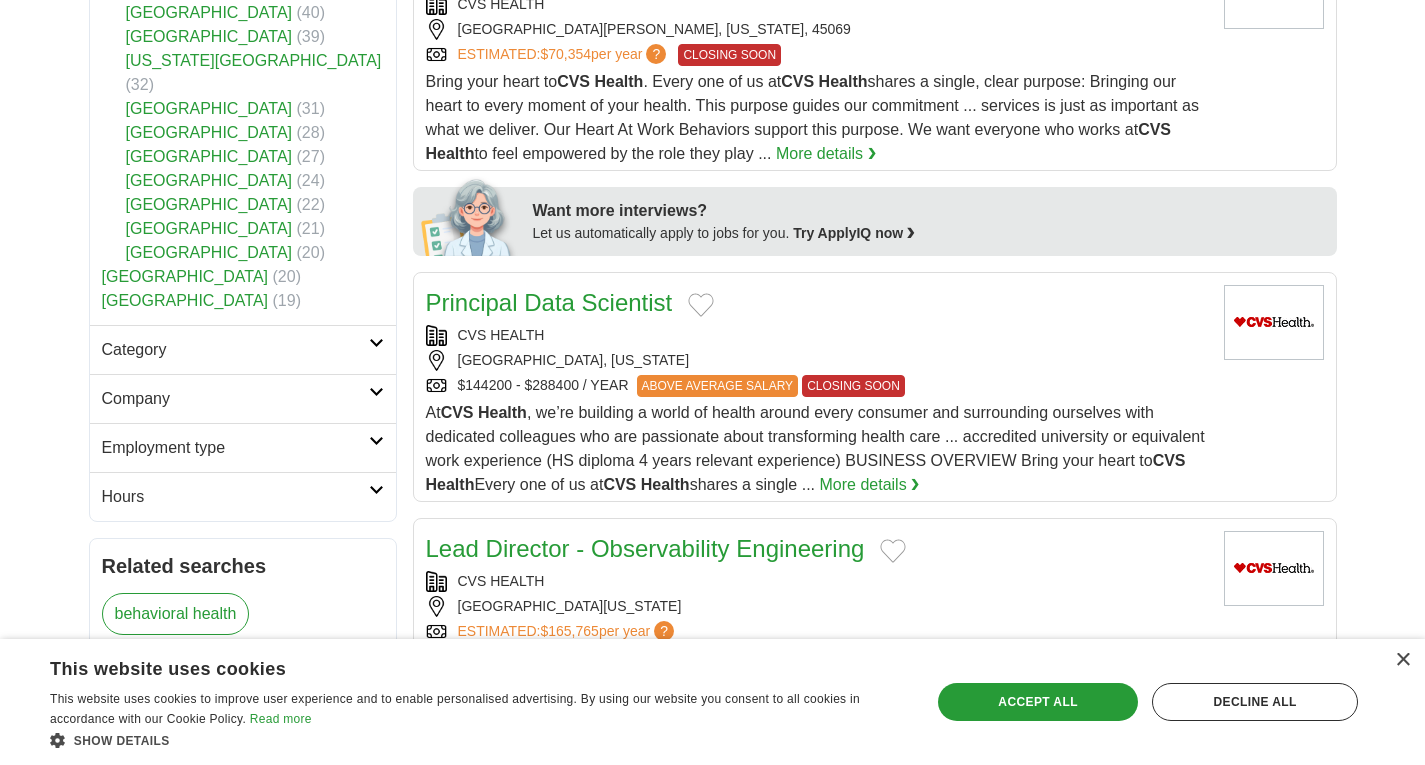 click on "Hours" at bounding box center (235, 497) 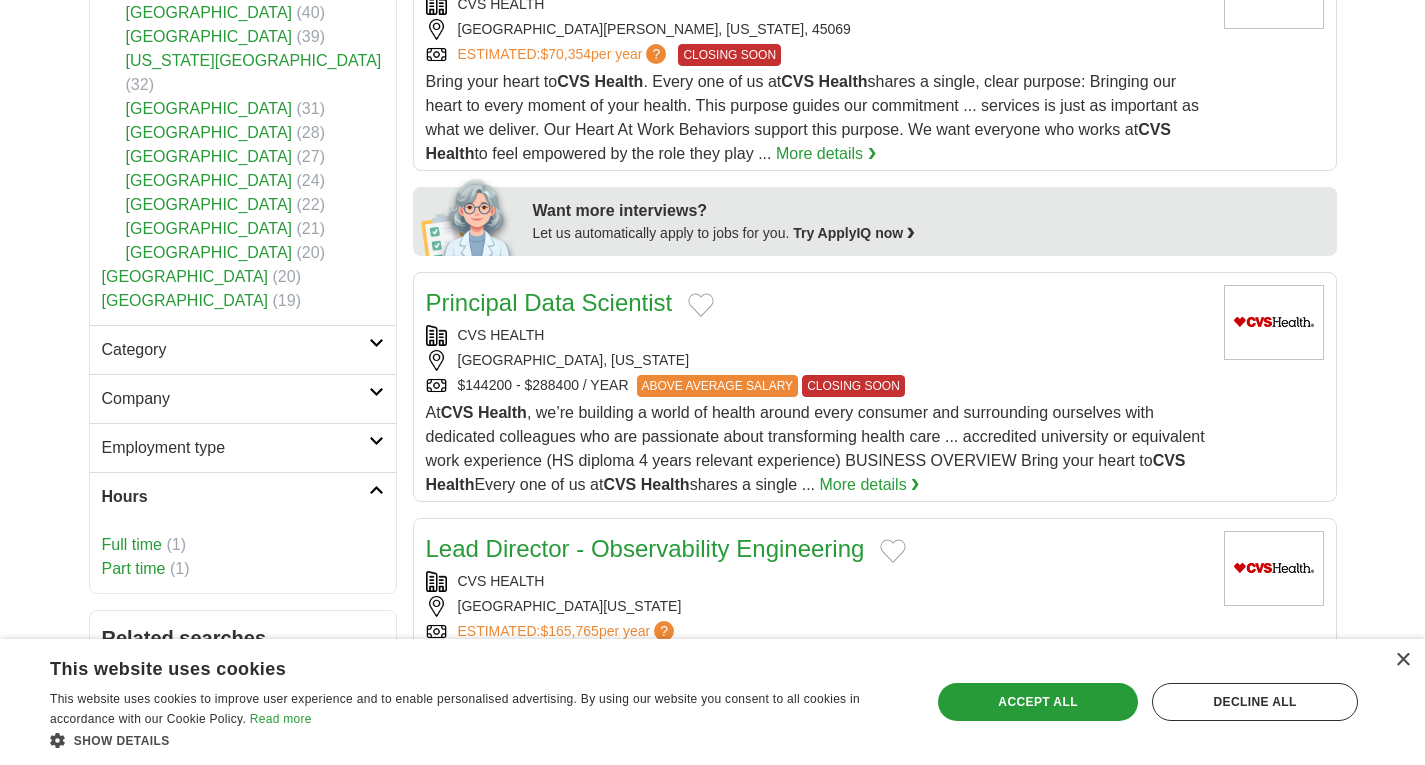 click on "Hours" at bounding box center (235, 497) 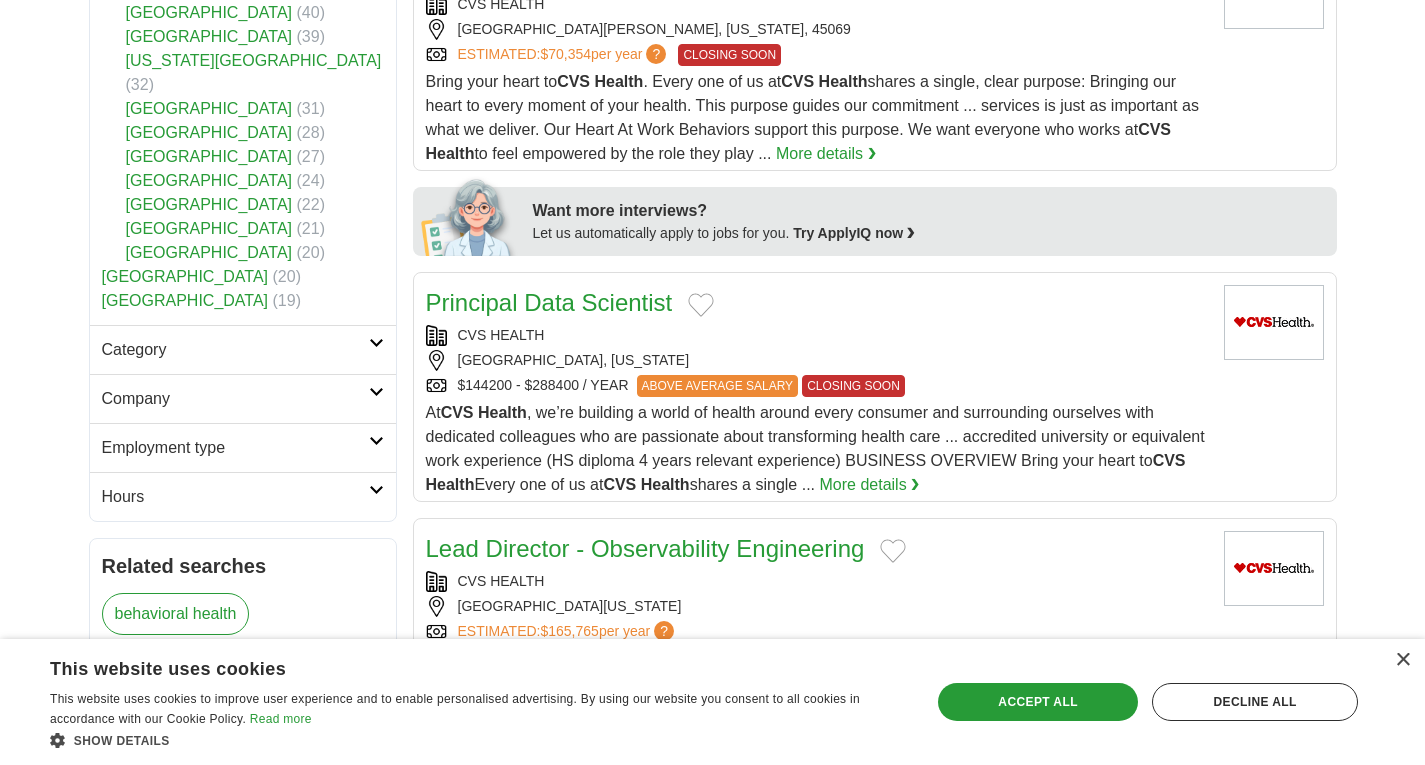 click on "Hours" at bounding box center [235, 497] 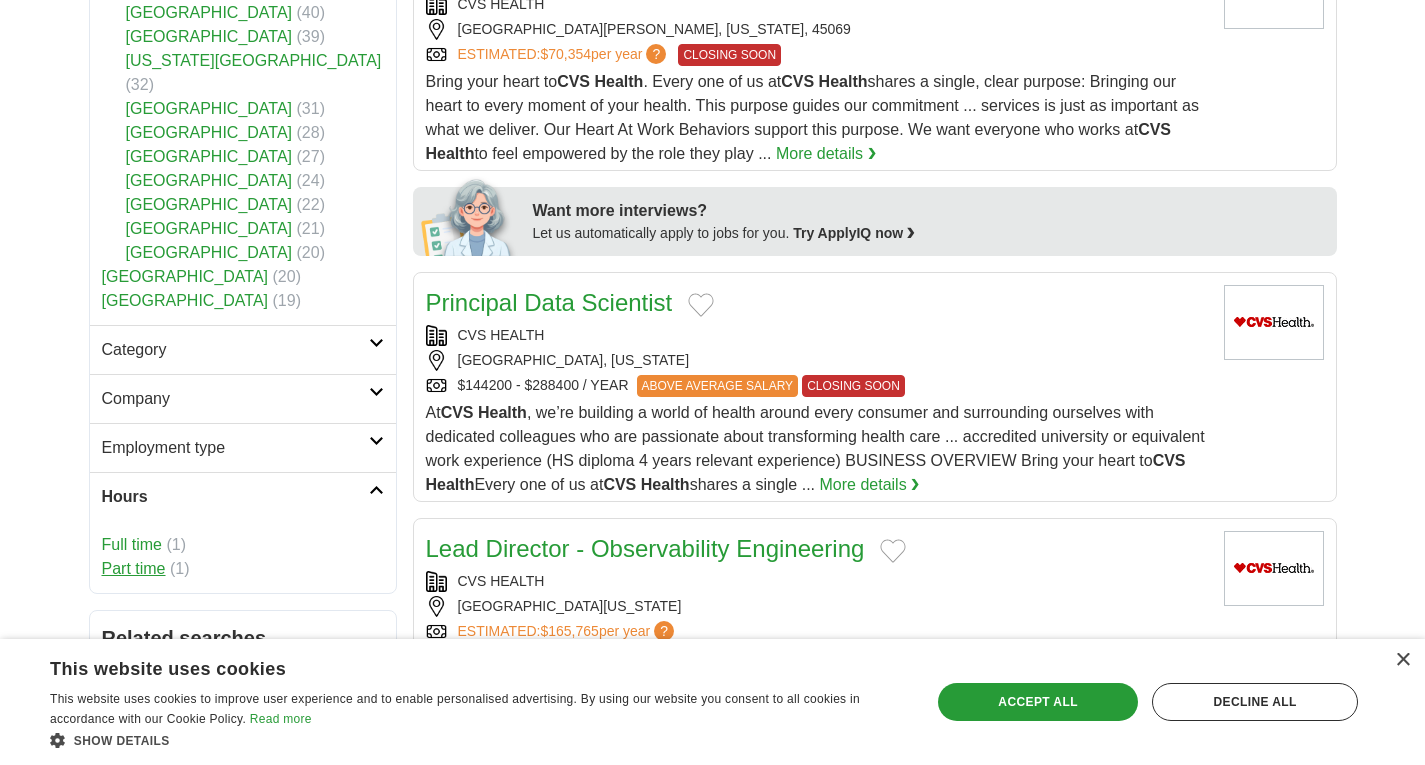 click on "Part time" at bounding box center (134, 568) 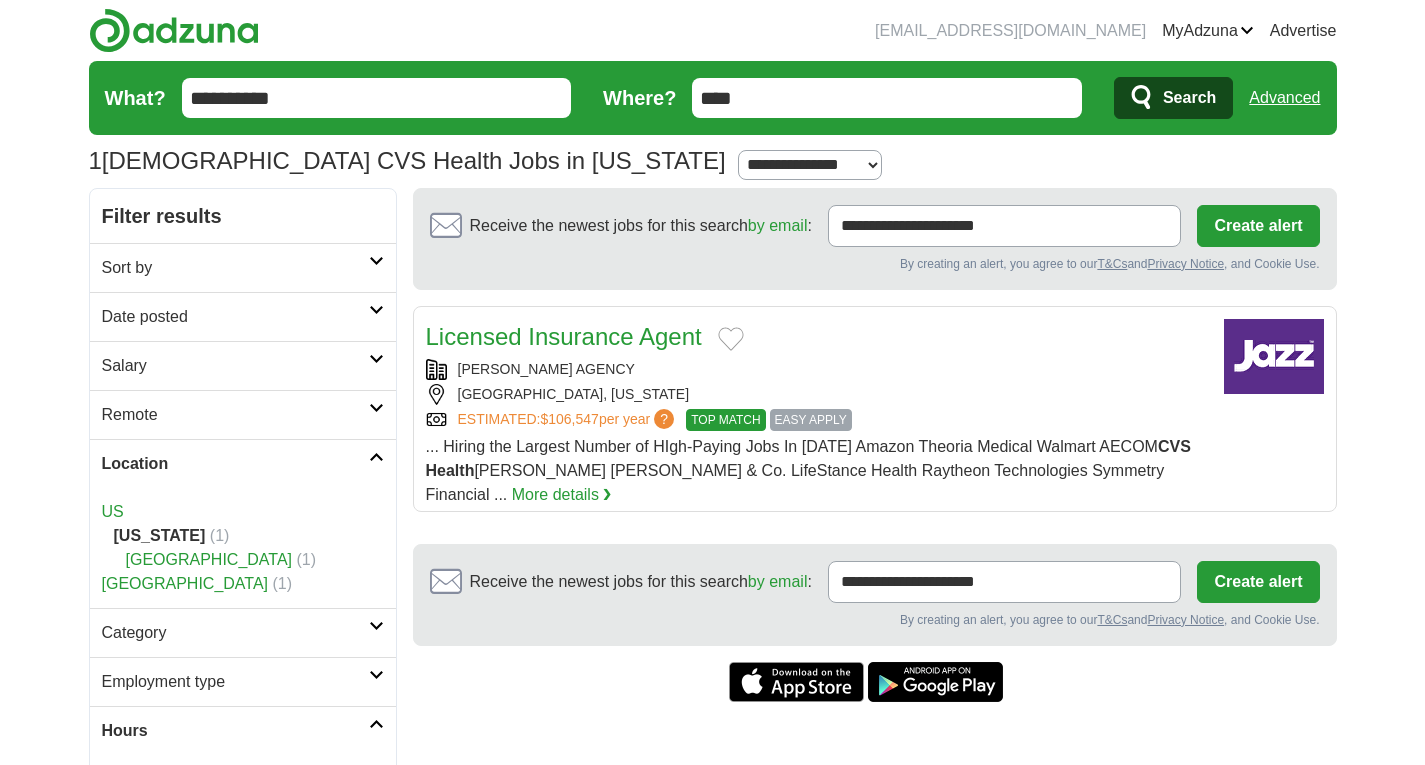 scroll, scrollTop: 0, scrollLeft: 0, axis: both 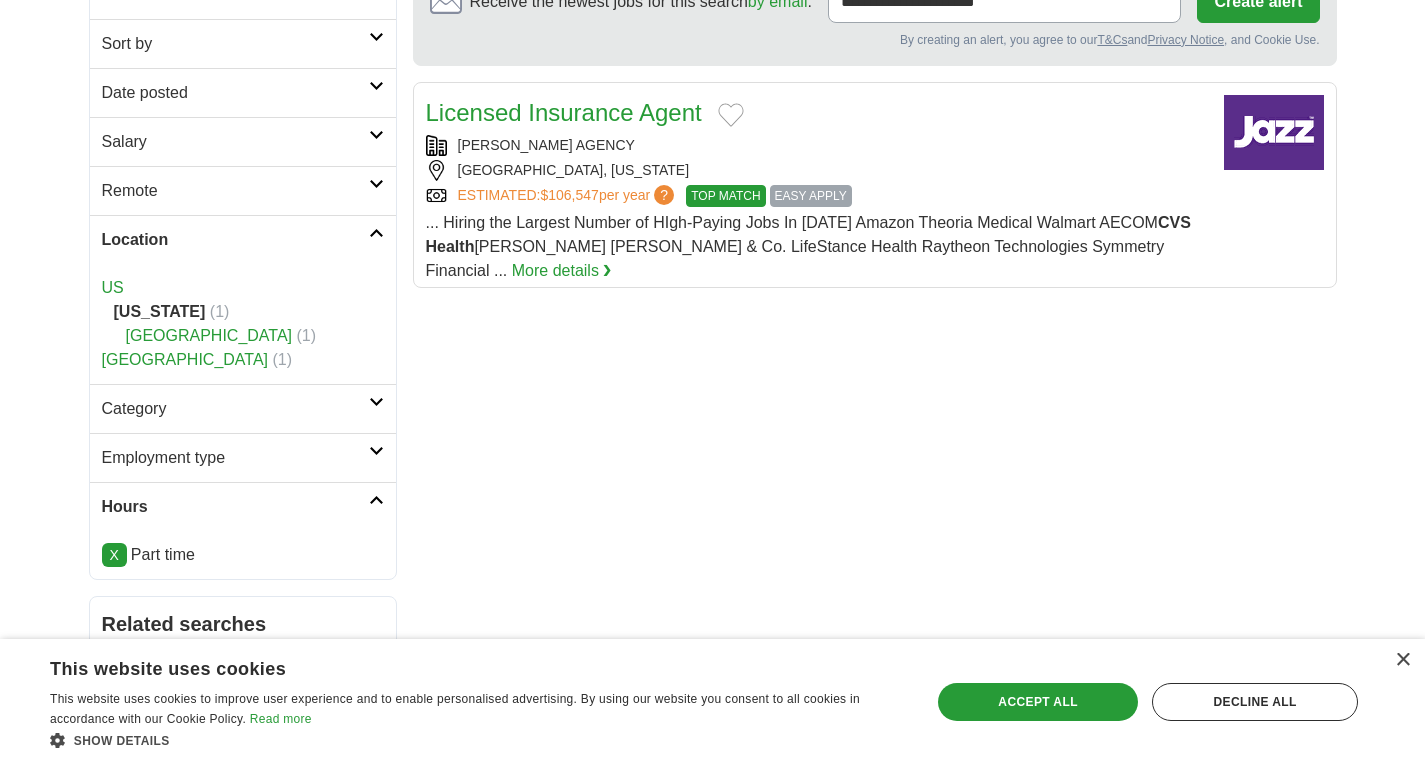 click on "Employment type" at bounding box center (243, 457) 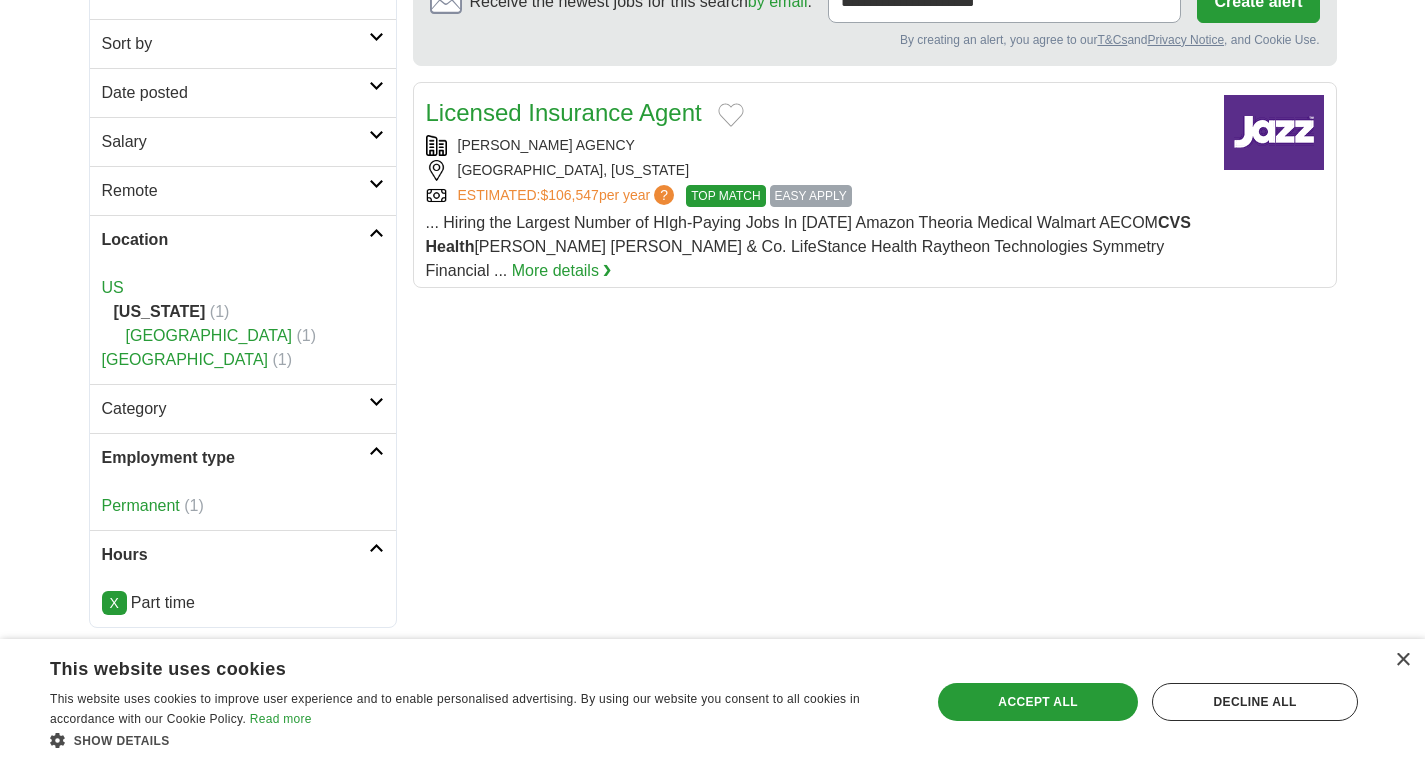 click on "Employment type" at bounding box center (243, 457) 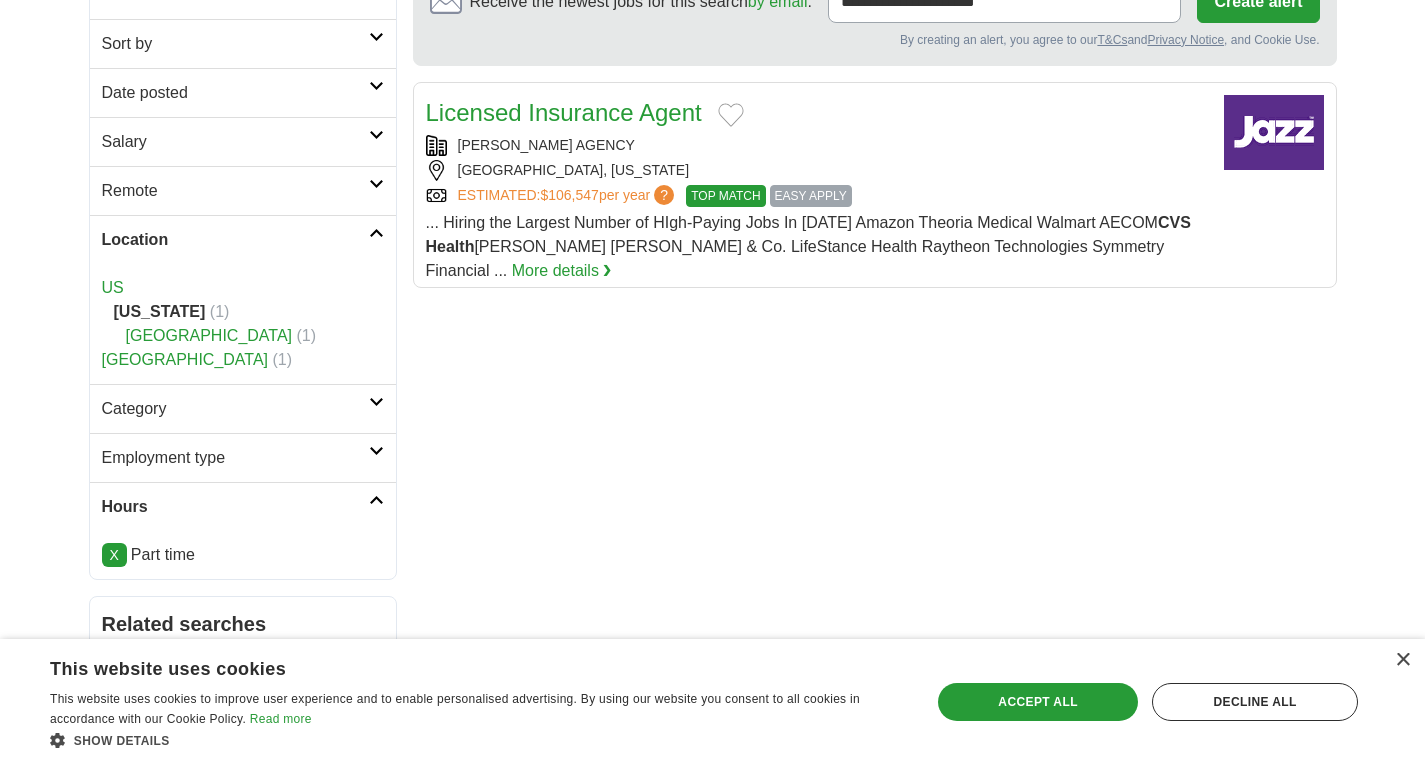 click on "Employment type" at bounding box center [243, 457] 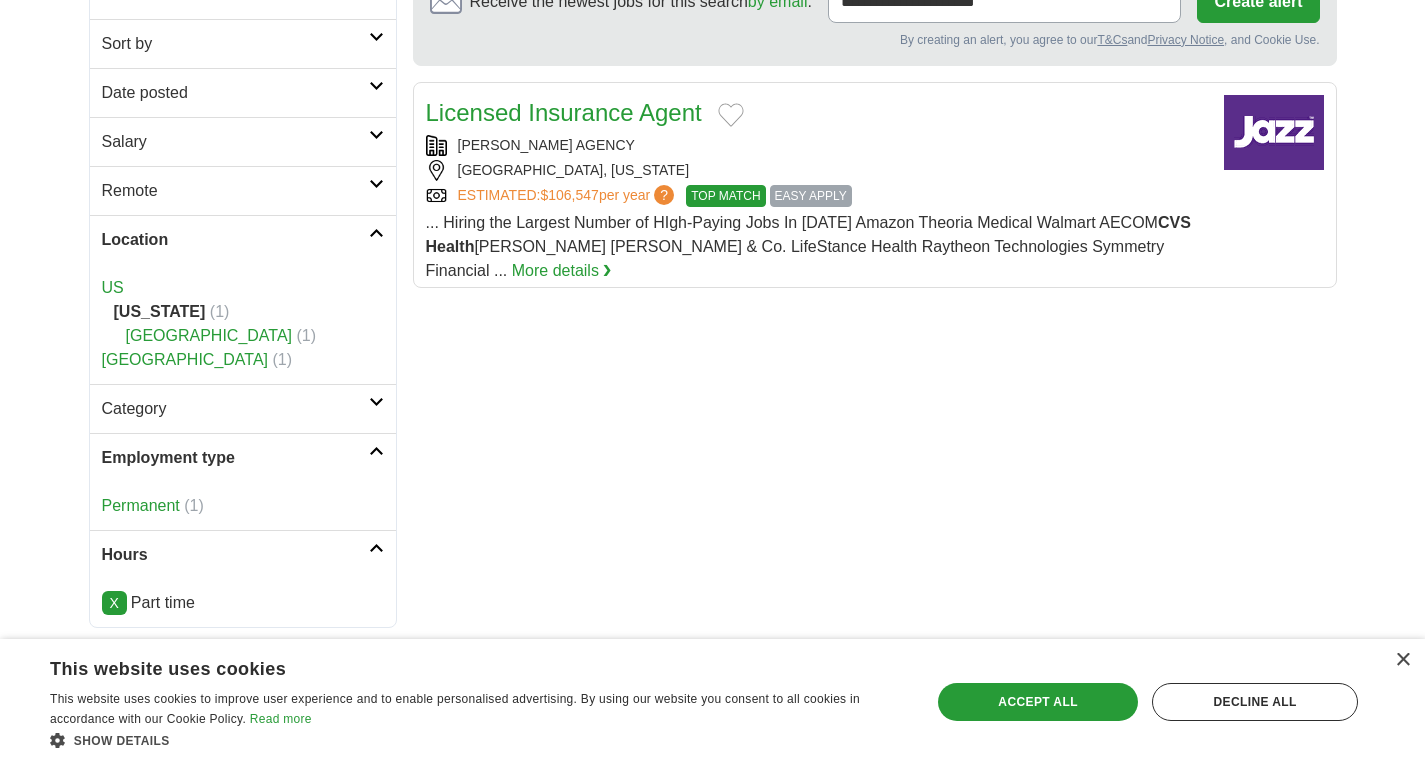 click on "Employment type" at bounding box center (243, 457) 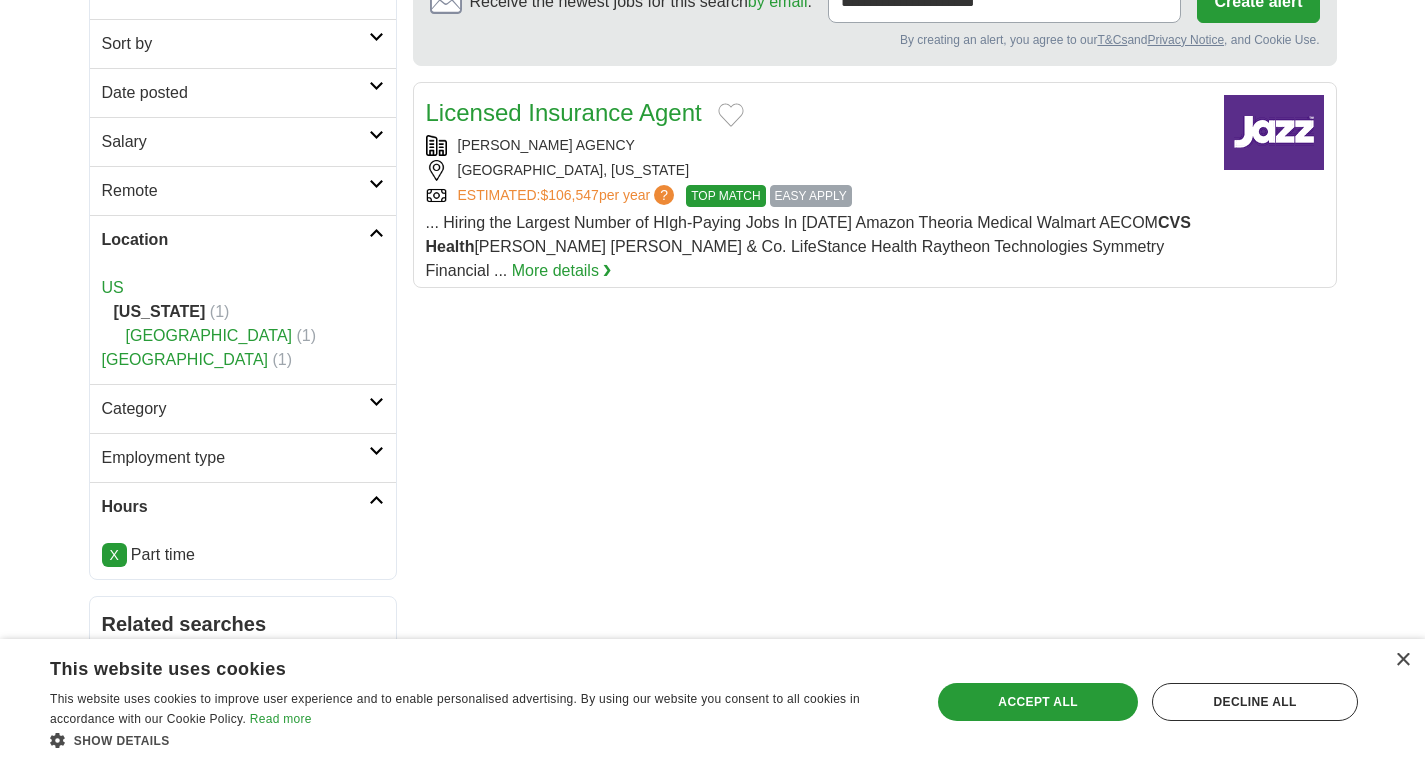 click on "Category" at bounding box center (243, 408) 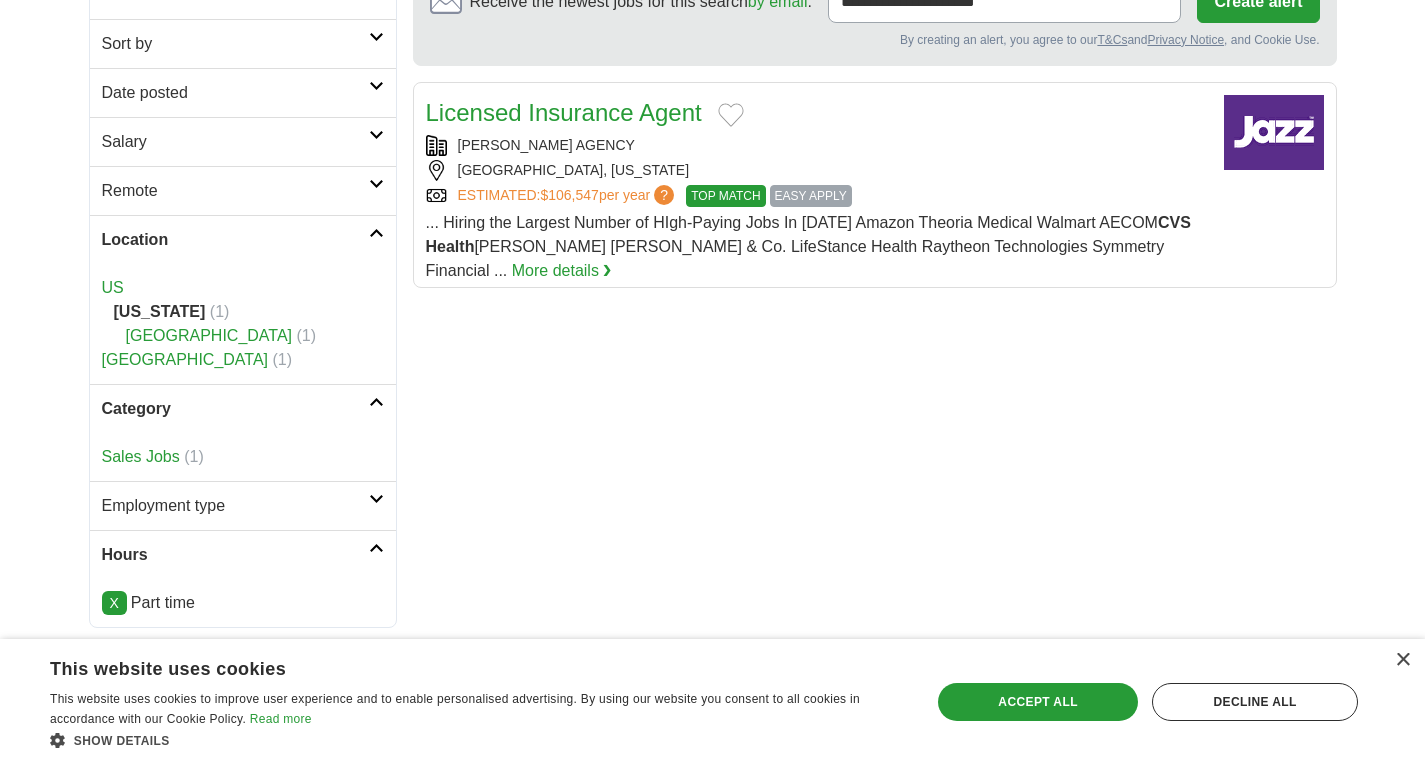 click on "Category" at bounding box center (243, 408) 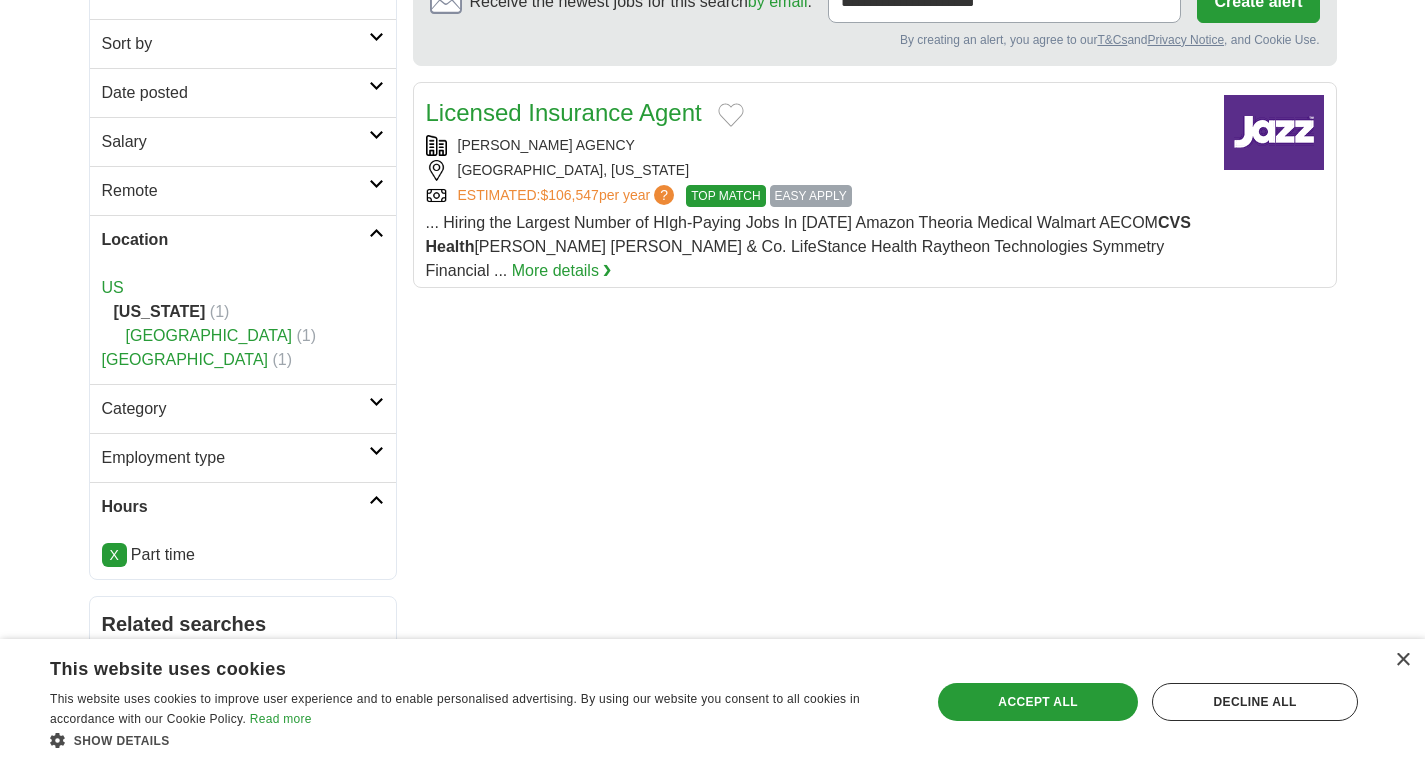 click on "Category" at bounding box center [243, 408] 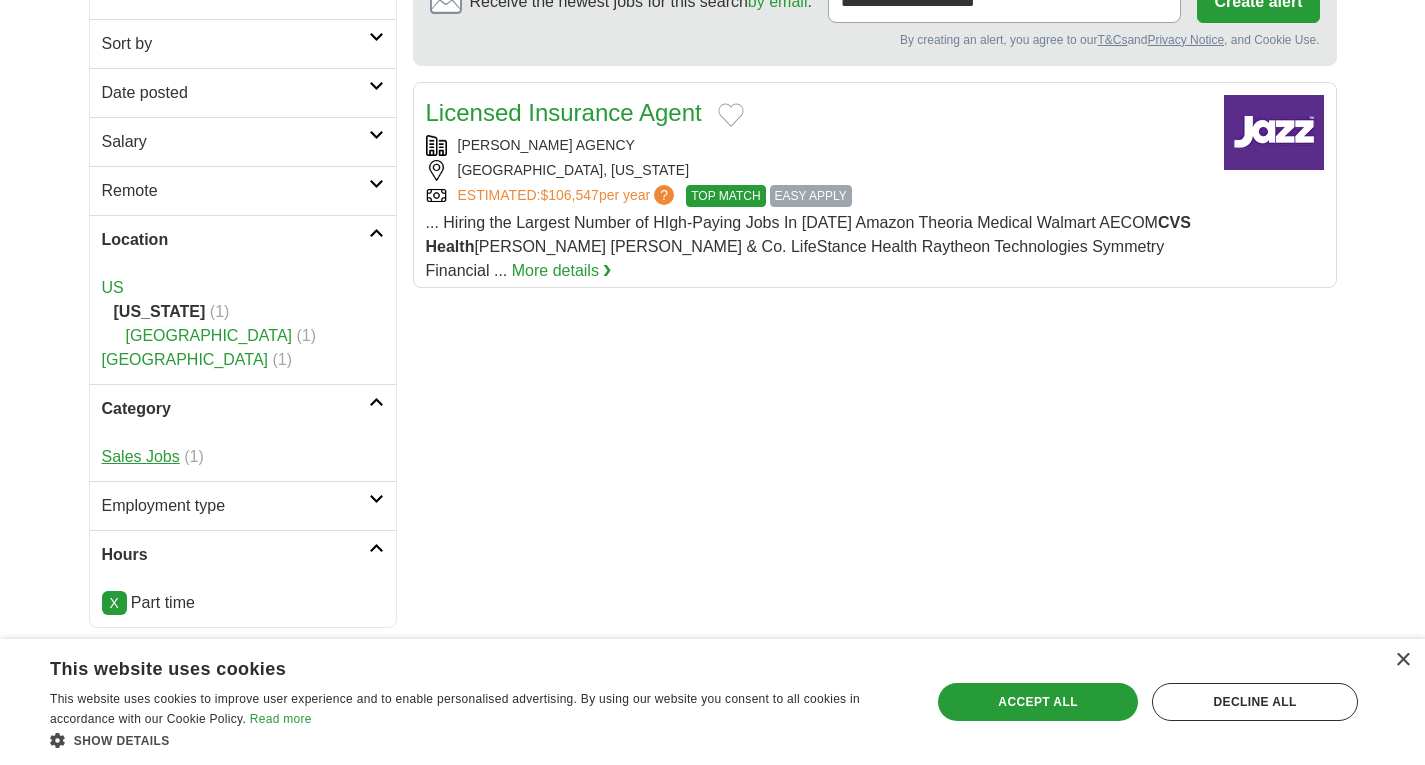 click on "Sales Jobs" at bounding box center (141, 456) 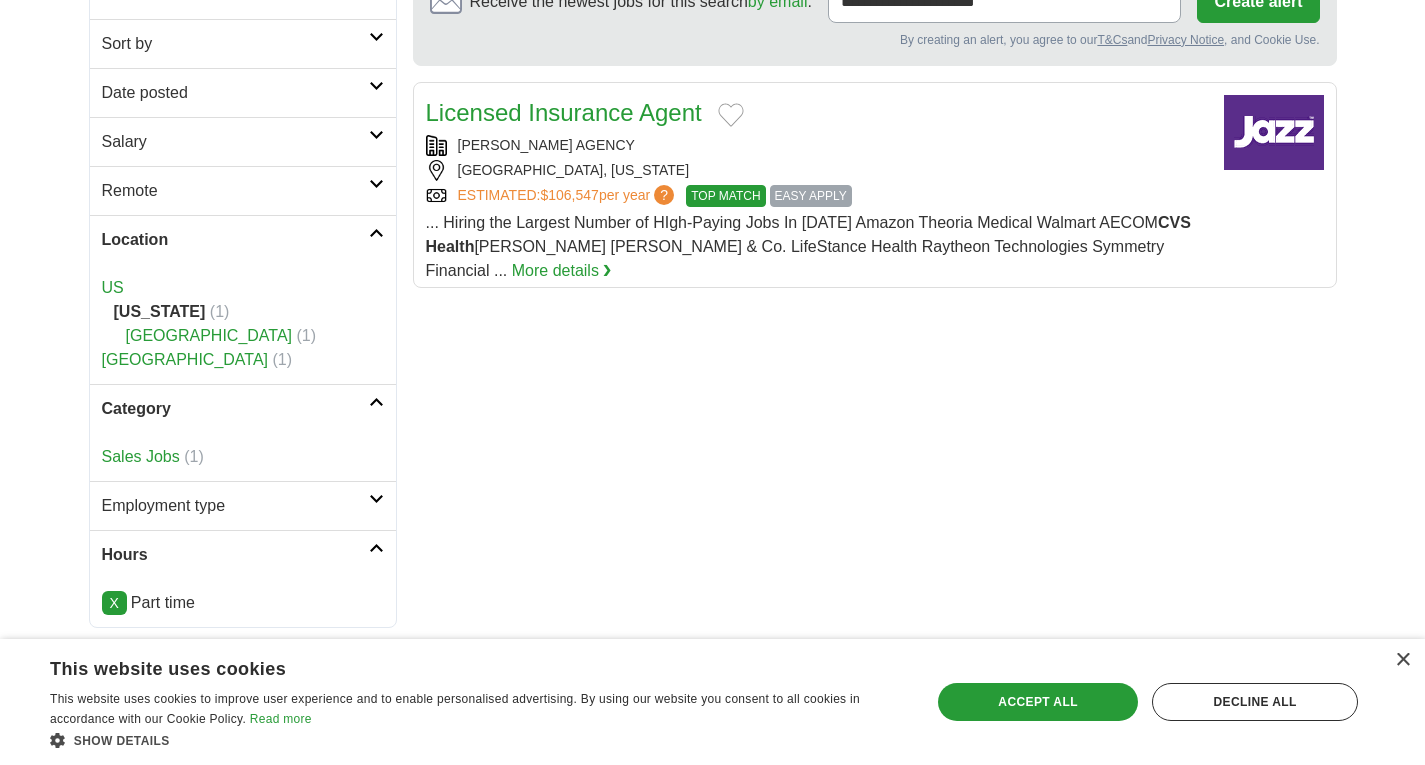 click on "Category" at bounding box center (243, 408) 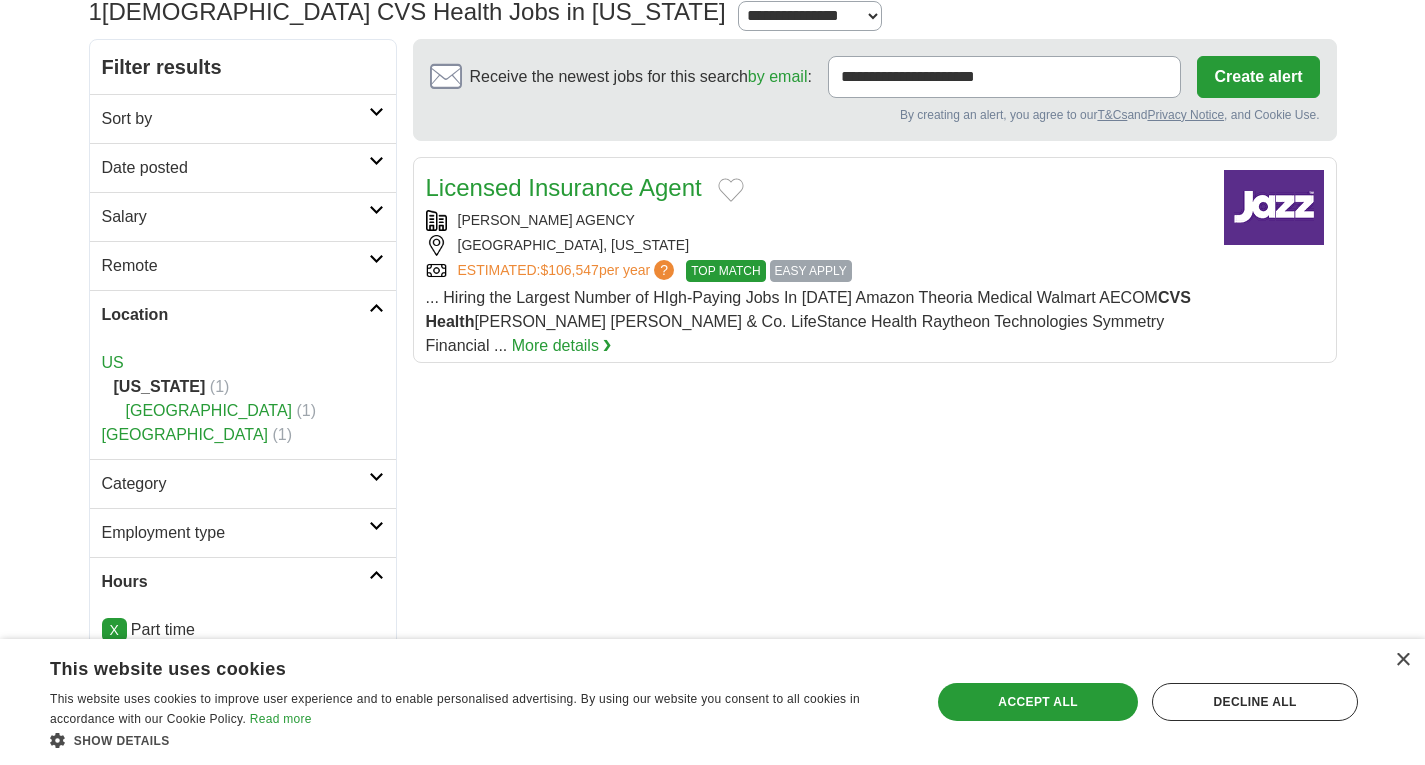 scroll, scrollTop: 0, scrollLeft: 0, axis: both 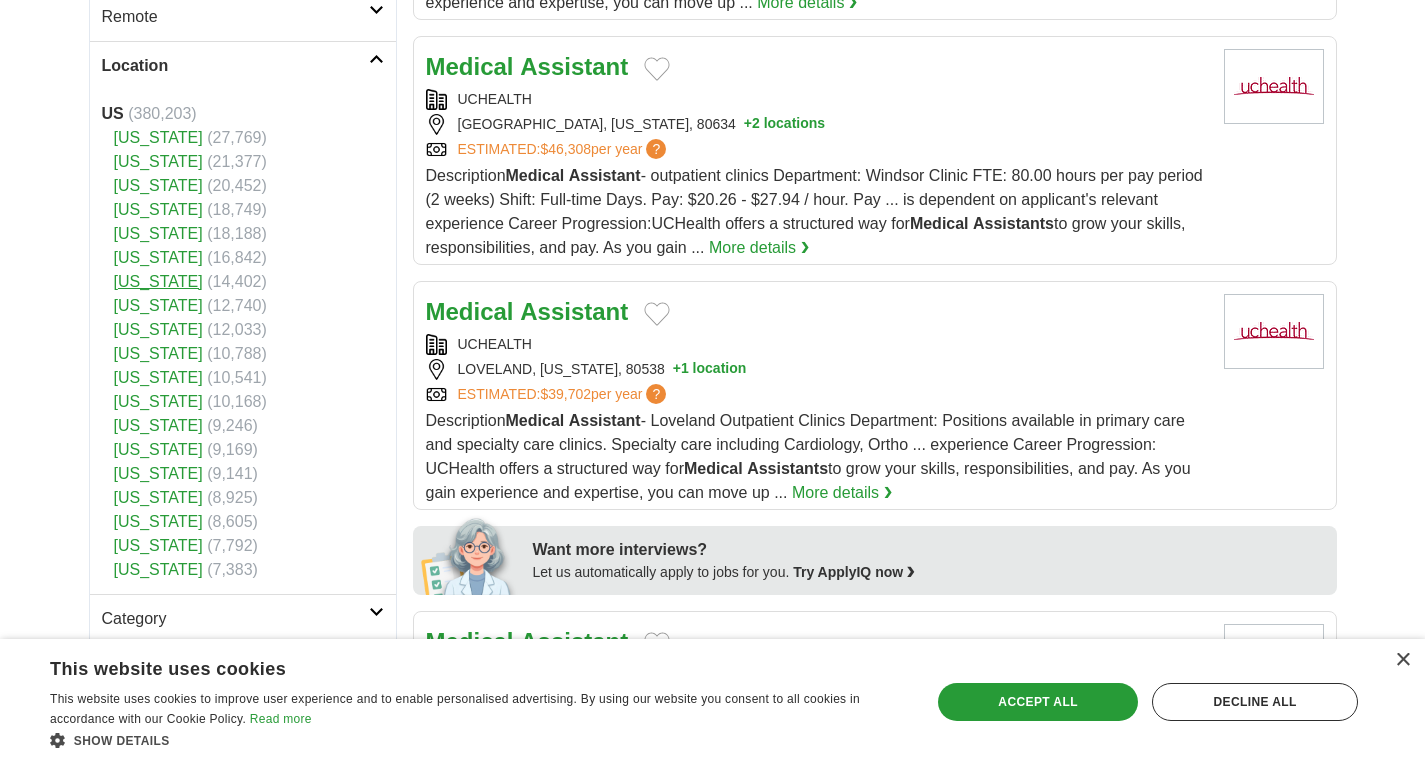 click on "[US_STATE]" at bounding box center [158, 281] 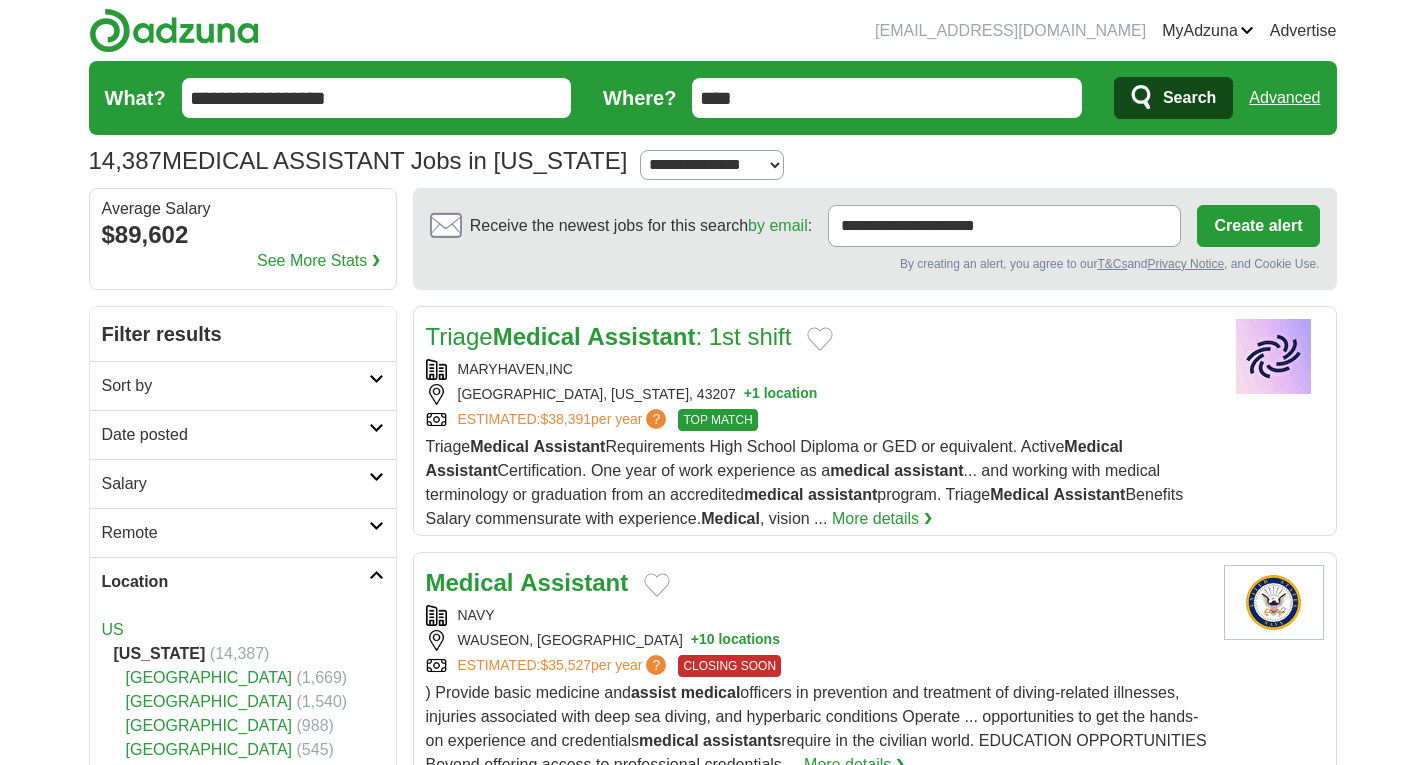 scroll, scrollTop: 0, scrollLeft: 0, axis: both 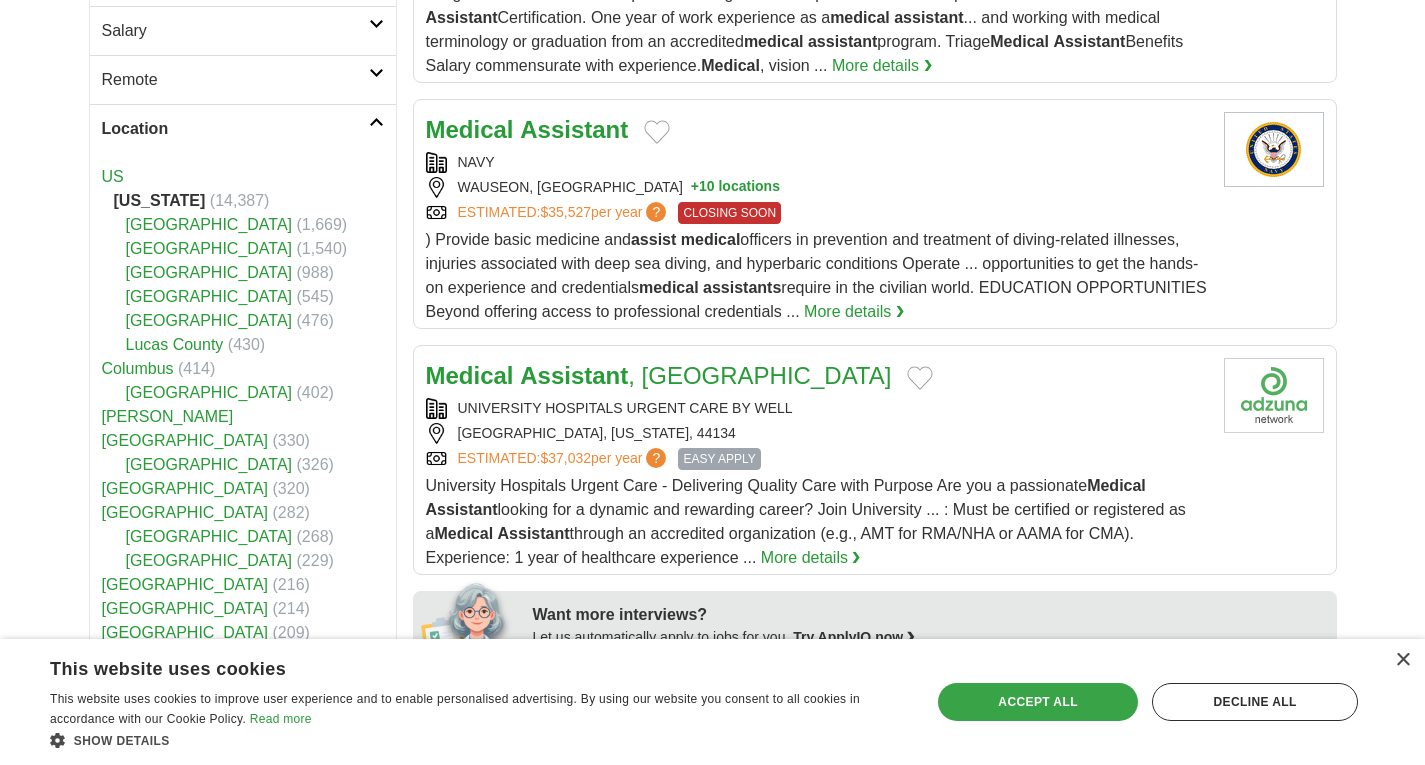 click on "Accept all" at bounding box center [1038, 702] 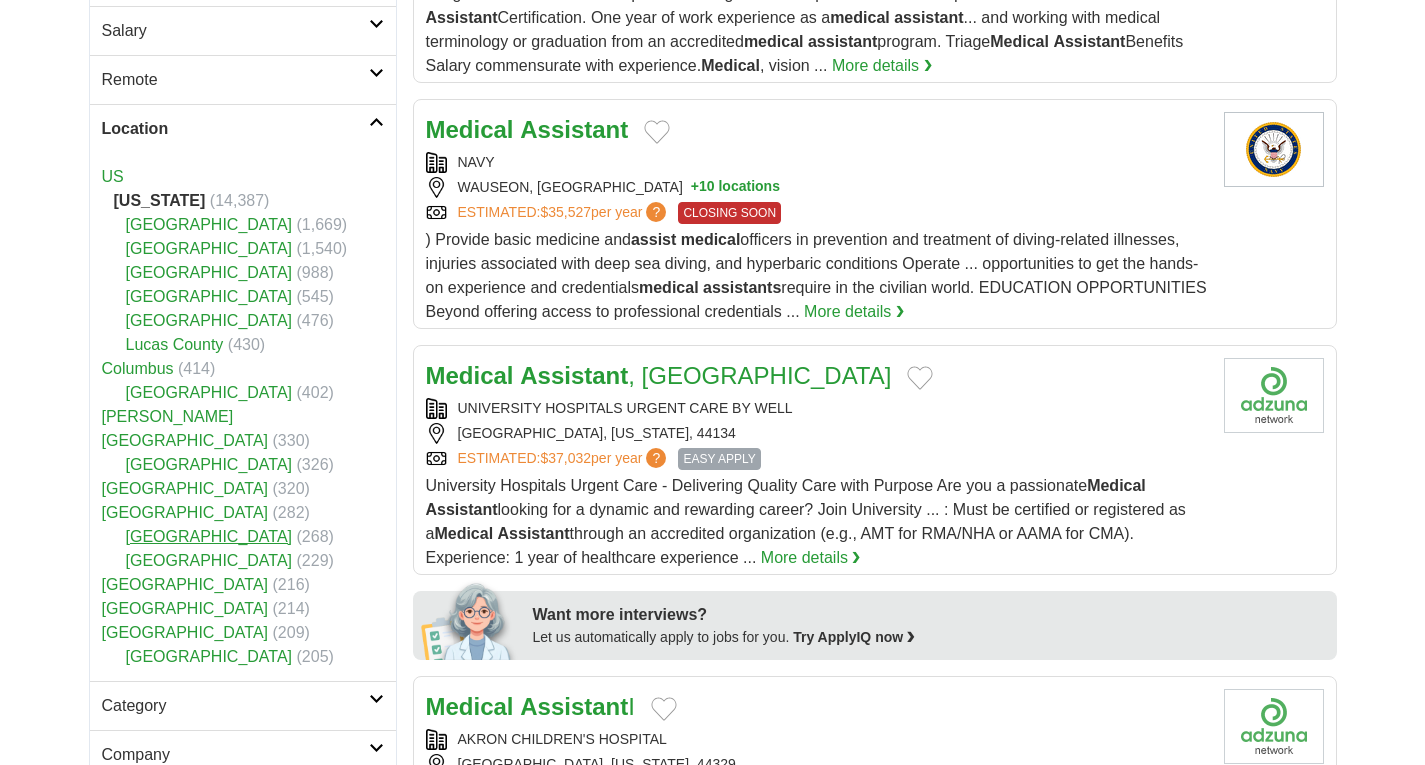 click on "[GEOGRAPHIC_DATA]" at bounding box center [209, 536] 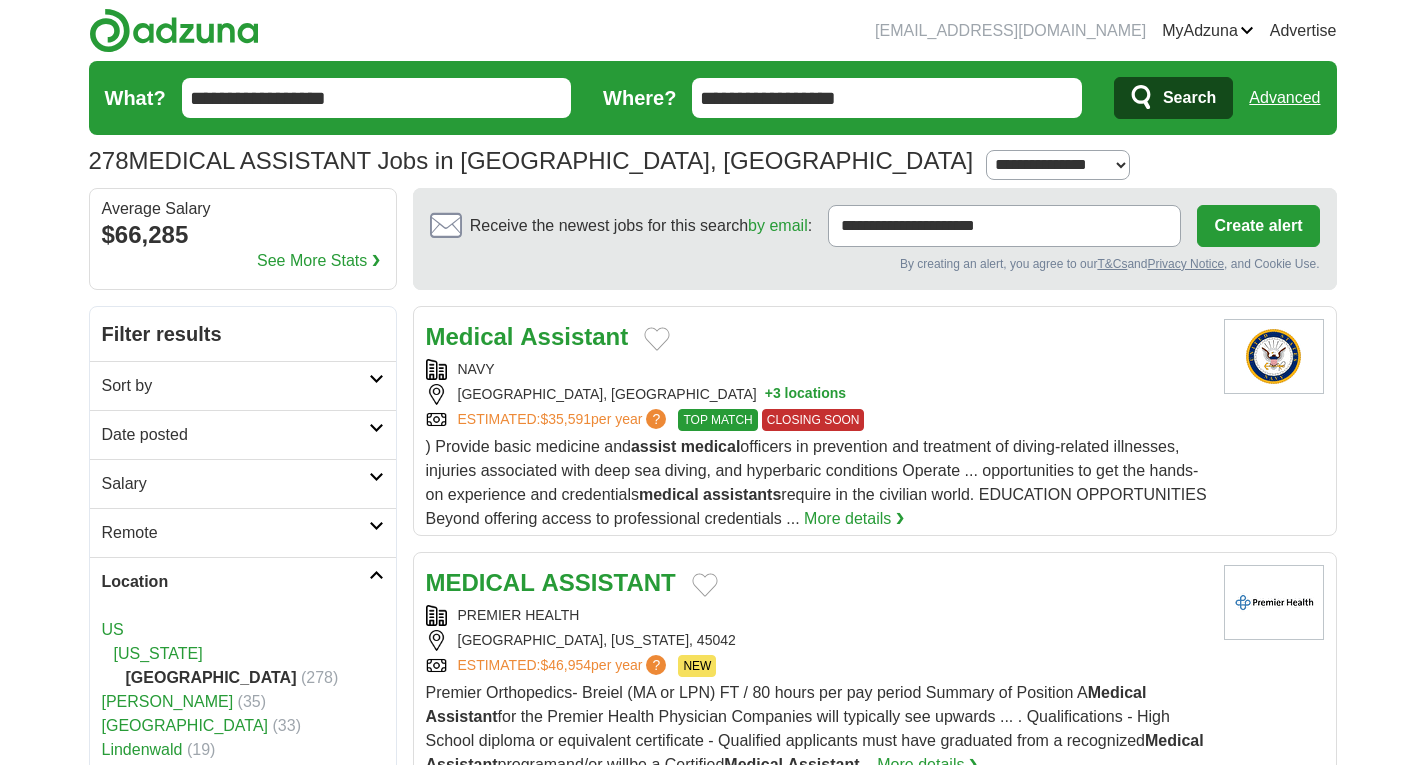 scroll, scrollTop: 0, scrollLeft: 0, axis: both 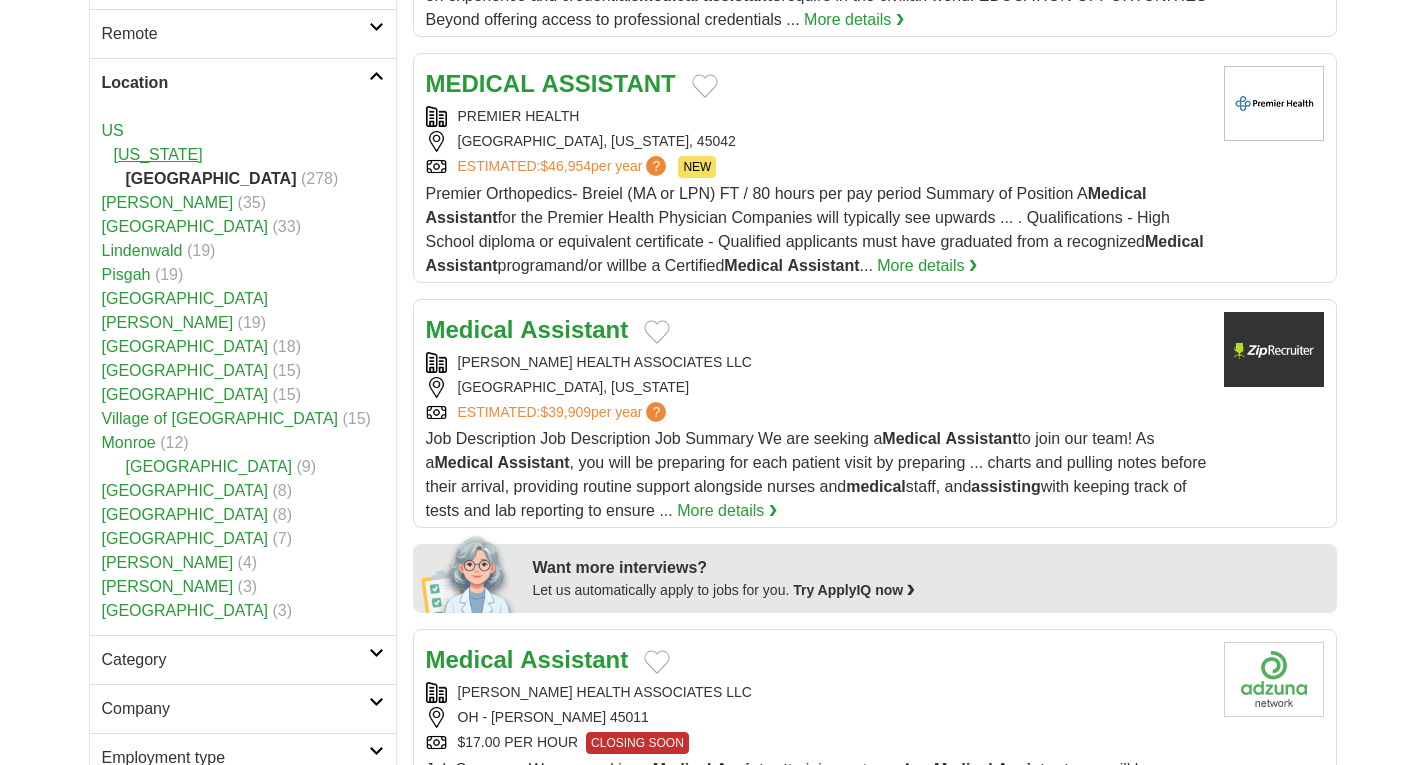 click on "[US_STATE]" at bounding box center (158, 154) 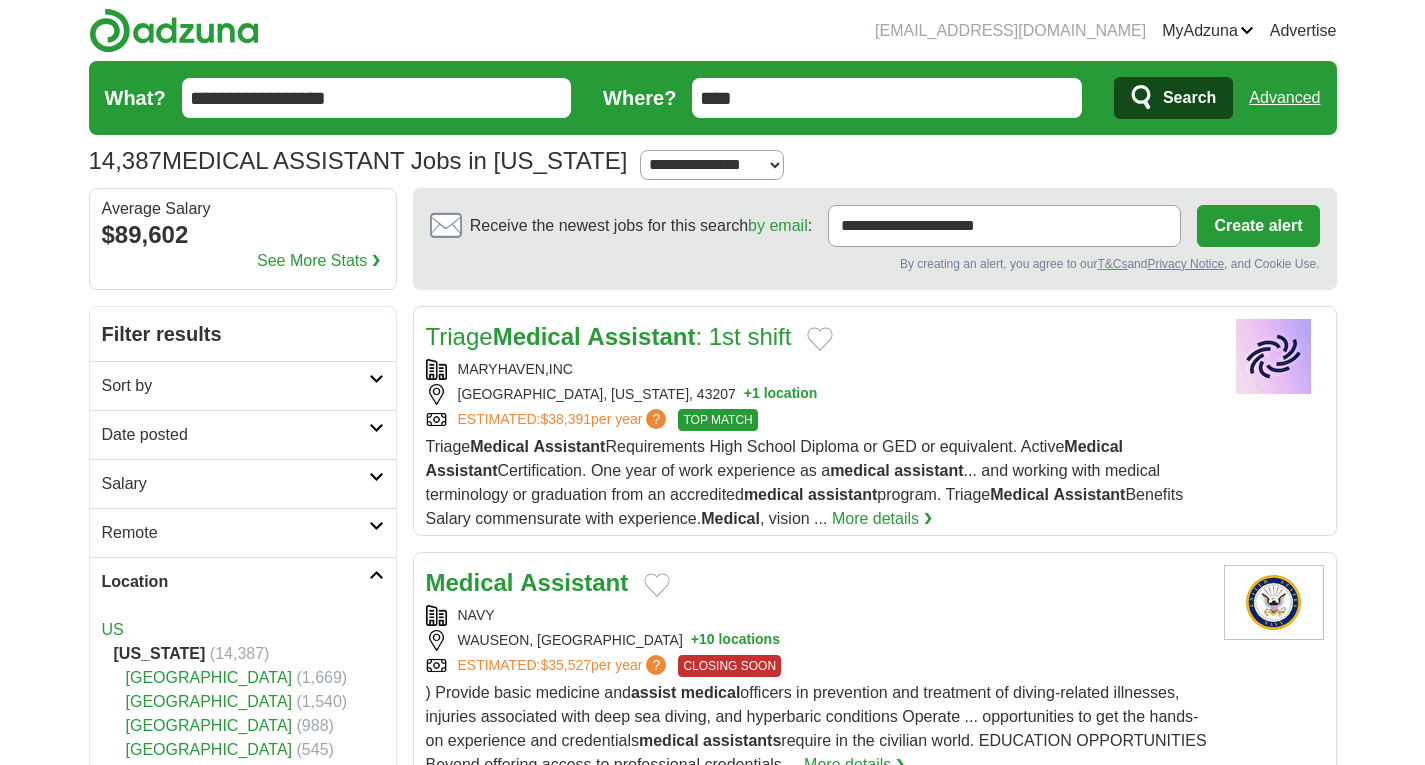 scroll, scrollTop: 0, scrollLeft: 0, axis: both 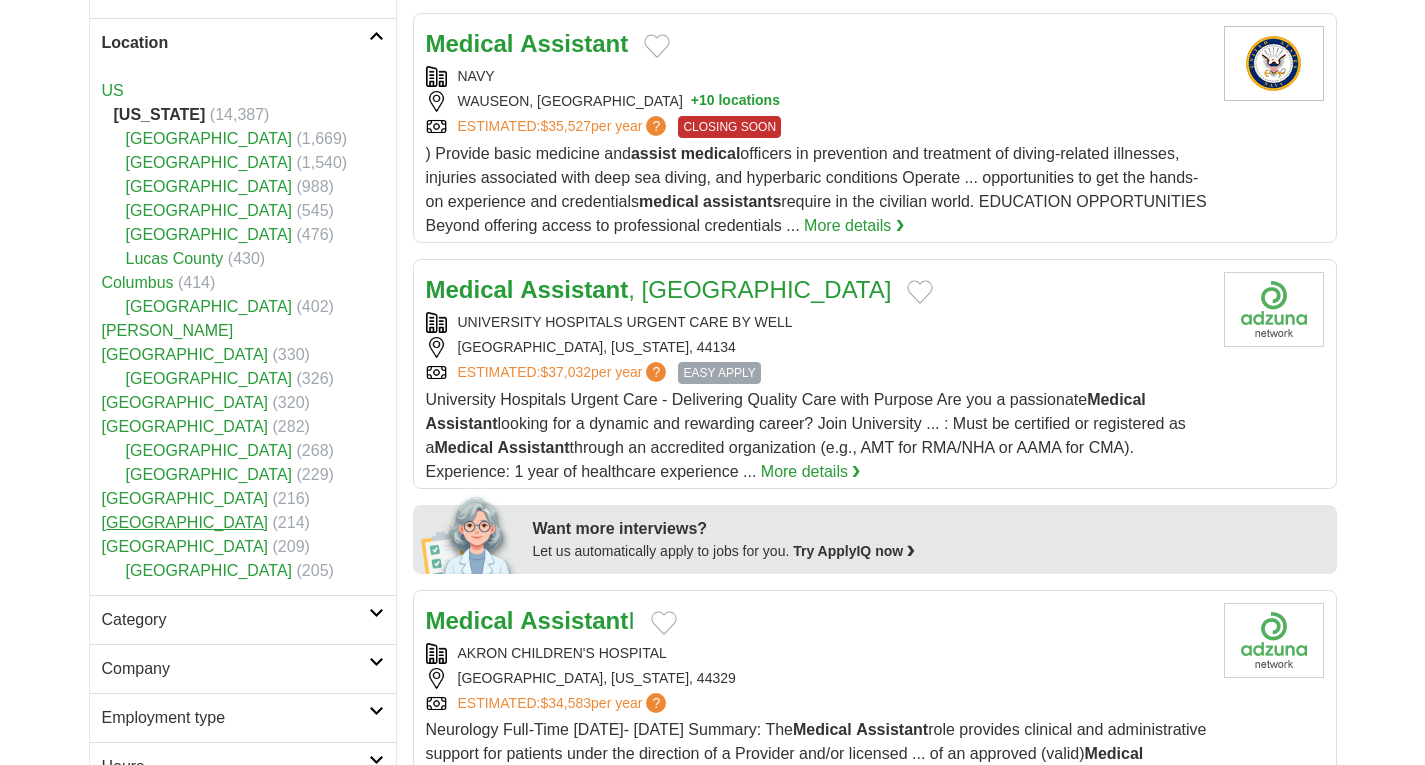 click on "Cleveland" at bounding box center (185, 522) 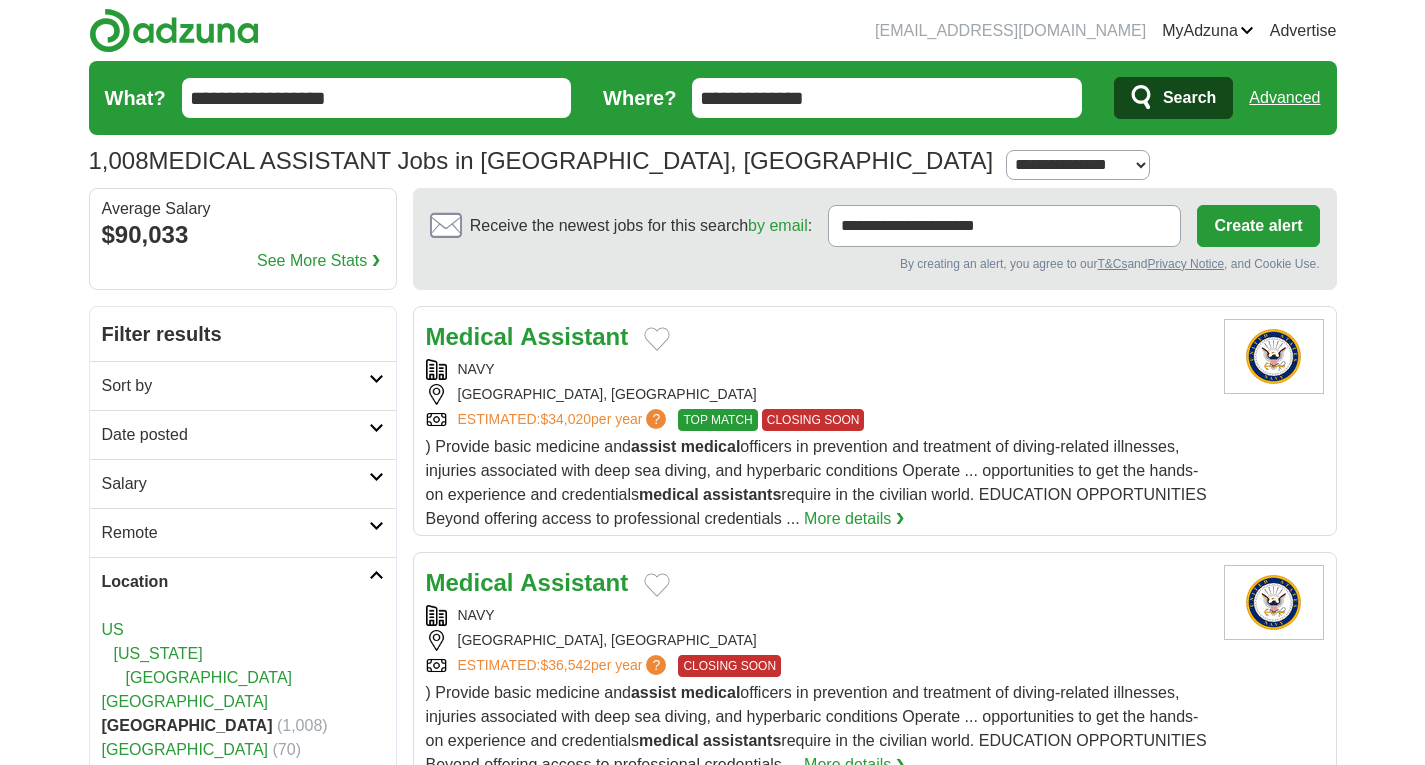 scroll, scrollTop: 0, scrollLeft: 0, axis: both 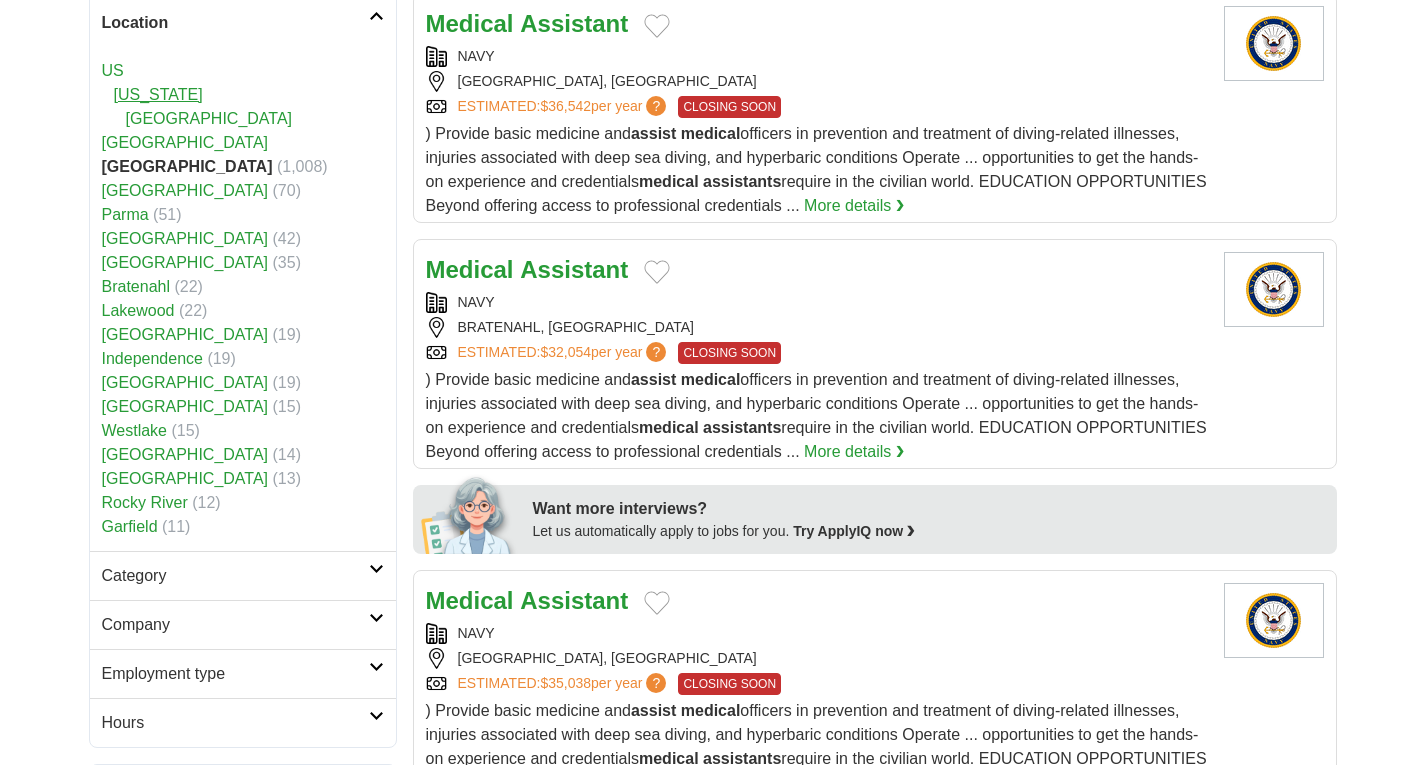 click on "[US_STATE]" at bounding box center [158, 94] 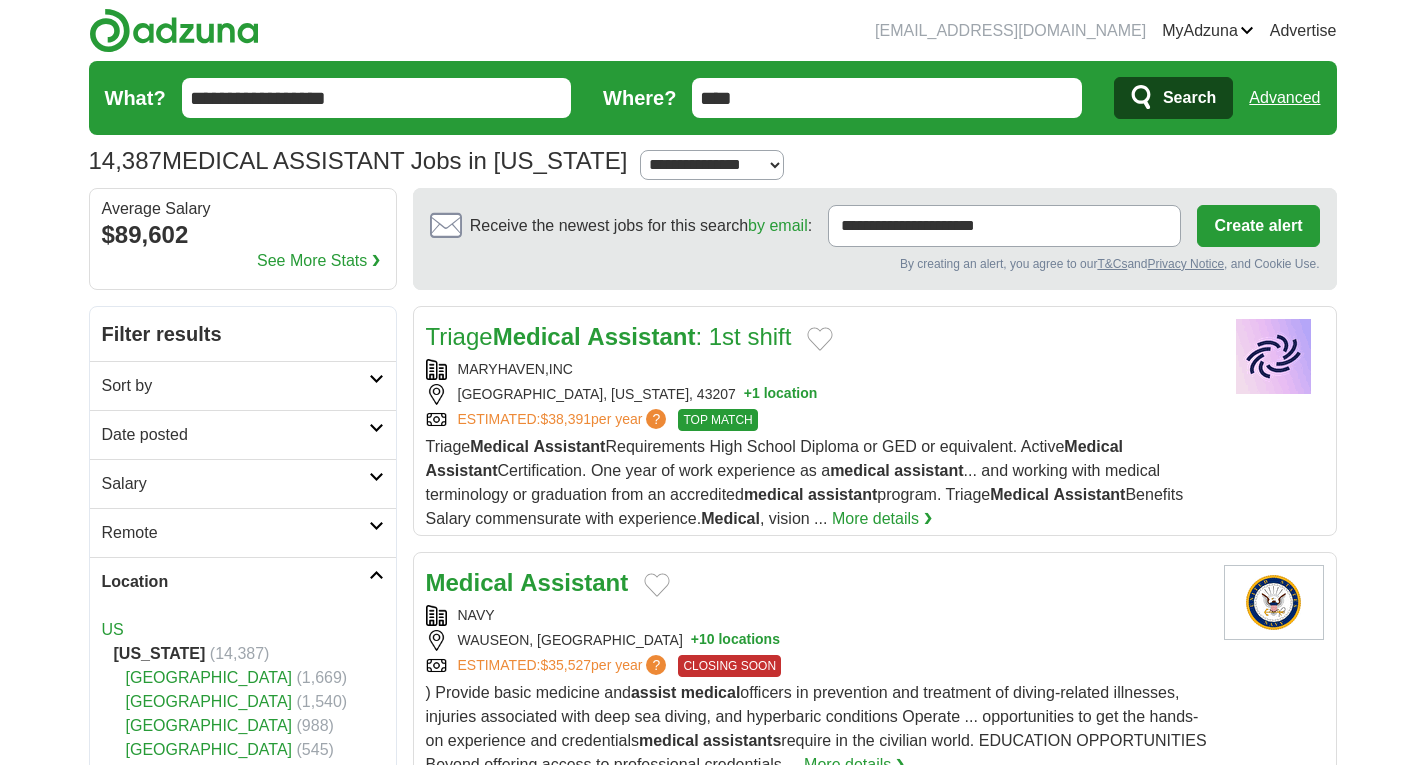 scroll, scrollTop: 0, scrollLeft: 0, axis: both 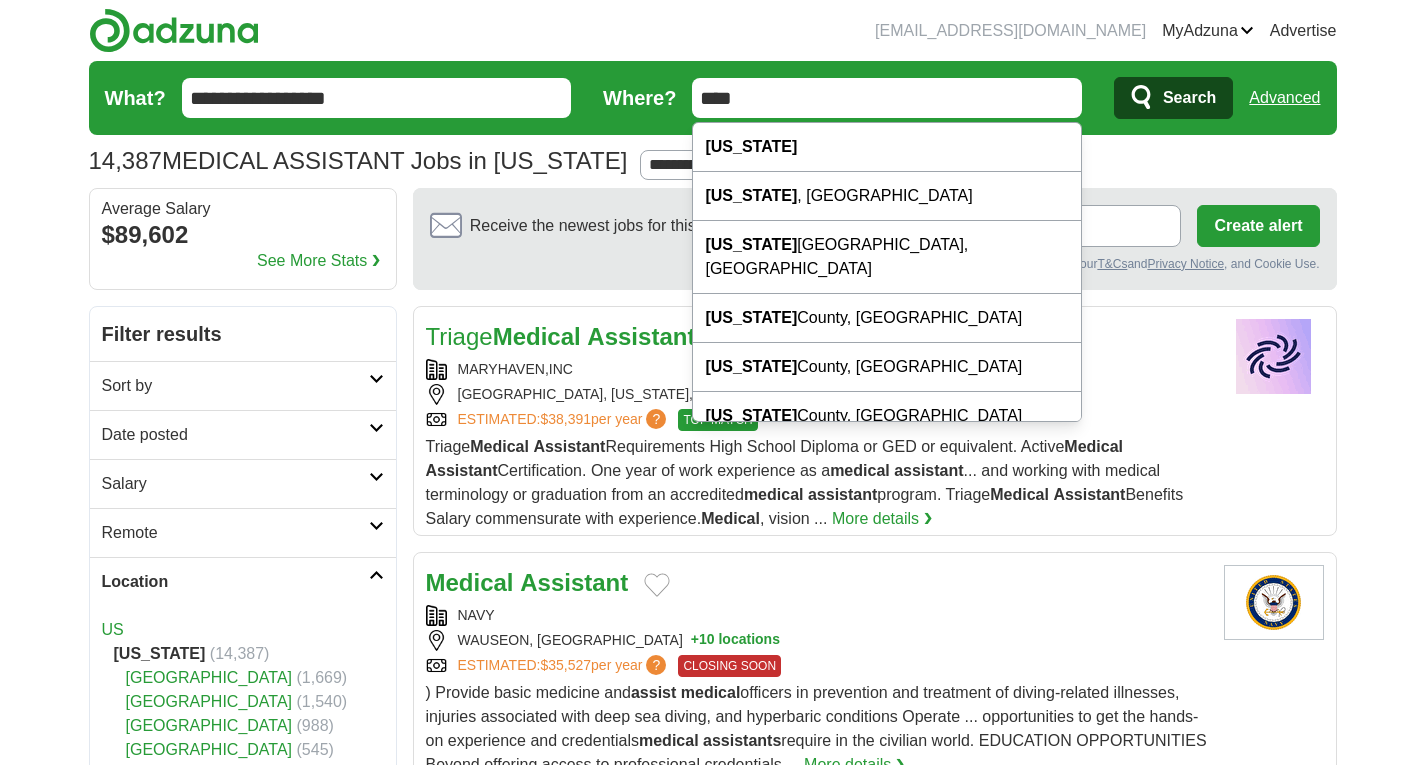 click on "****" at bounding box center [887, 98] 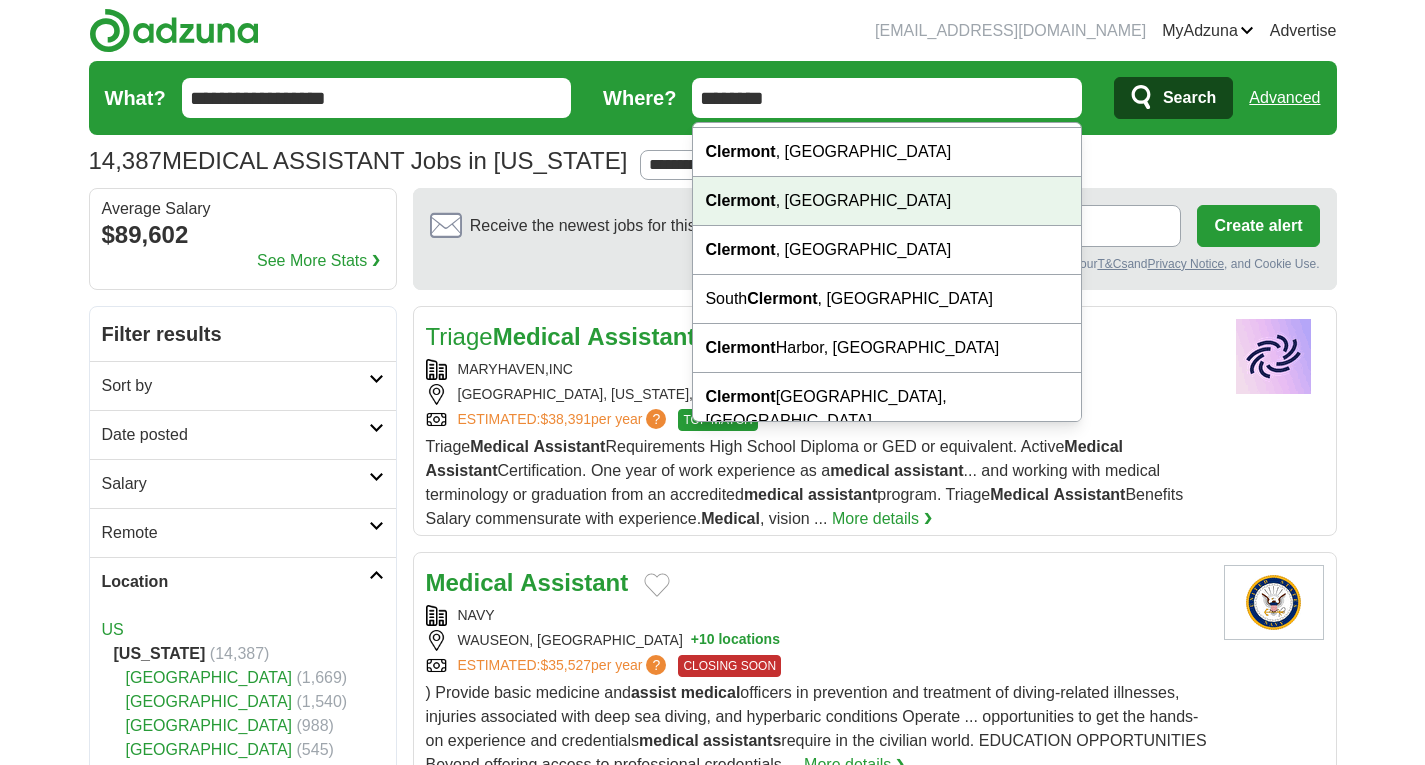 scroll, scrollTop: 192, scrollLeft: 0, axis: vertical 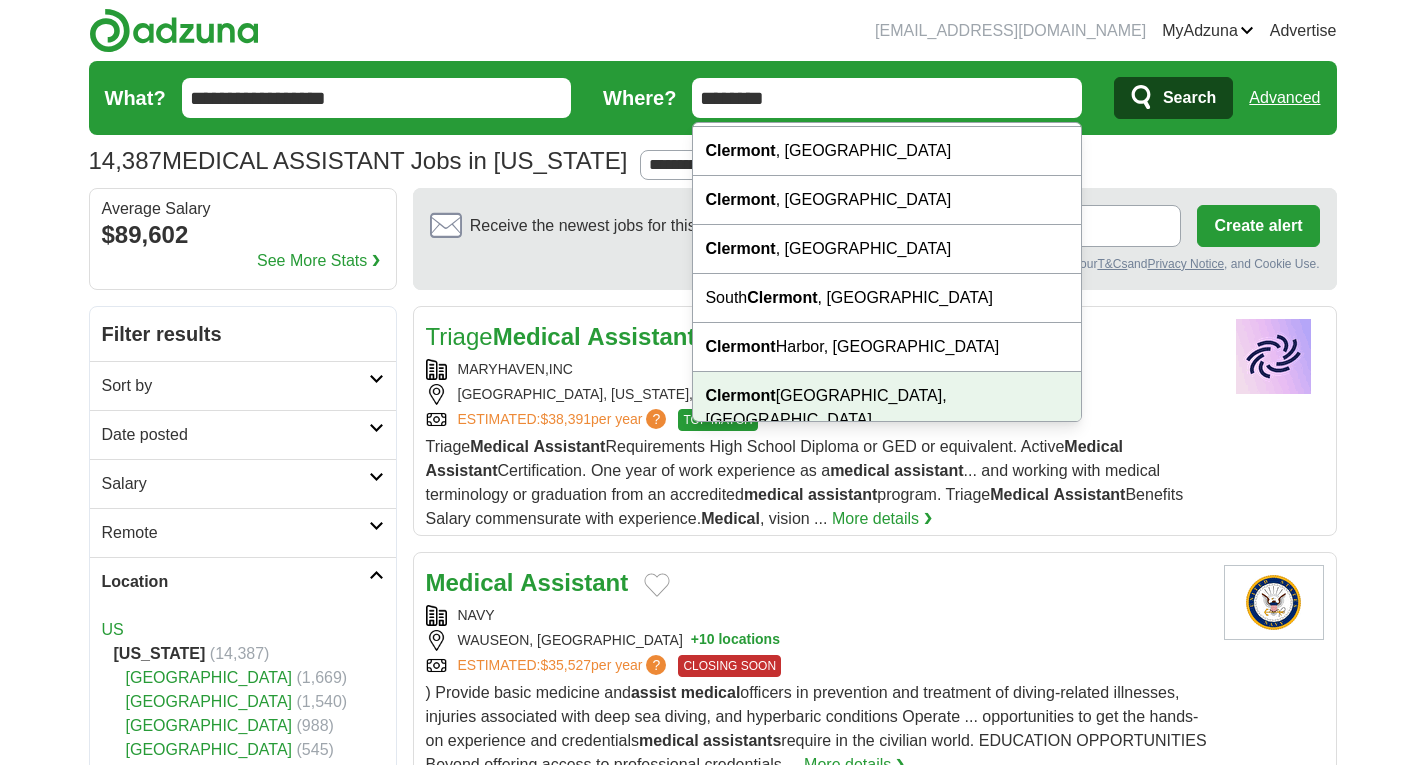 click on "Clermont  County, OH" at bounding box center [887, 408] 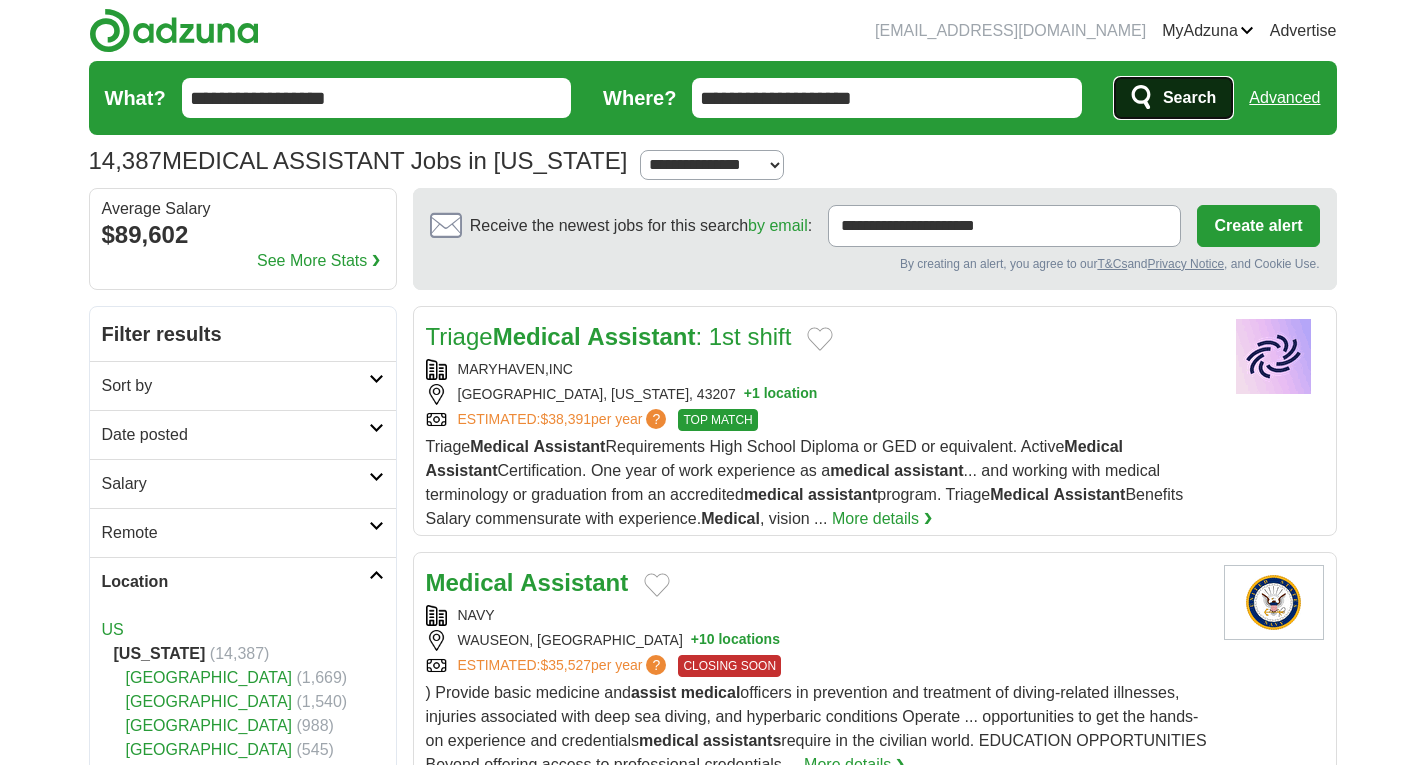 click on "Search" at bounding box center (1189, 98) 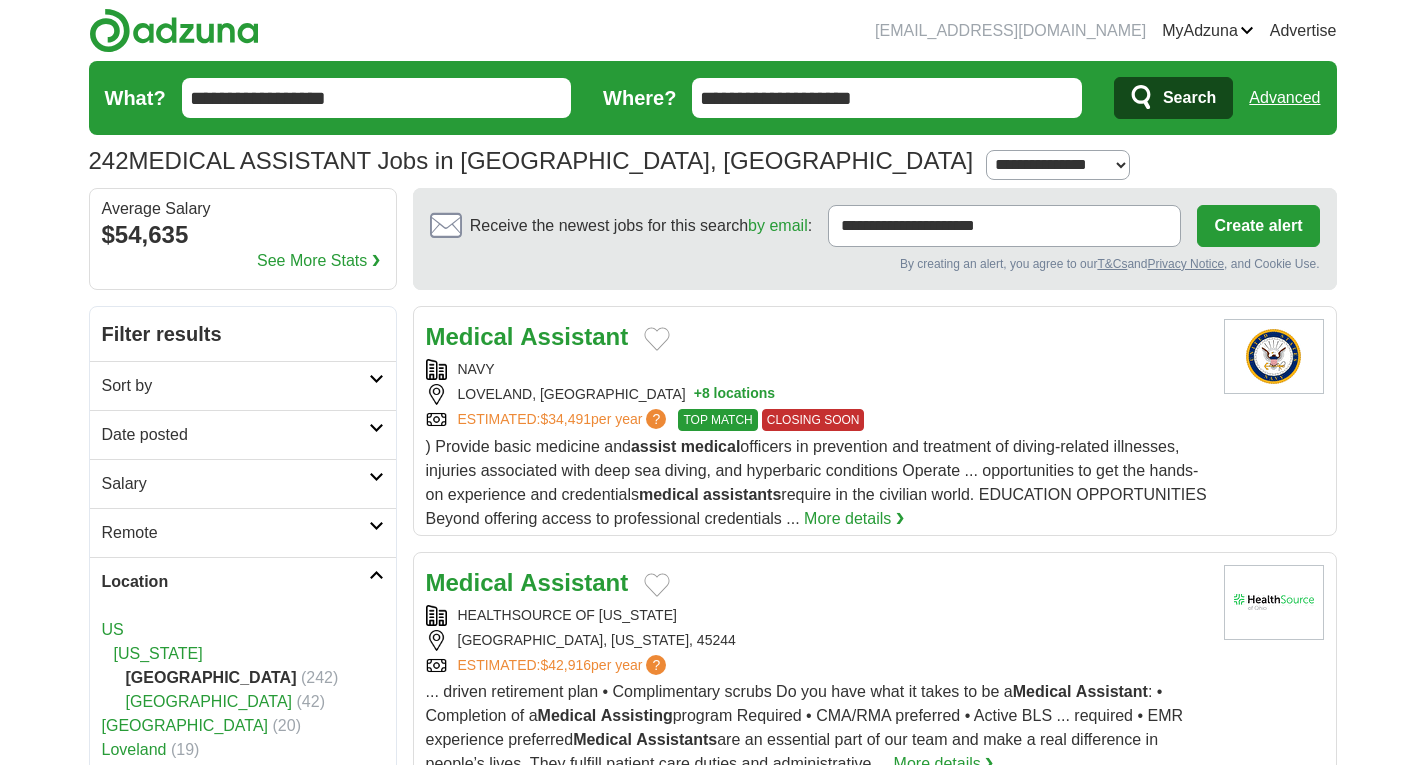 scroll, scrollTop: 0, scrollLeft: 0, axis: both 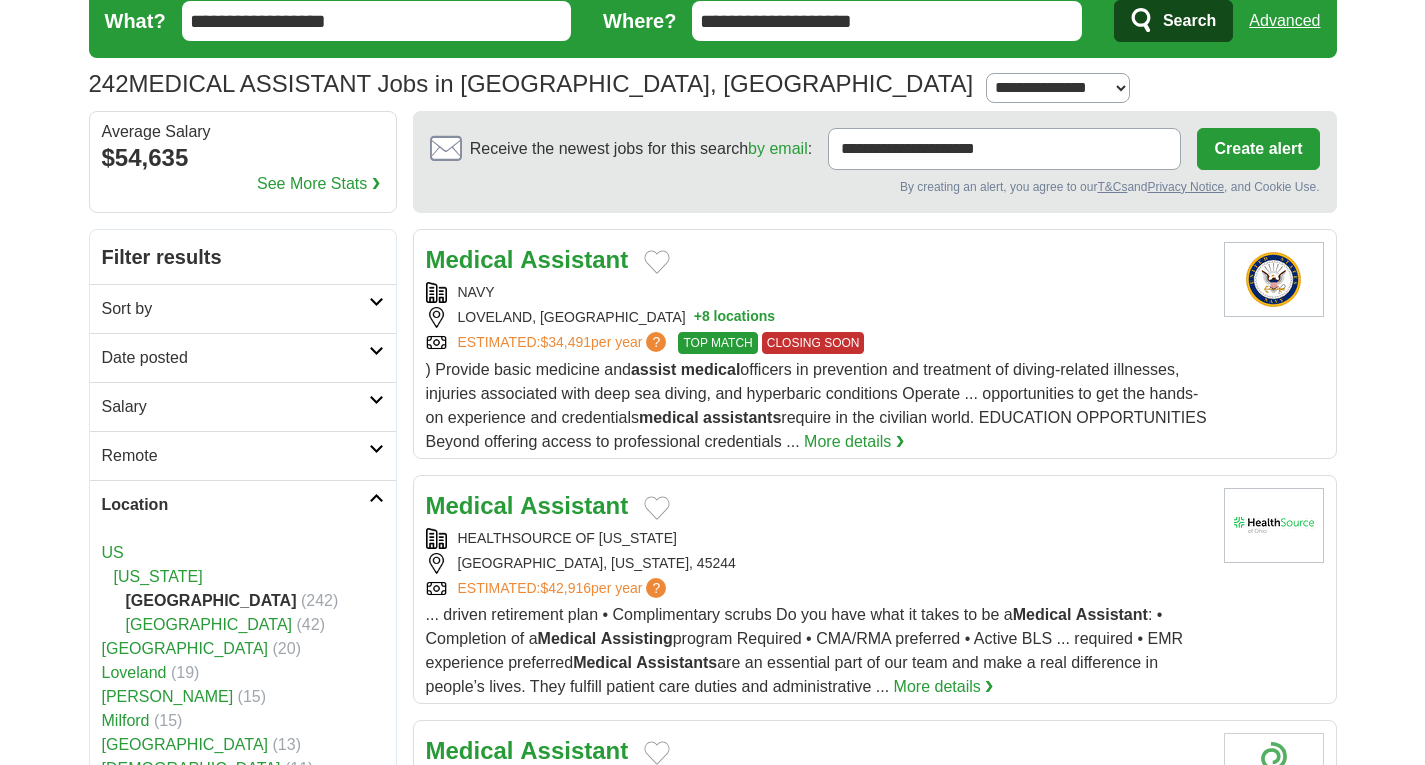 click on "Salary" at bounding box center (235, 407) 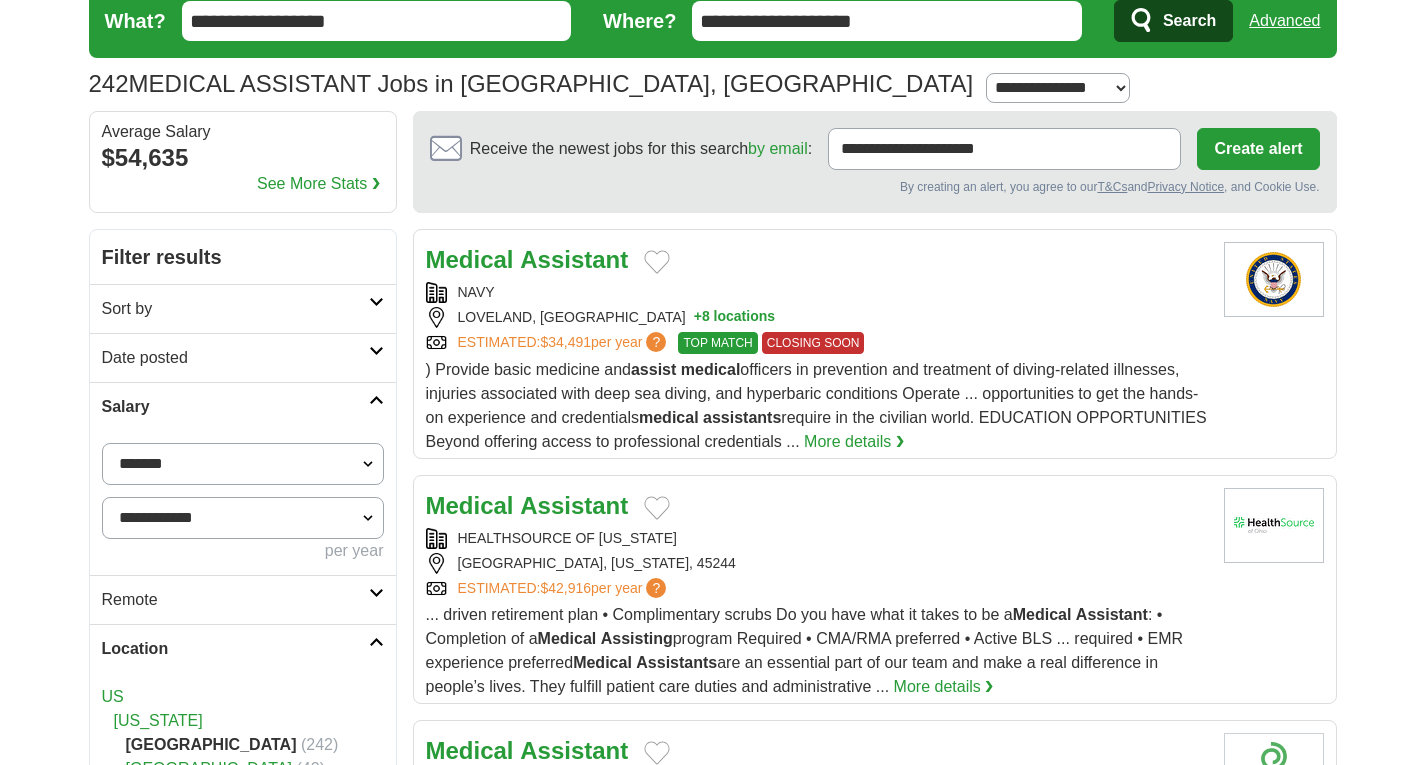 click on "Salary" at bounding box center (235, 407) 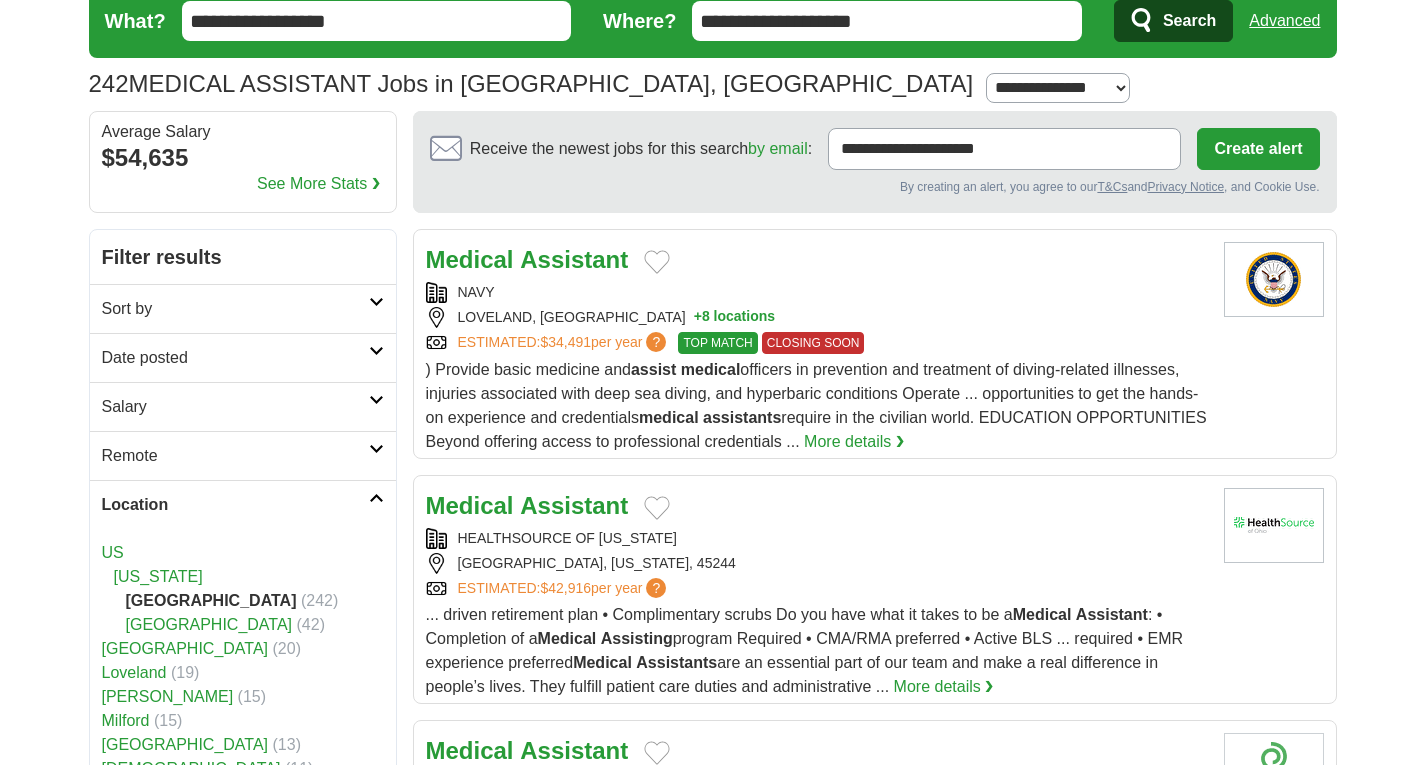 click on "Date posted" at bounding box center [243, 357] 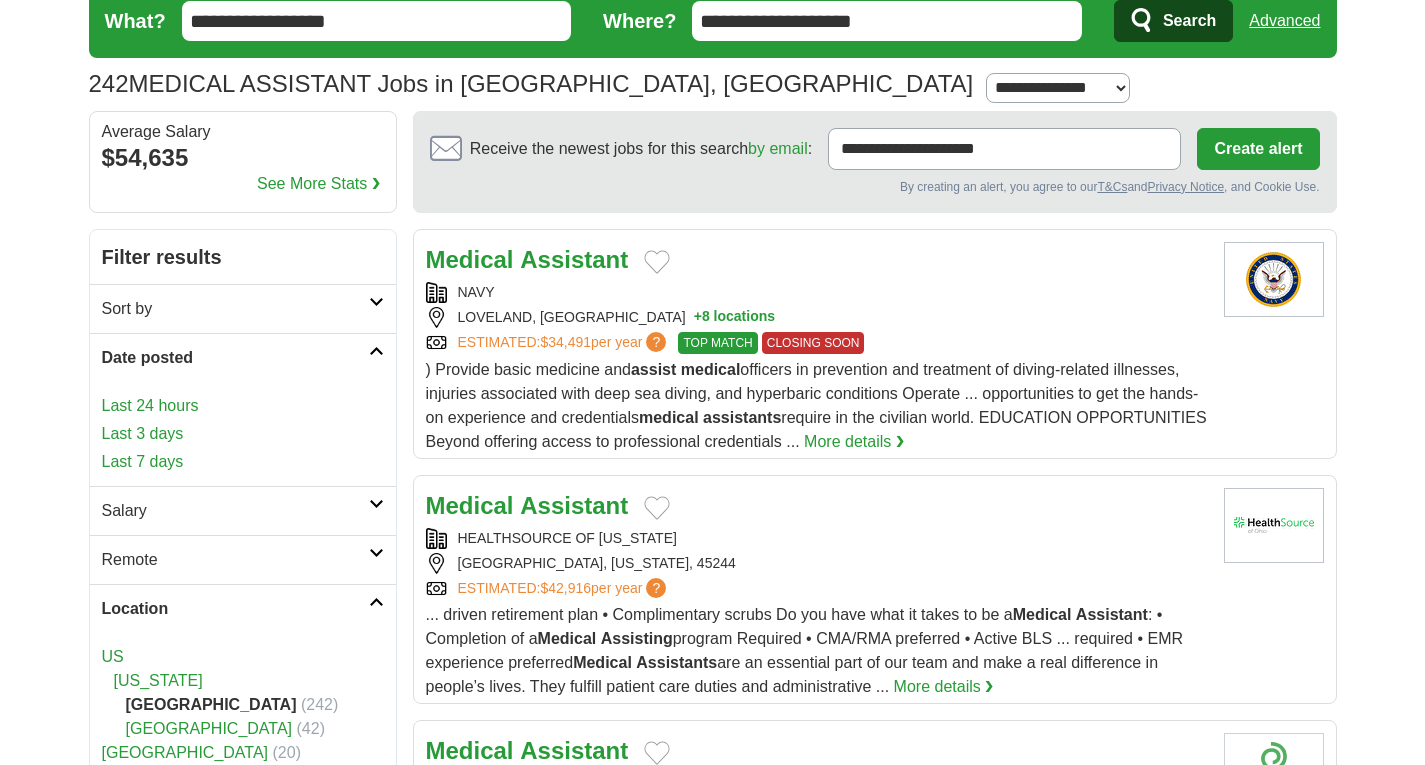 click on "Date posted" at bounding box center (243, 357) 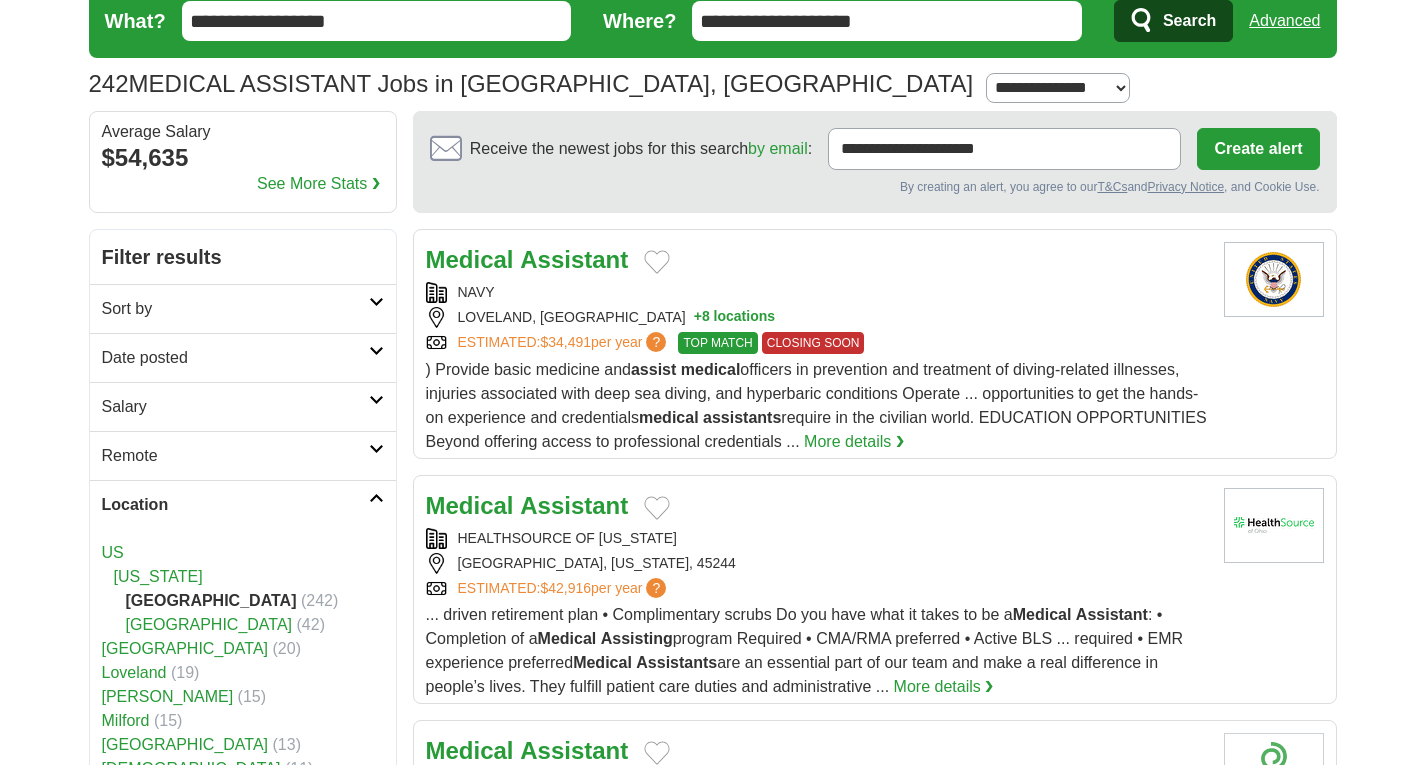 click on "Sort by" at bounding box center [235, 309] 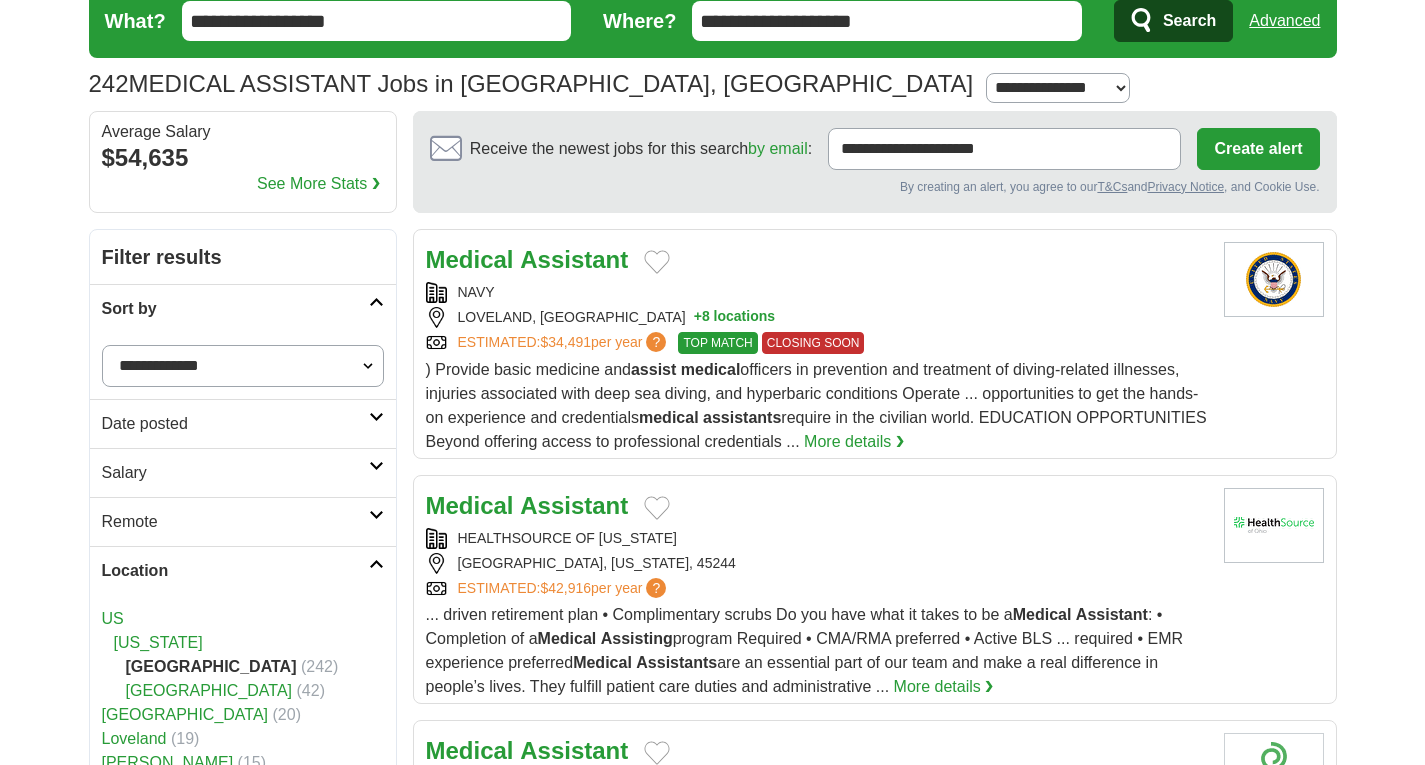 click on "**********" at bounding box center [243, 366] 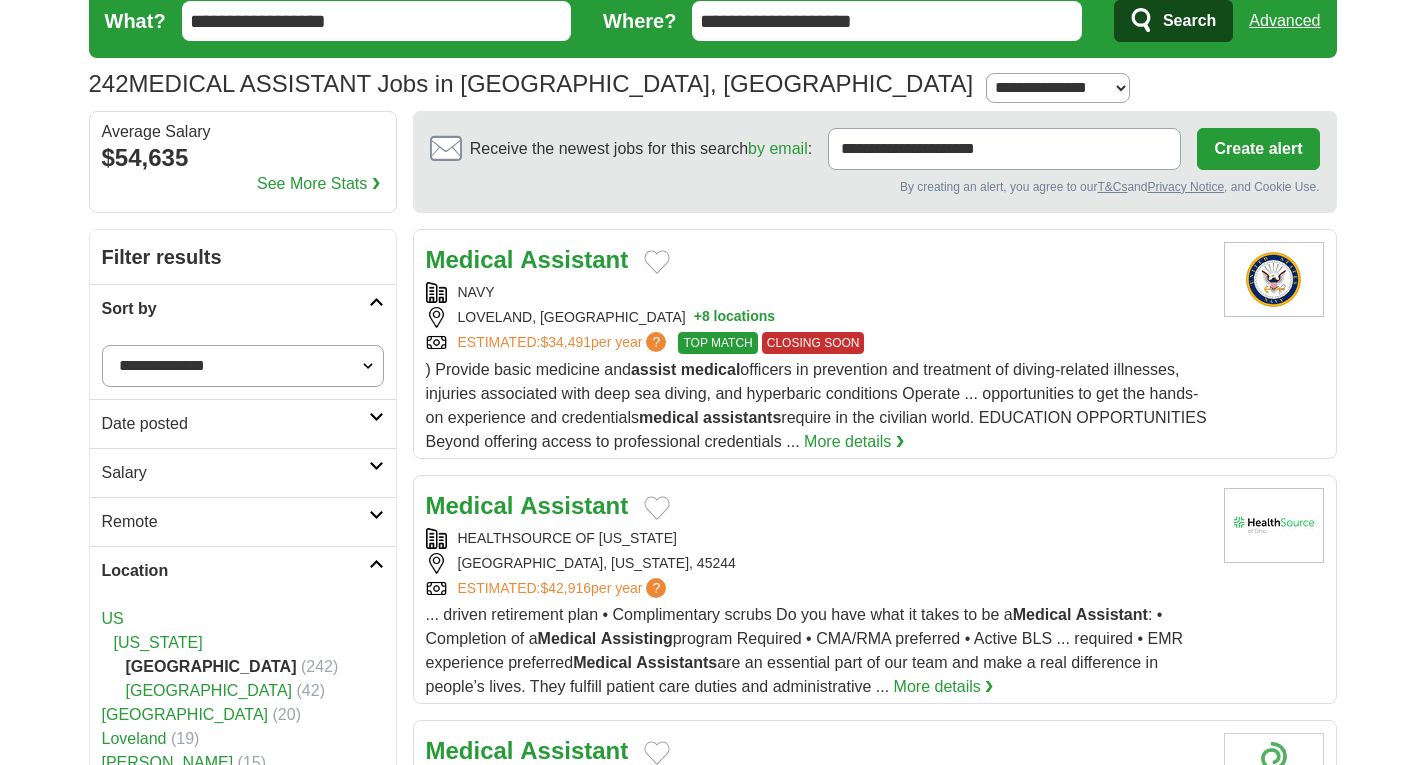 click on "**********" at bounding box center [243, 366] 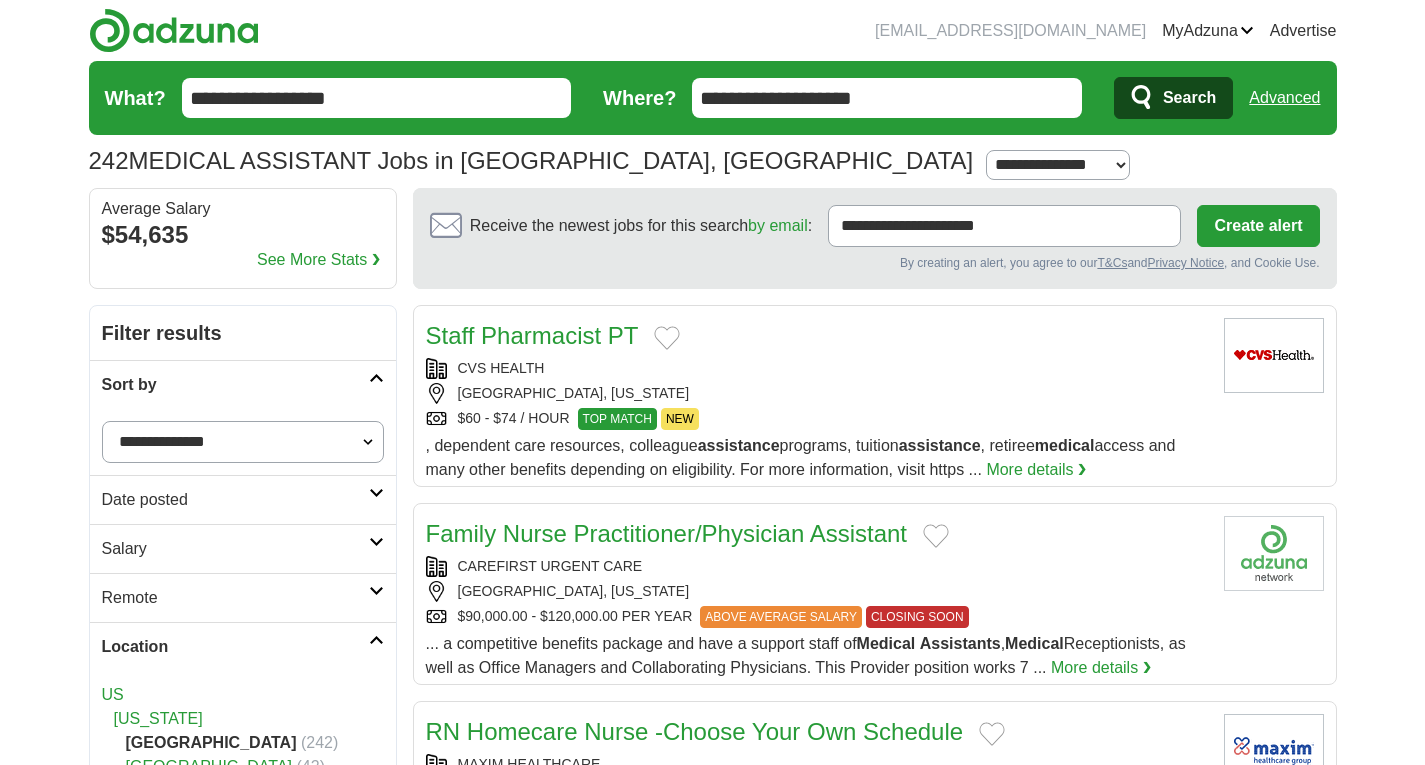 scroll, scrollTop: 0, scrollLeft: 0, axis: both 